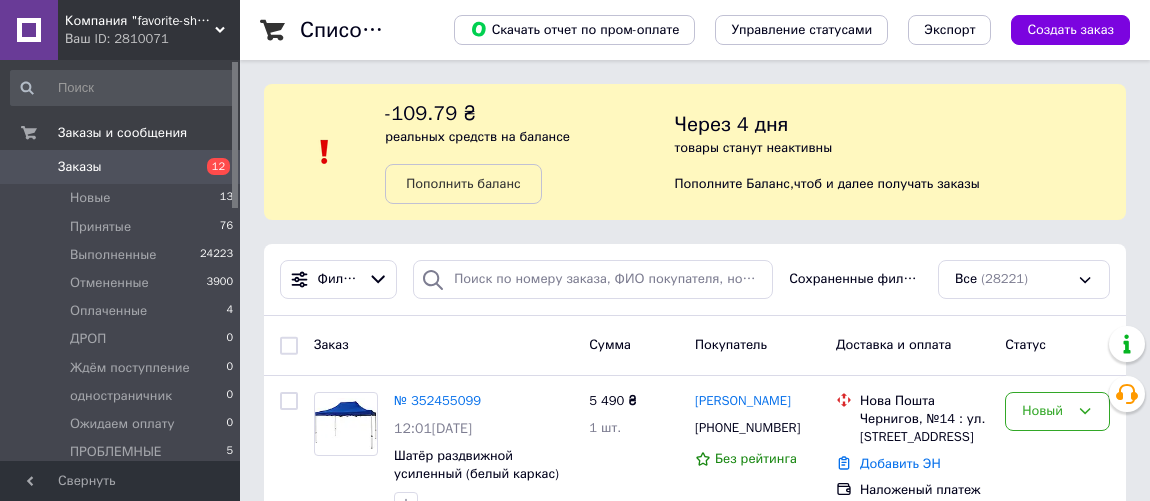 scroll, scrollTop: 0, scrollLeft: 0, axis: both 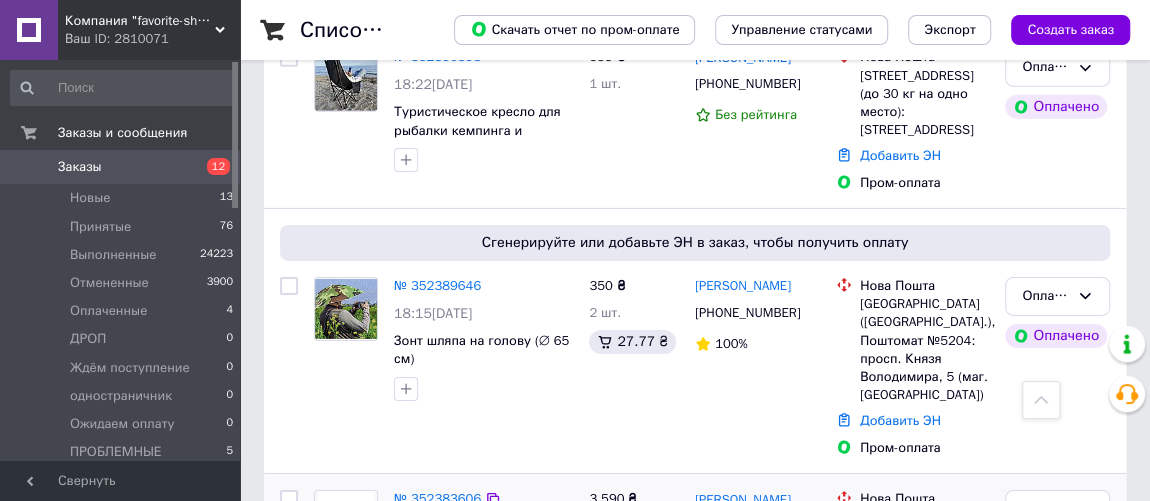 drag, startPoint x: 427, startPoint y: 268, endPoint x: 389, endPoint y: 253, distance: 40.853397 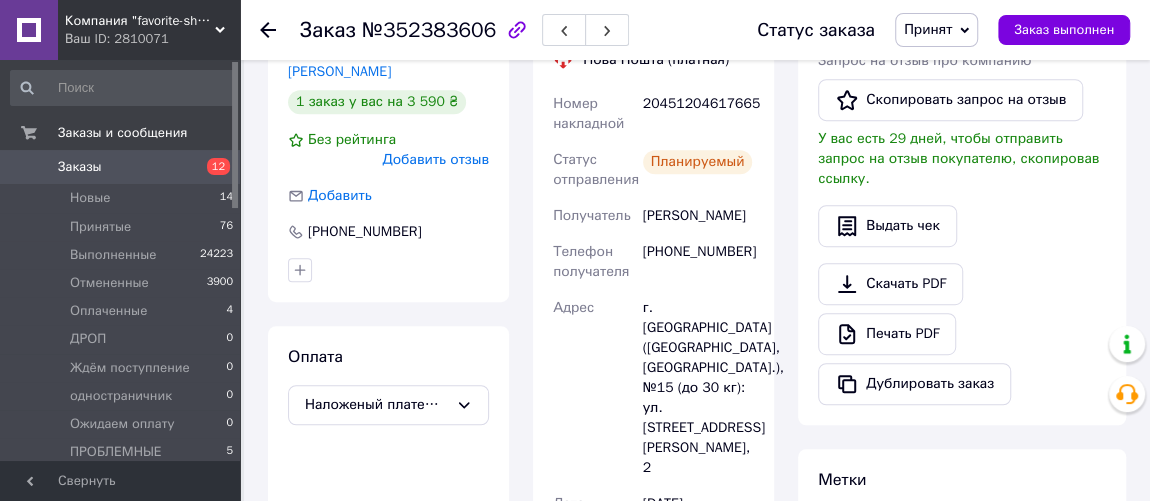 scroll, scrollTop: 272, scrollLeft: 0, axis: vertical 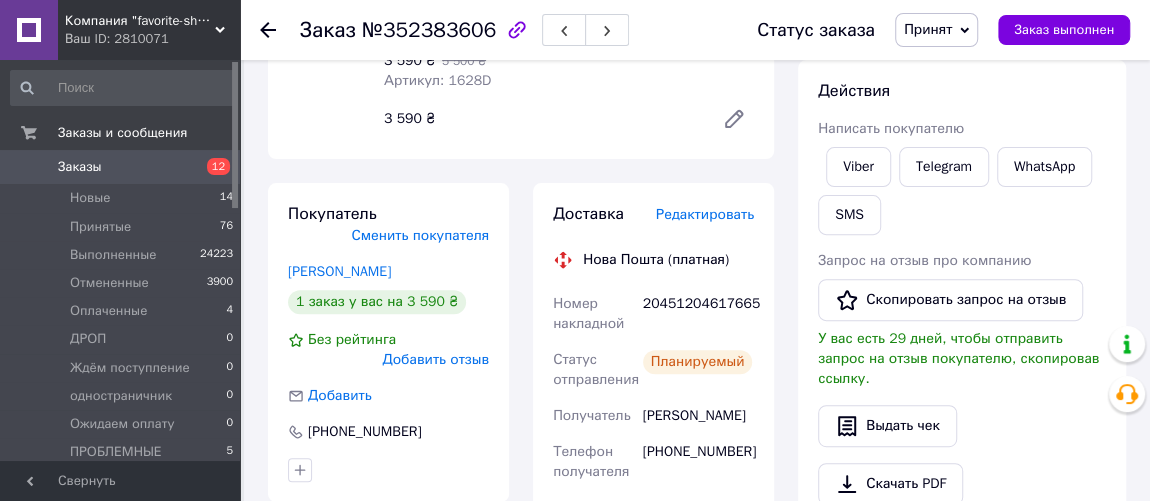 click on "Редактировать" at bounding box center [705, 214] 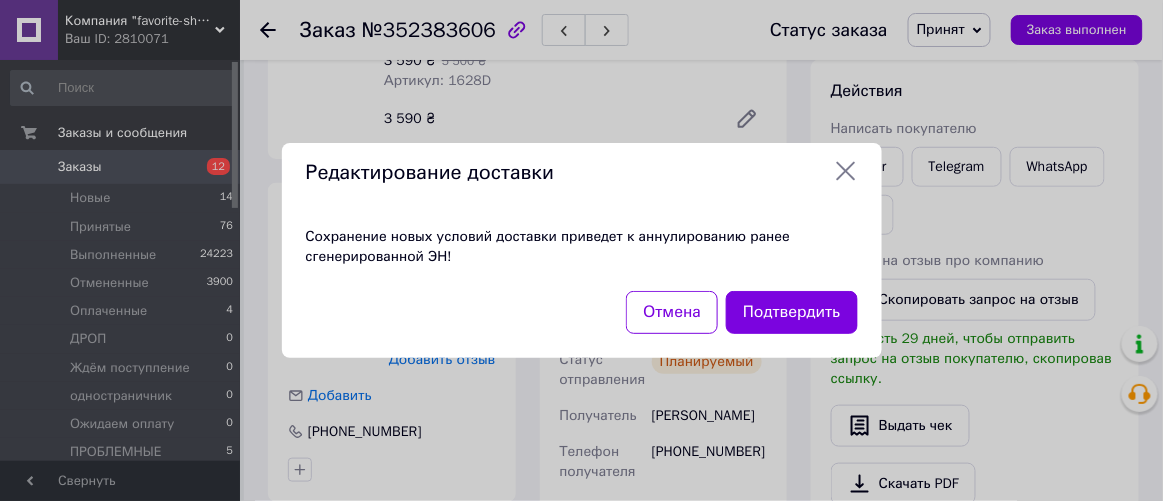 click 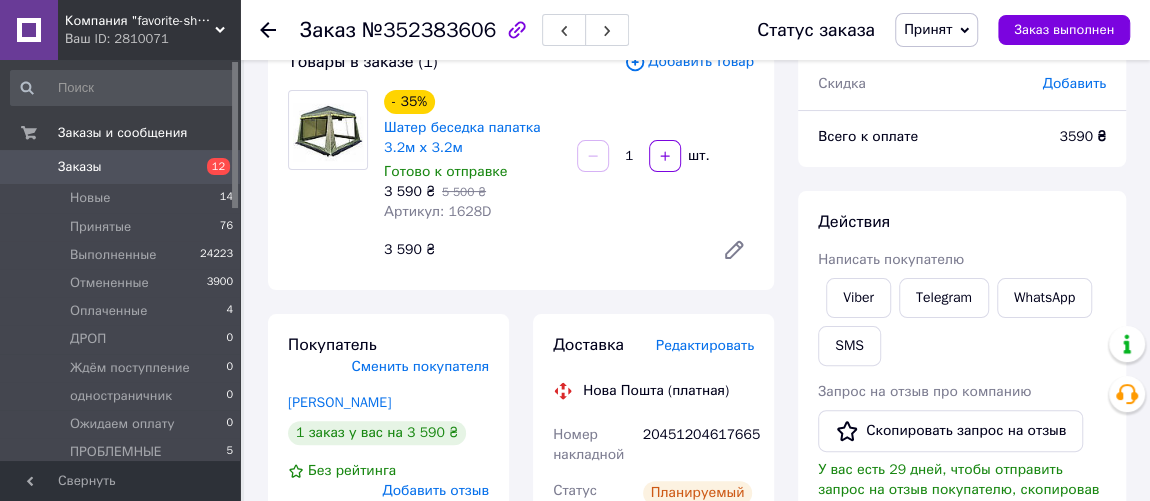 scroll, scrollTop: 90, scrollLeft: 0, axis: vertical 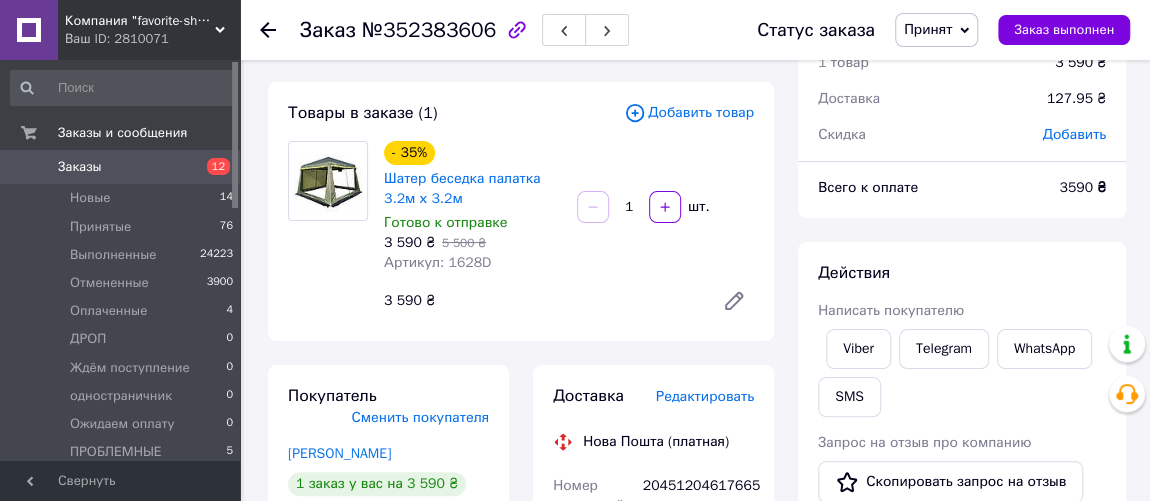 click 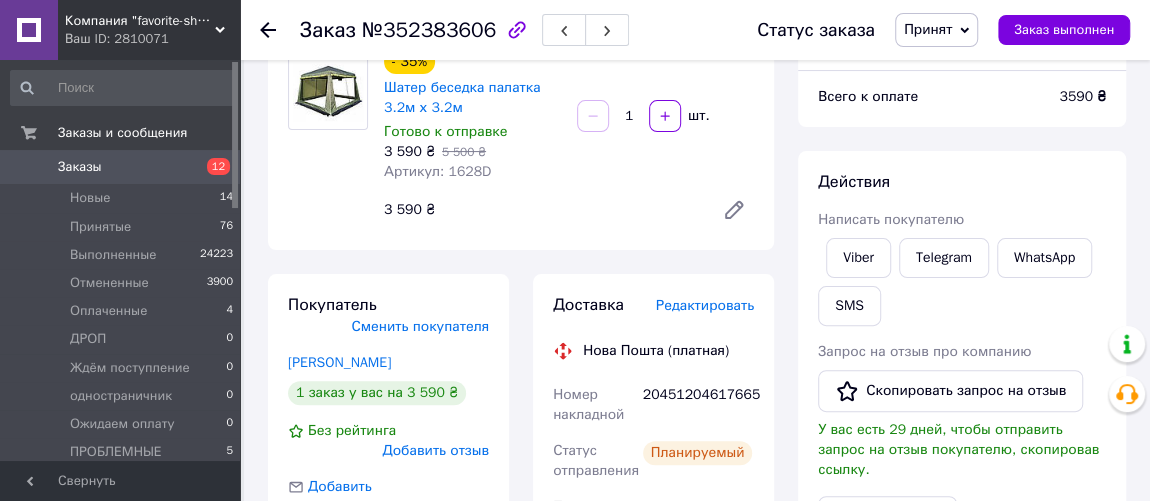 scroll, scrollTop: 90, scrollLeft: 0, axis: vertical 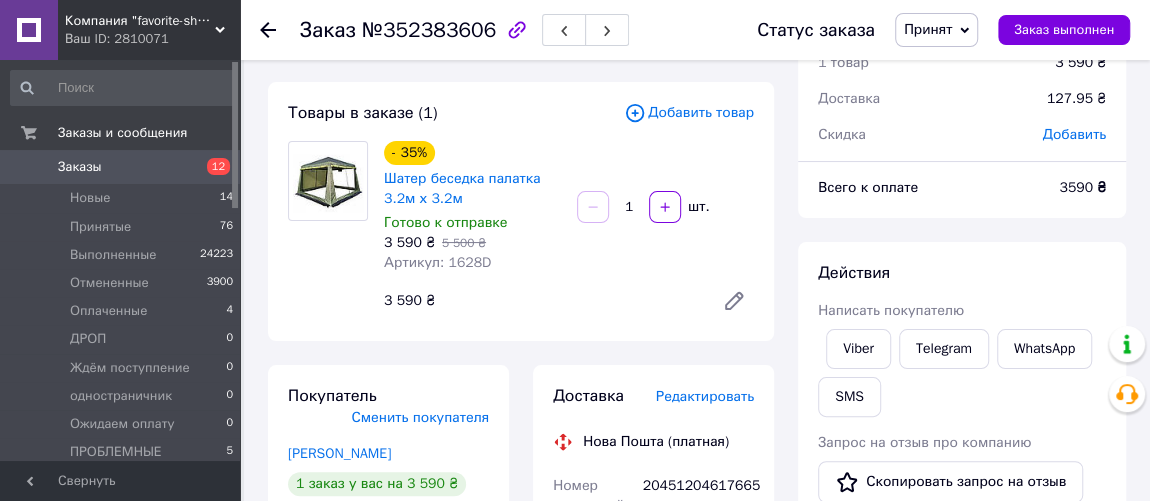 click 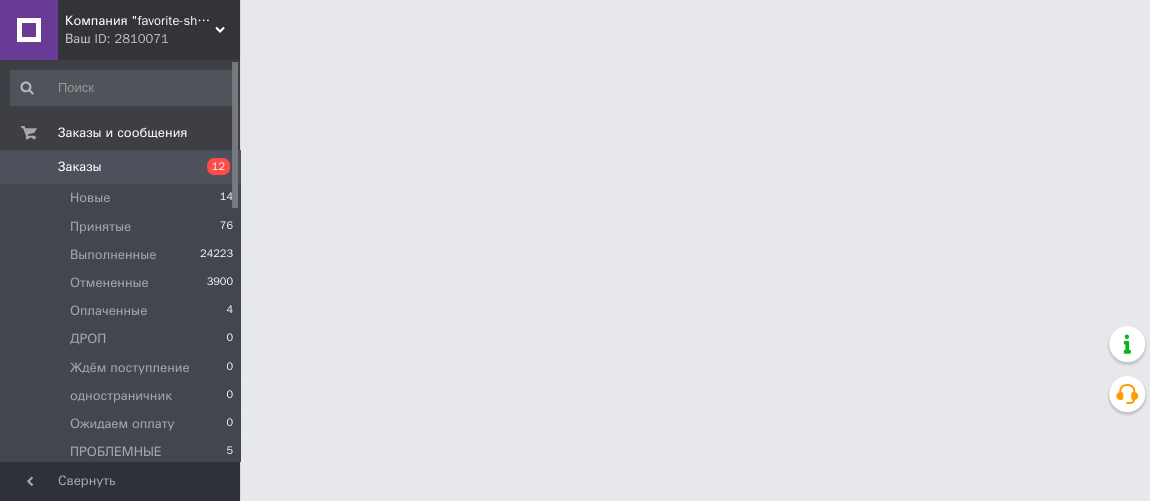 scroll, scrollTop: 0, scrollLeft: 0, axis: both 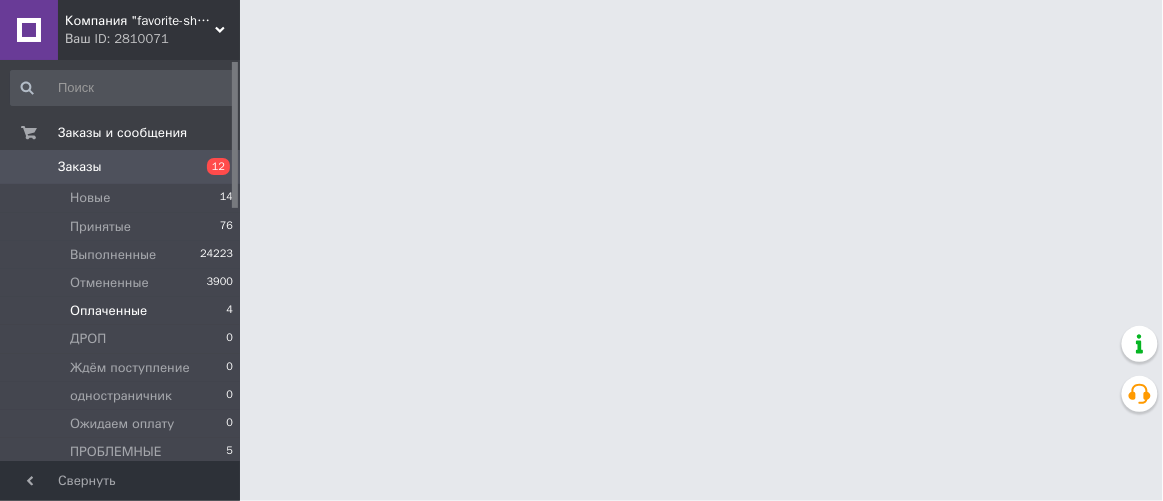 click on "Оплаченные" at bounding box center [108, 311] 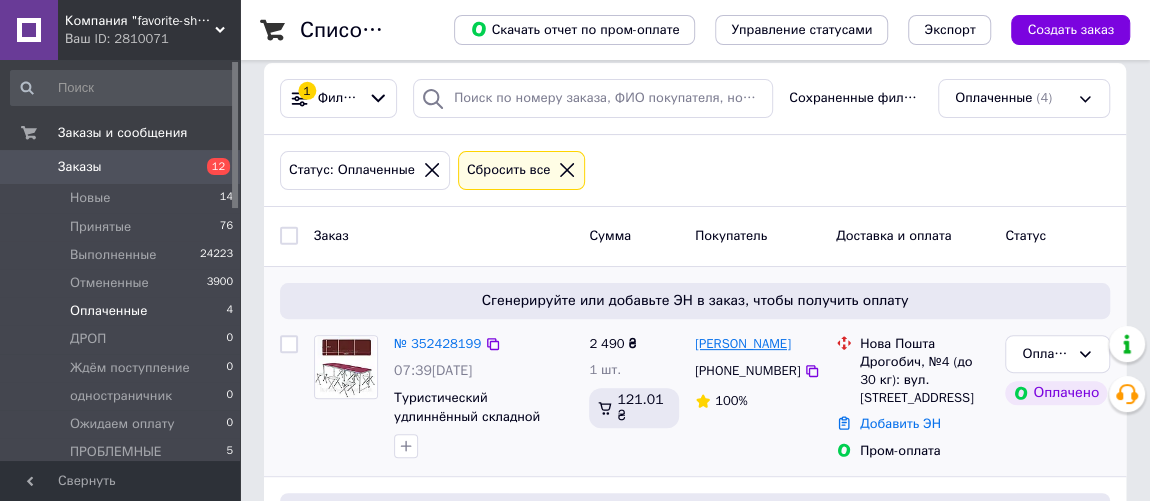 scroll, scrollTop: 272, scrollLeft: 0, axis: vertical 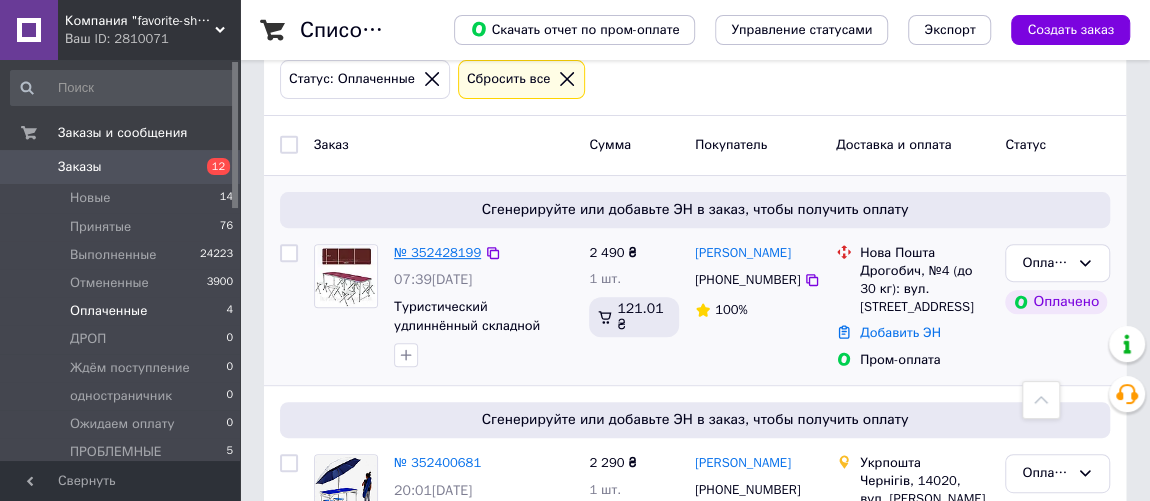 click on "№ 352428199" at bounding box center [437, 252] 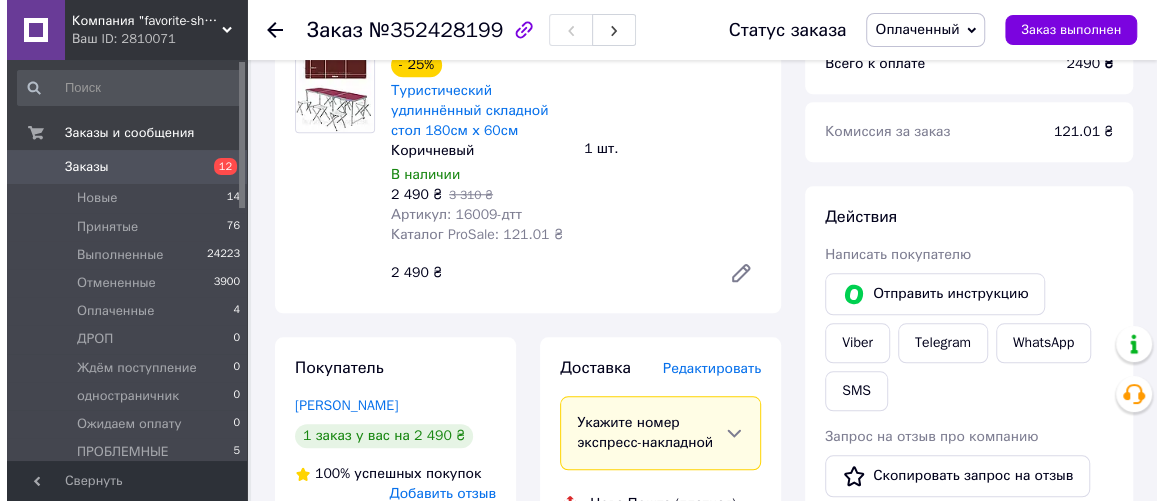 scroll, scrollTop: 818, scrollLeft: 0, axis: vertical 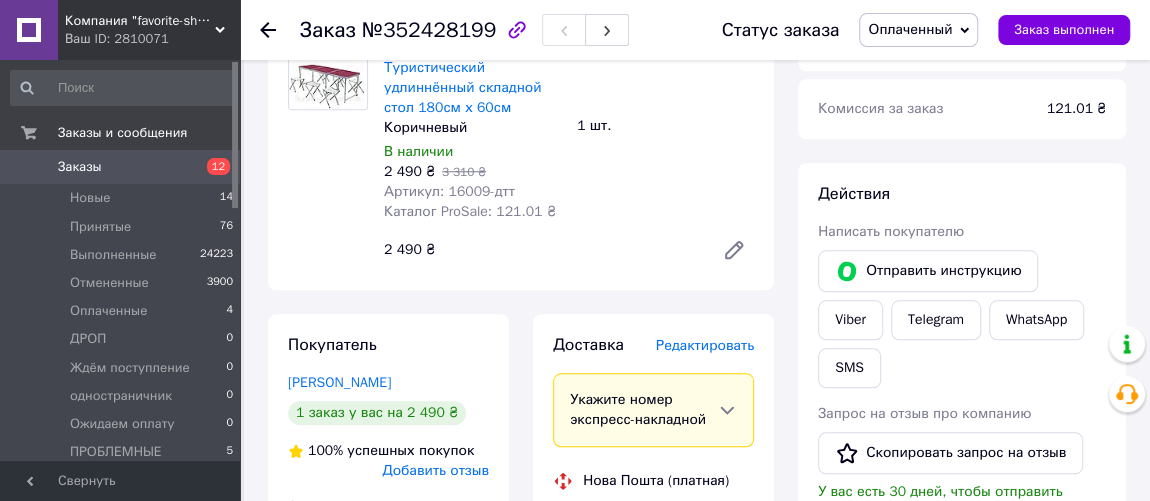 click on "Редактировать" at bounding box center (705, 345) 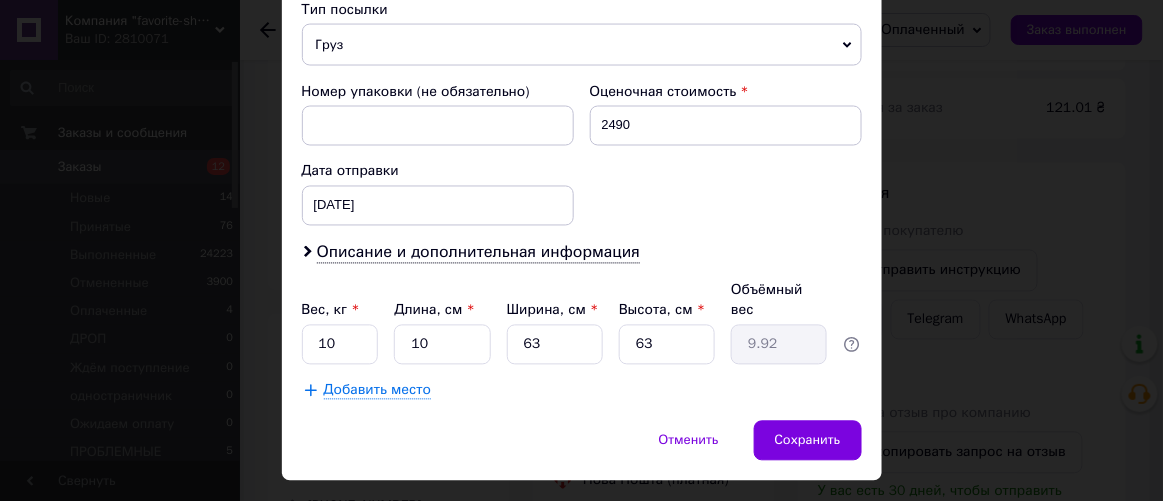 scroll, scrollTop: 815, scrollLeft: 0, axis: vertical 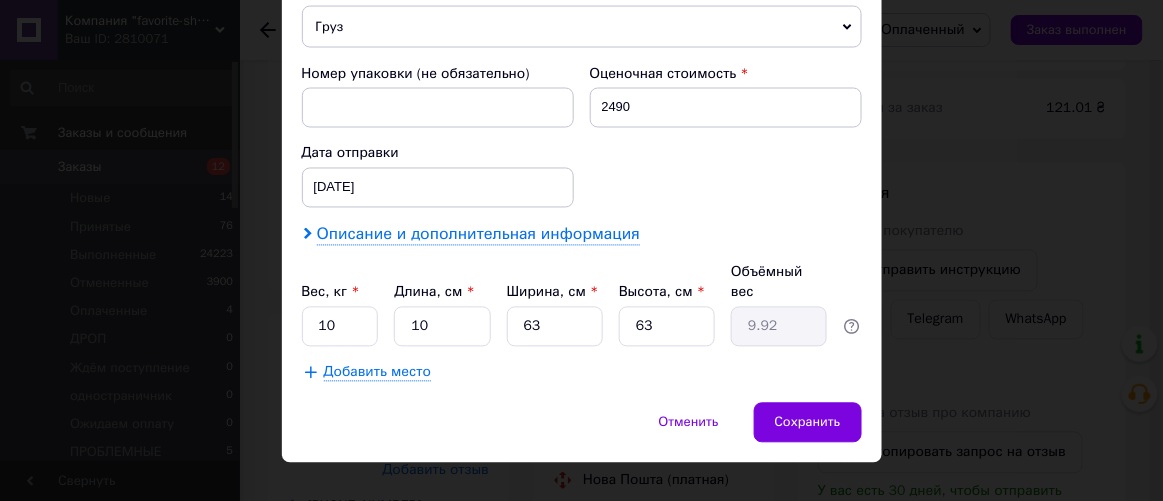 click on "Описание и дополнительная информация" at bounding box center (478, 235) 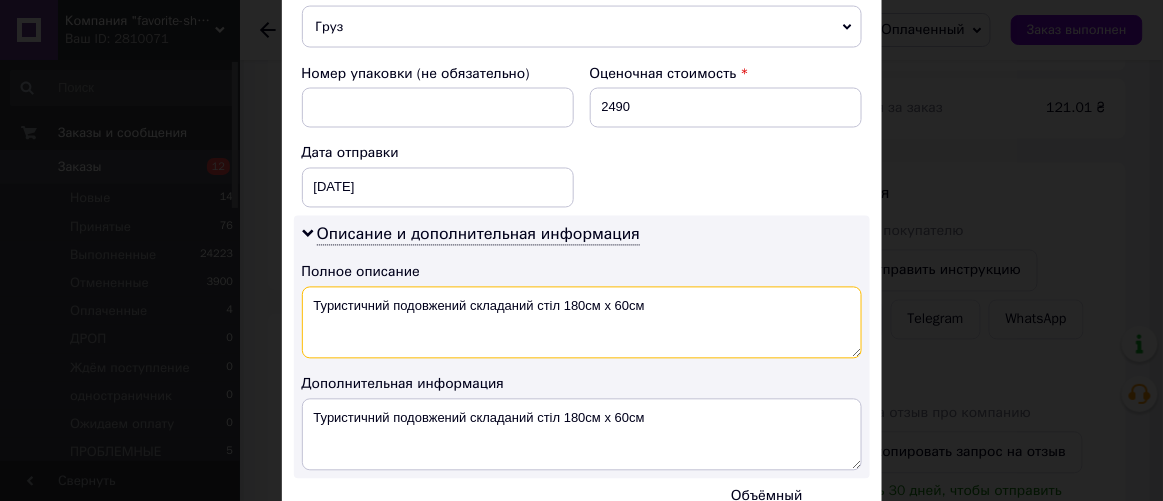 drag, startPoint x: 308, startPoint y: 295, endPoint x: 678, endPoint y: 308, distance: 370.2283 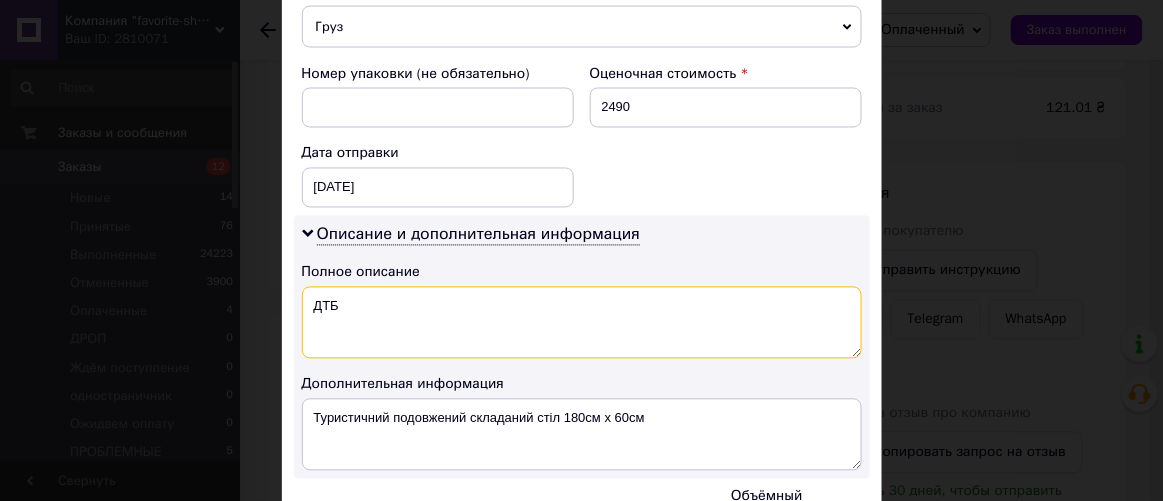 click on "ДТБ" at bounding box center (582, 323) 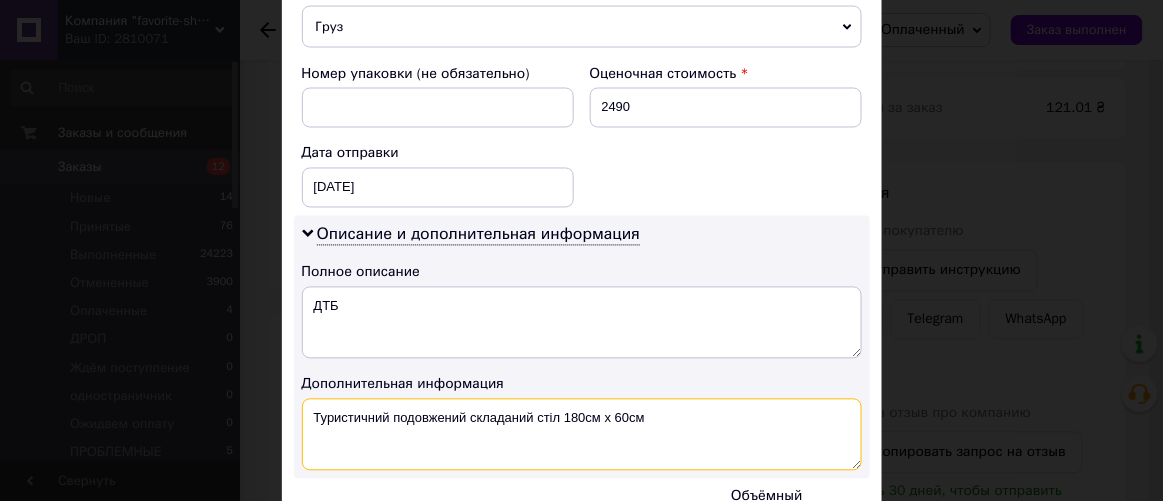 click on "Туристичний подовжений складаний стіл 180см х 60см" at bounding box center (582, 435) 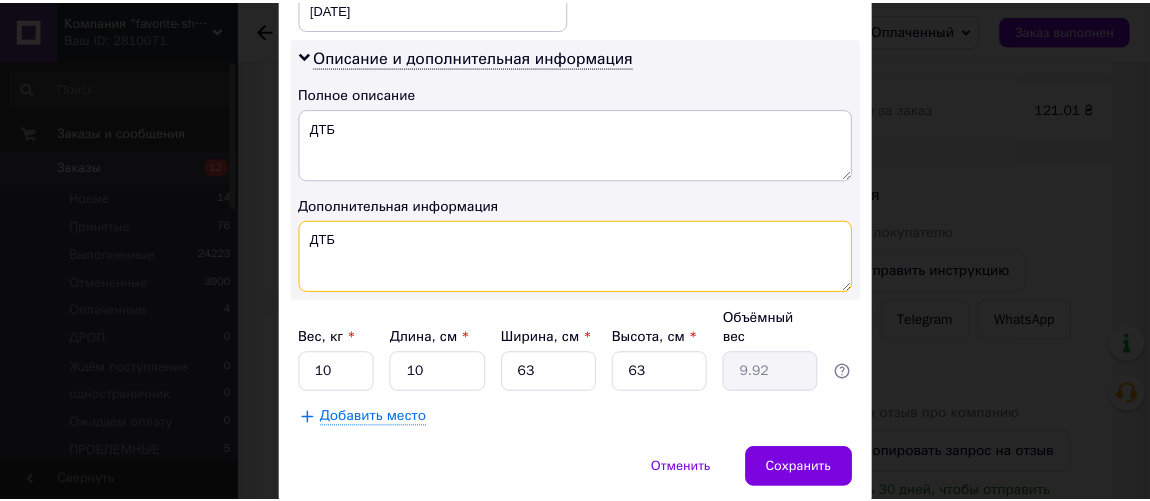 scroll, scrollTop: 997, scrollLeft: 0, axis: vertical 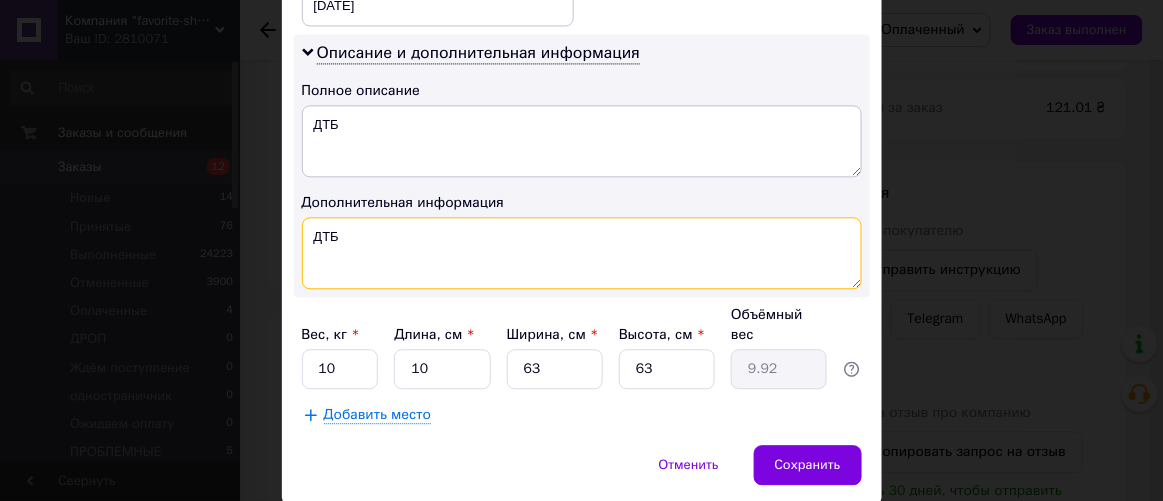 type on "ДТБ" 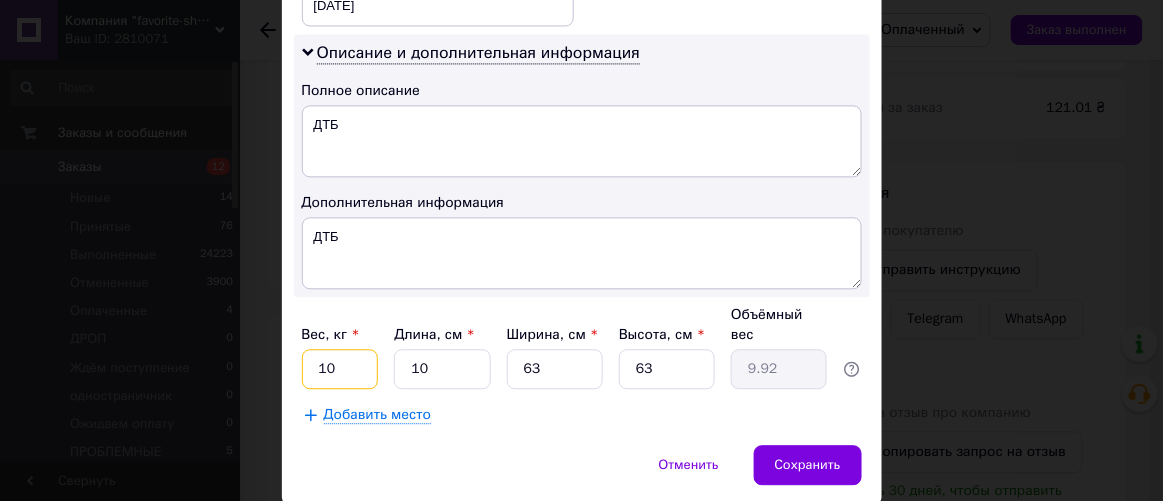 click on "10" at bounding box center [340, 369] 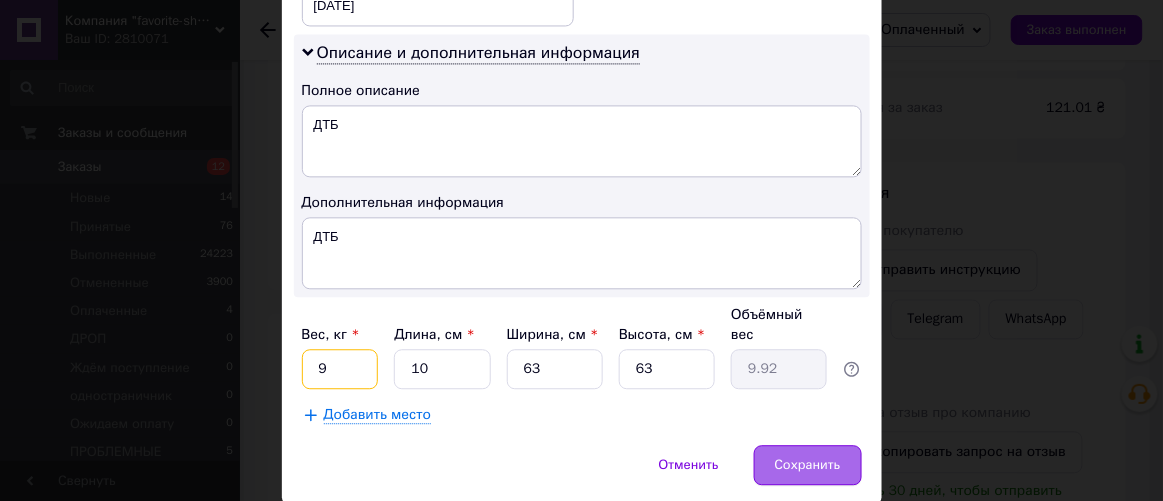 type on "9" 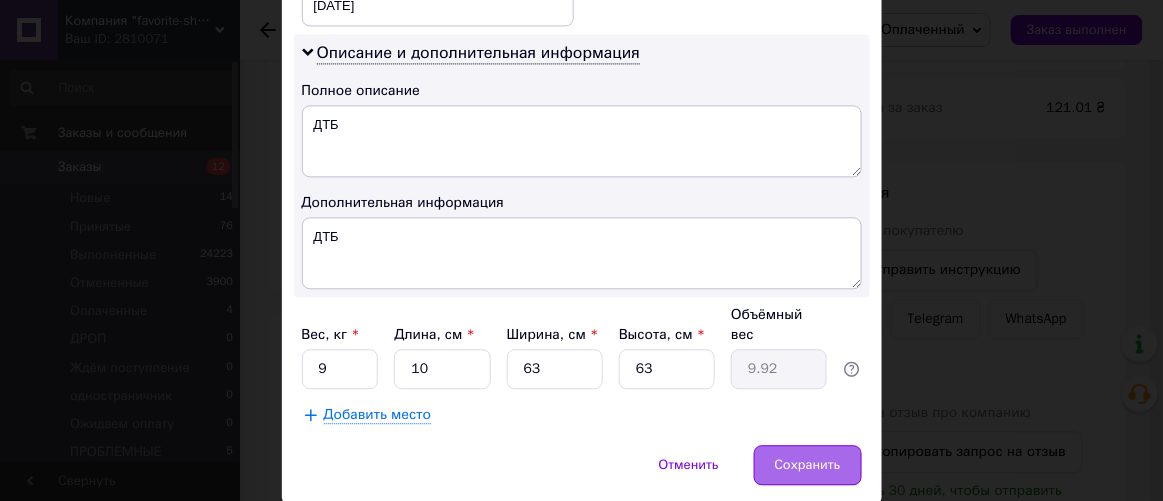 click on "Сохранить" at bounding box center (808, 465) 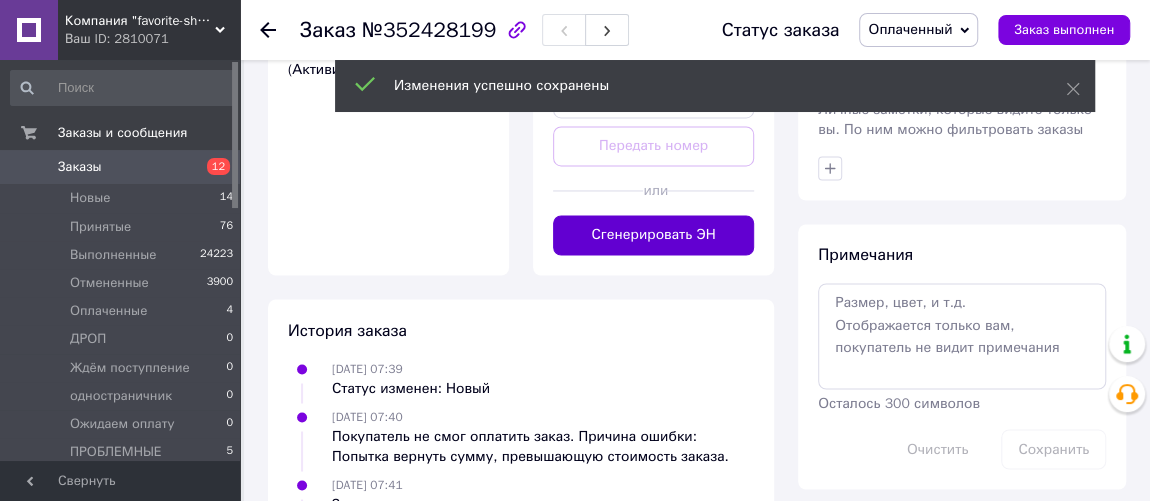 scroll, scrollTop: 1636, scrollLeft: 0, axis: vertical 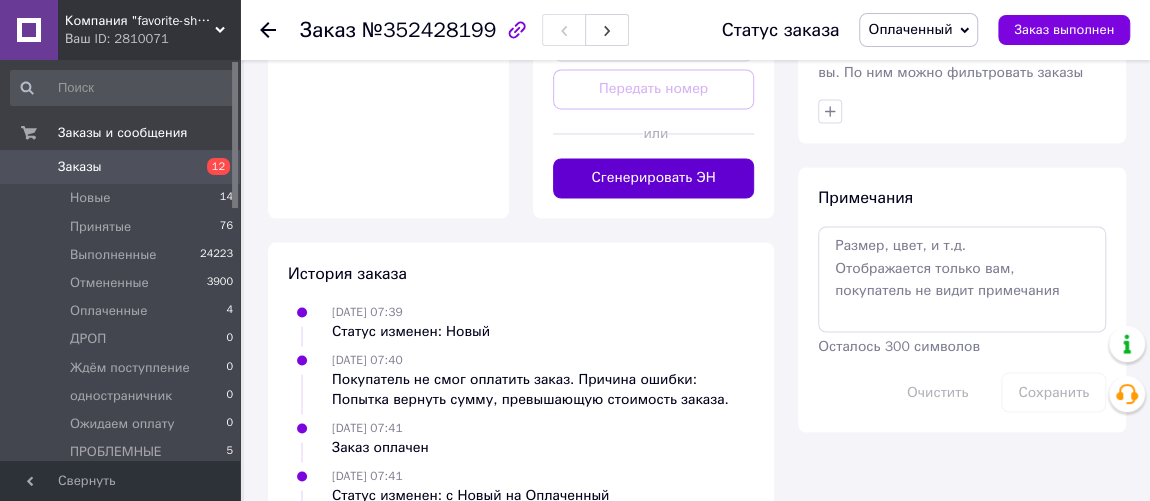 click on "Сгенерировать ЭН" at bounding box center [653, 178] 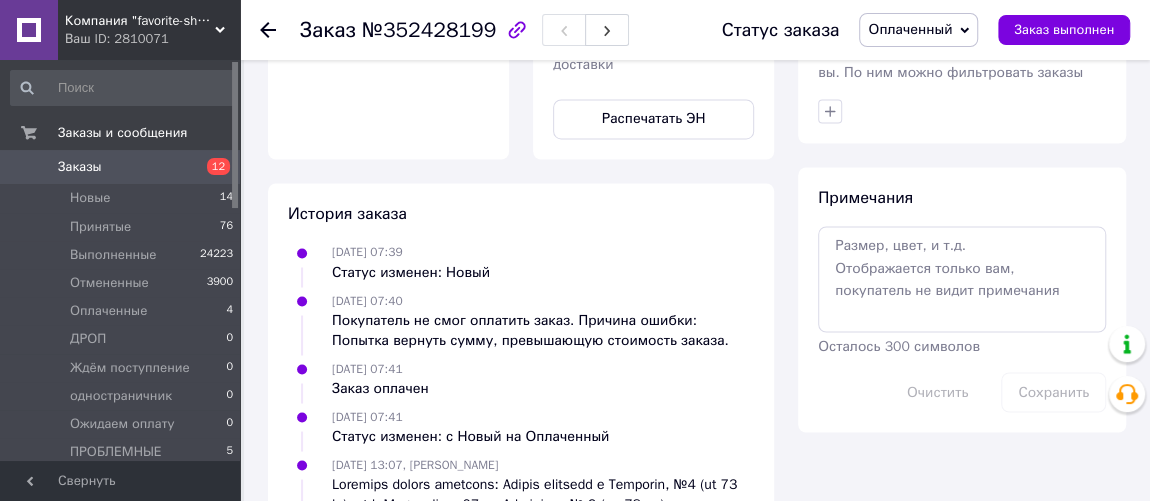 click on "Оплаченный" at bounding box center [910, 29] 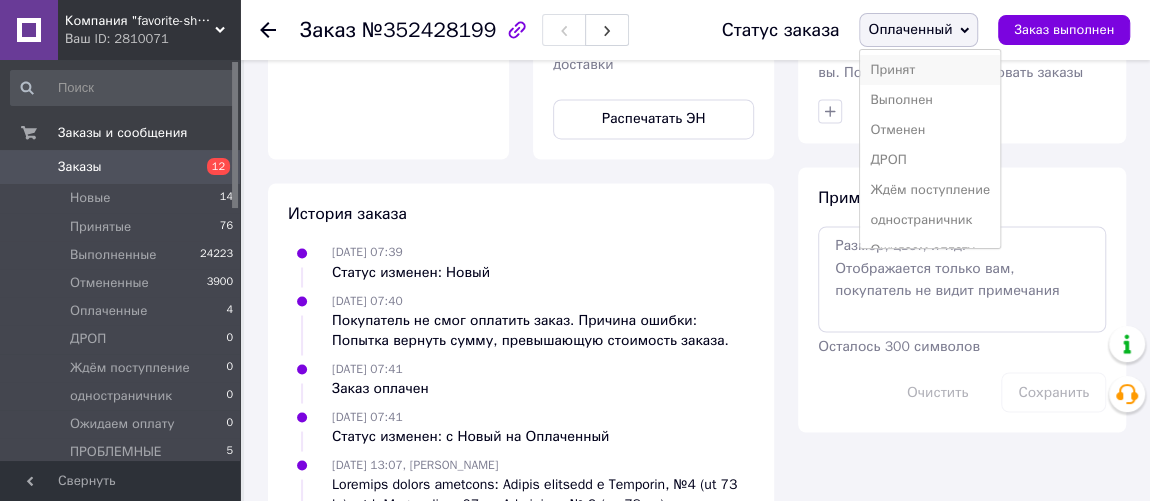 click on "Принят" at bounding box center [930, 70] 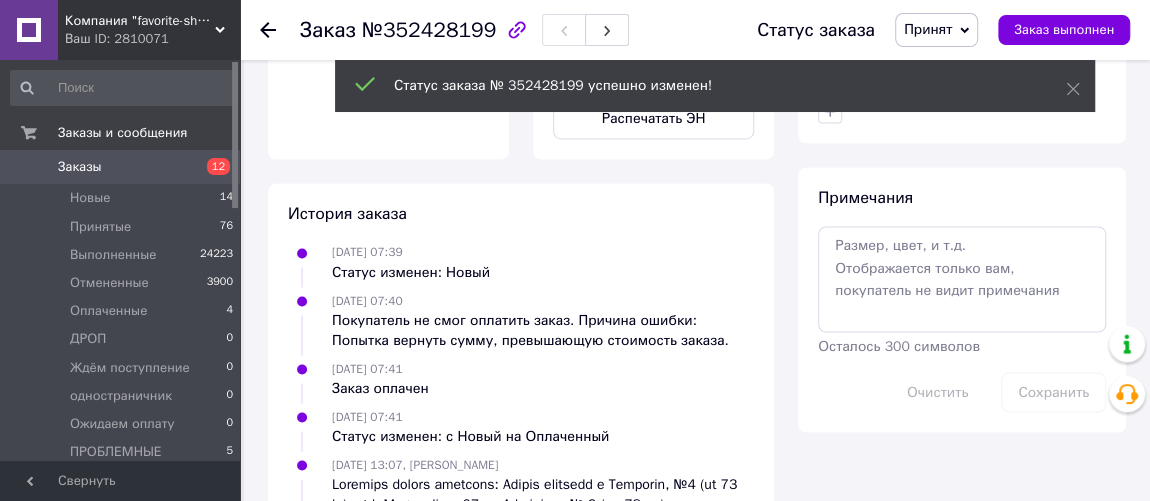 click 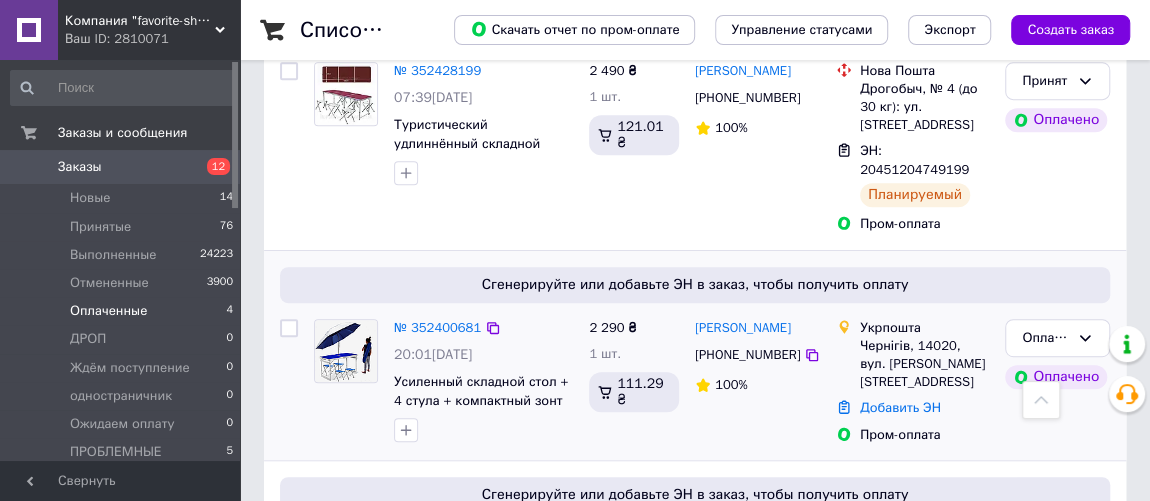scroll, scrollTop: 545, scrollLeft: 0, axis: vertical 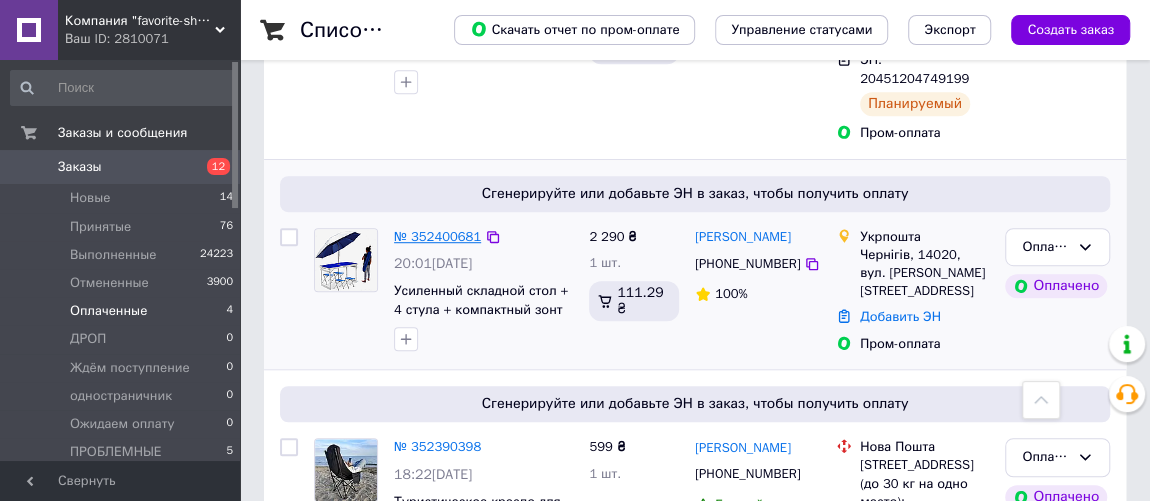 click on "№ 352400681" at bounding box center (437, 236) 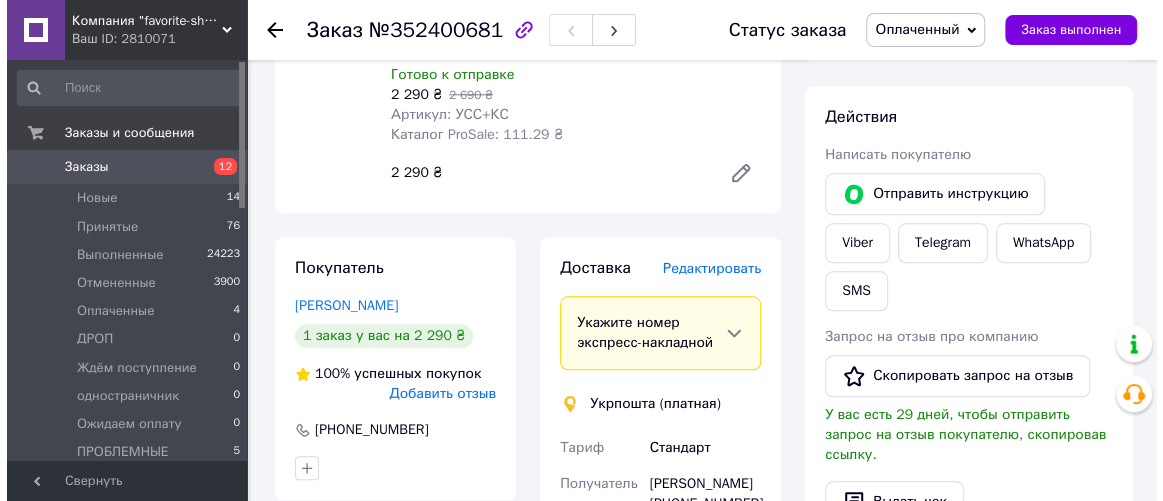 scroll, scrollTop: 999, scrollLeft: 0, axis: vertical 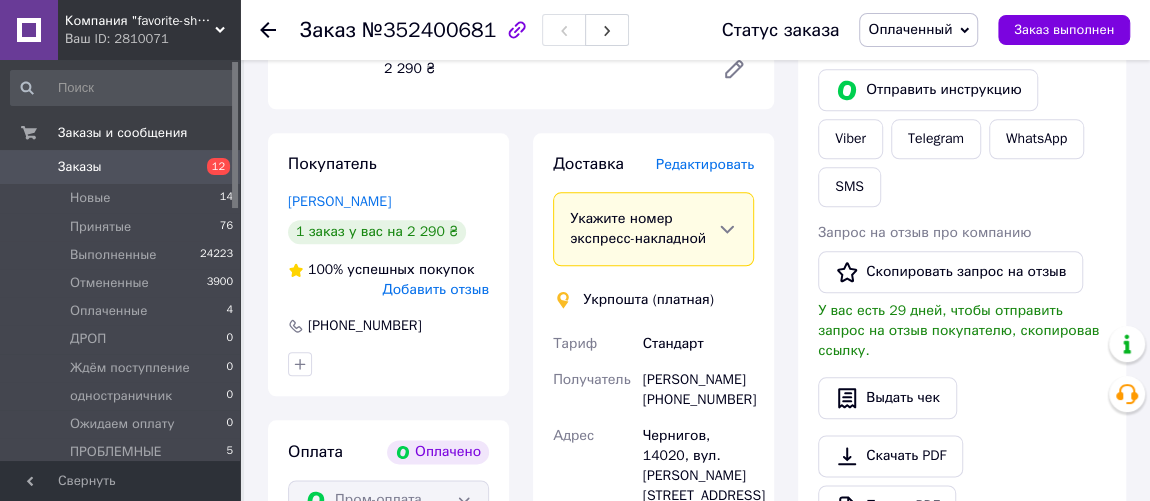 click on "Редактировать" at bounding box center (705, 164) 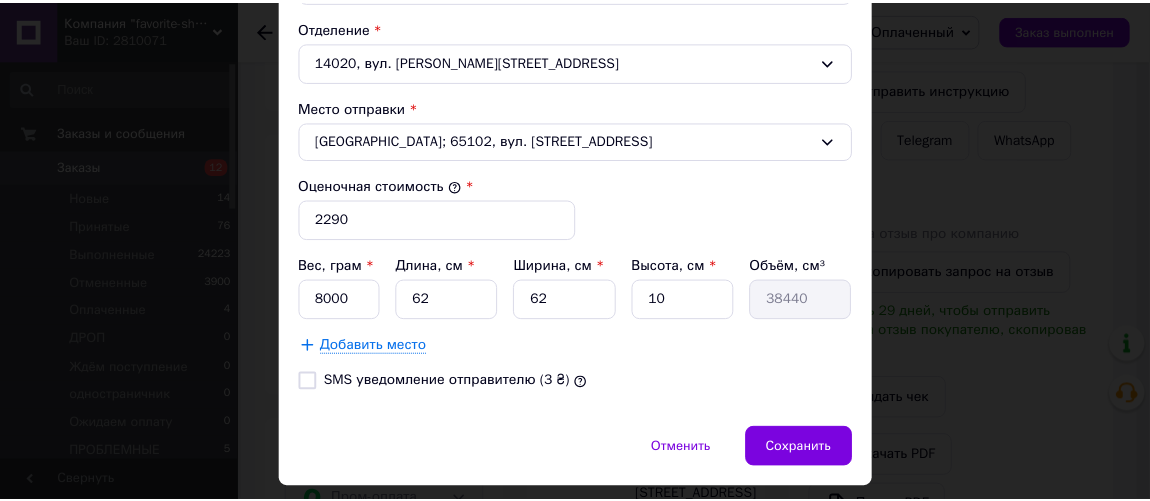 scroll, scrollTop: 727, scrollLeft: 0, axis: vertical 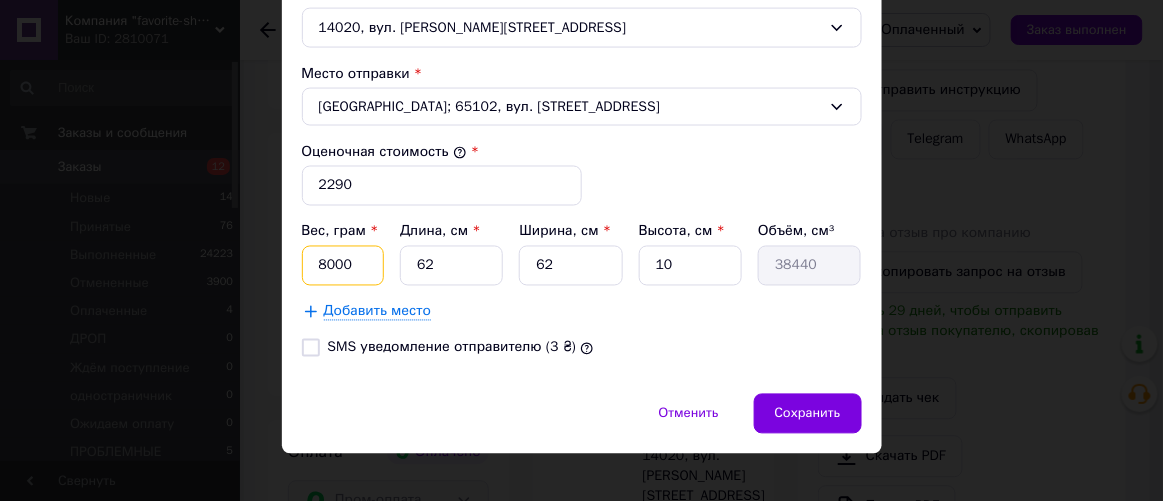 click on "8000" at bounding box center [343, 266] 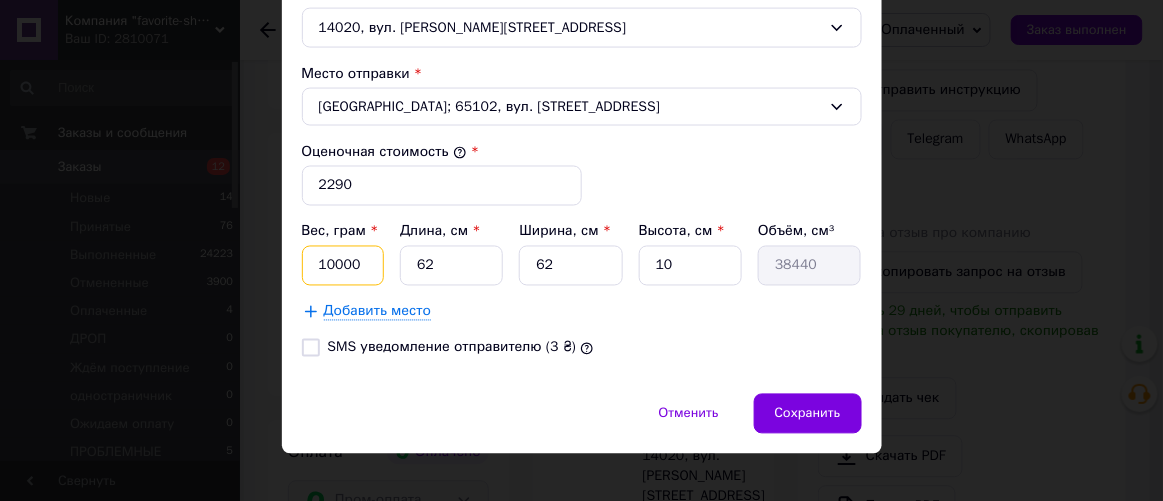 type on "10000" 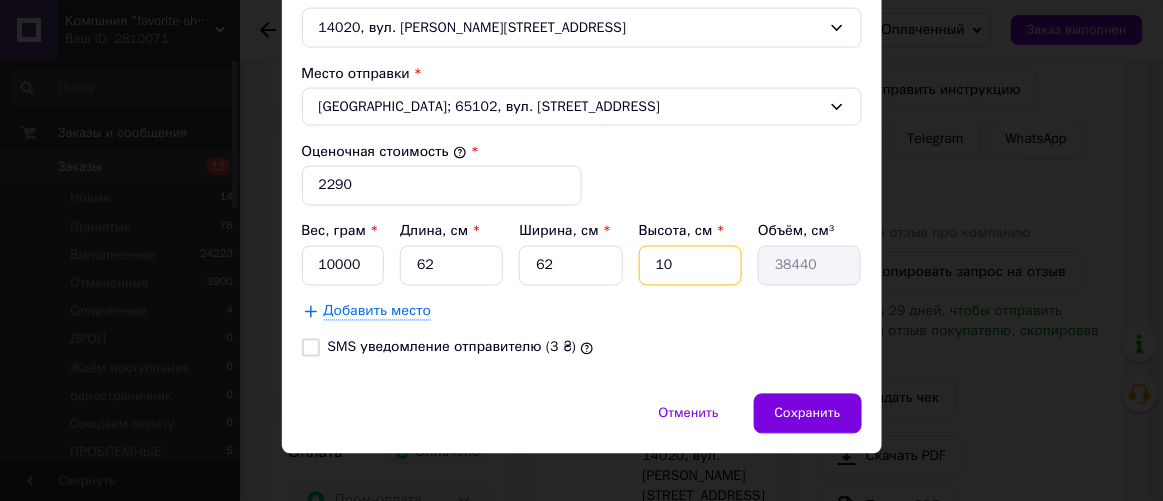 drag, startPoint x: 672, startPoint y: 254, endPoint x: 650, endPoint y: 250, distance: 22.36068 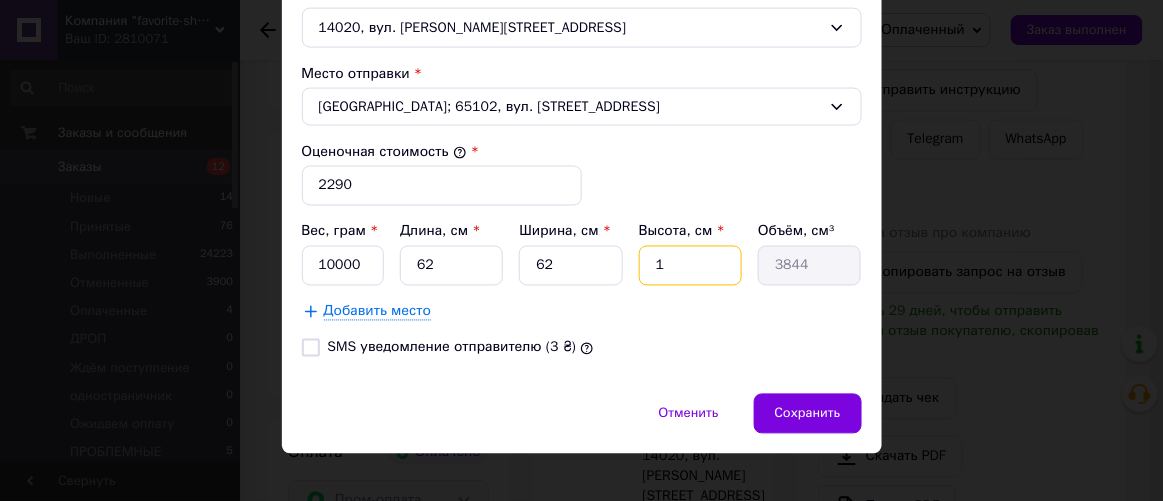 type on "13" 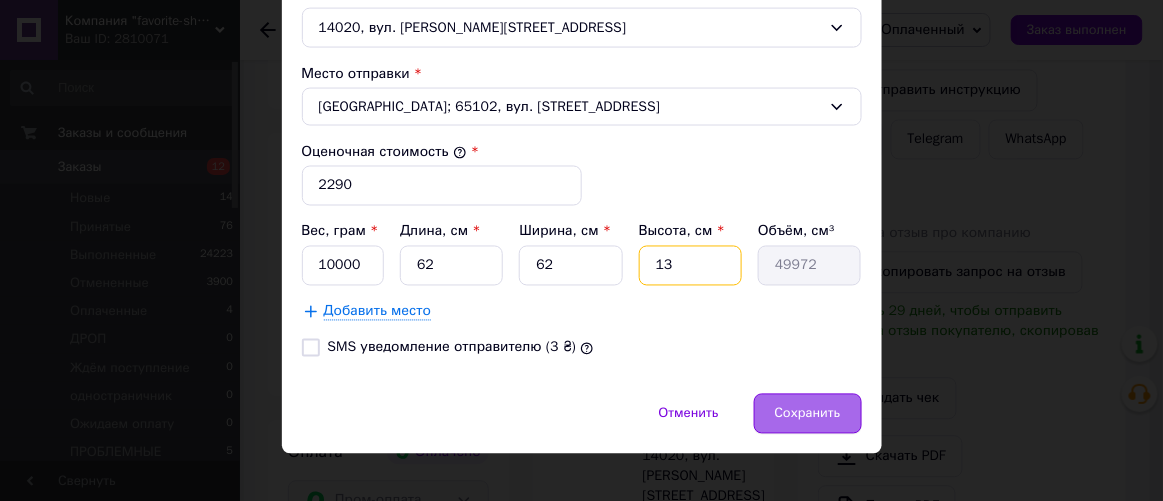type on "13" 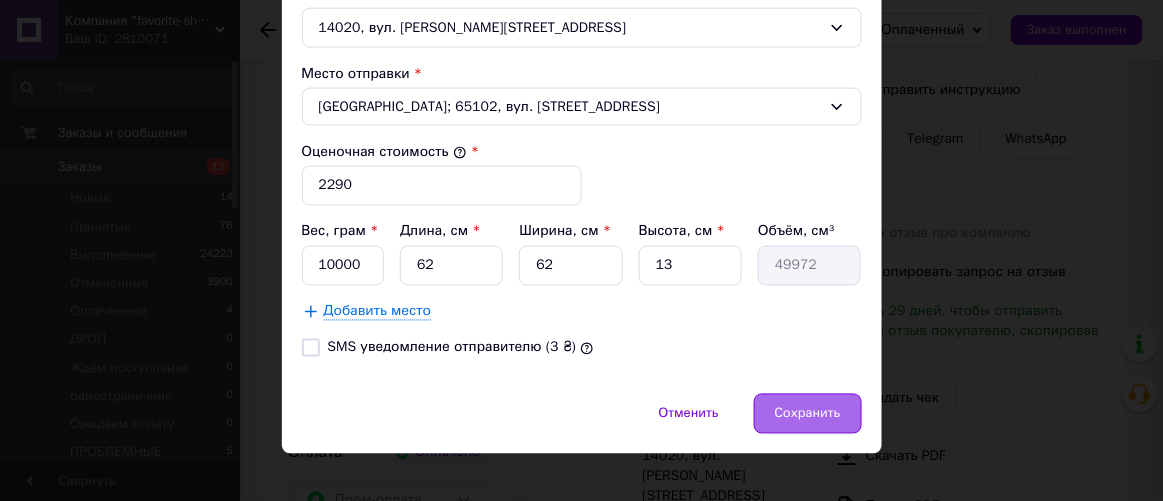 click on "Сохранить" at bounding box center [808, 414] 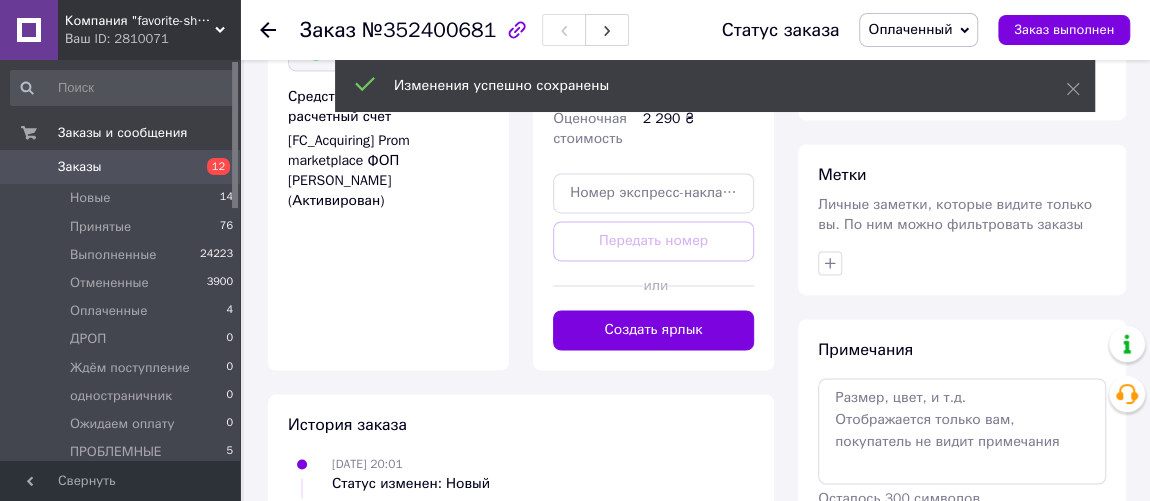 scroll, scrollTop: 1454, scrollLeft: 0, axis: vertical 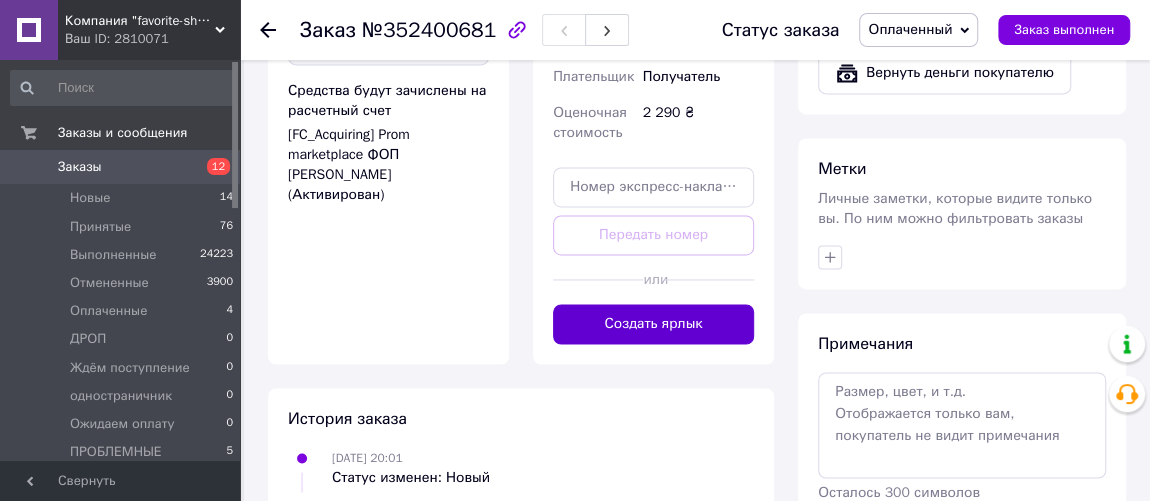click on "Создать ярлык" at bounding box center (653, 324) 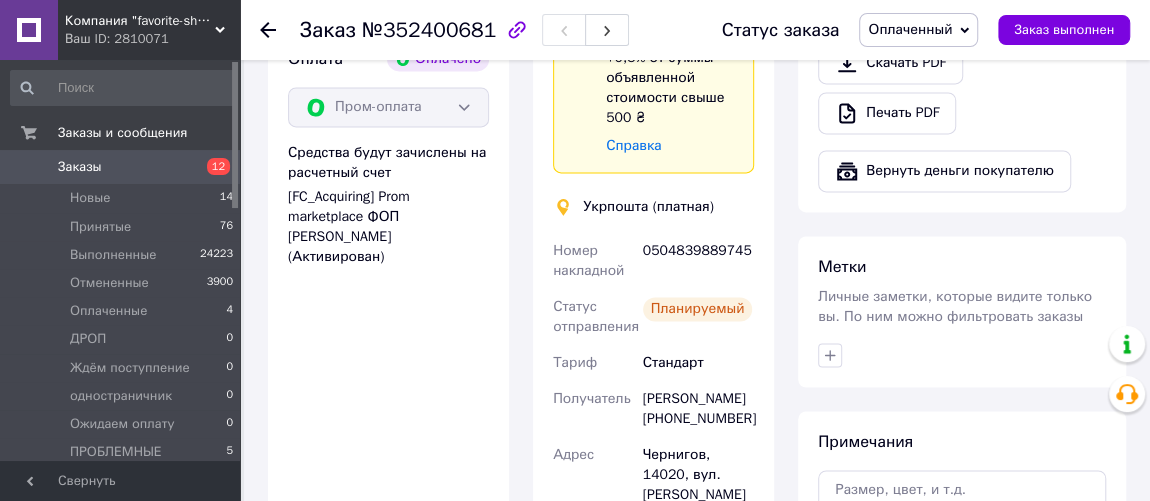 scroll, scrollTop: 1363, scrollLeft: 0, axis: vertical 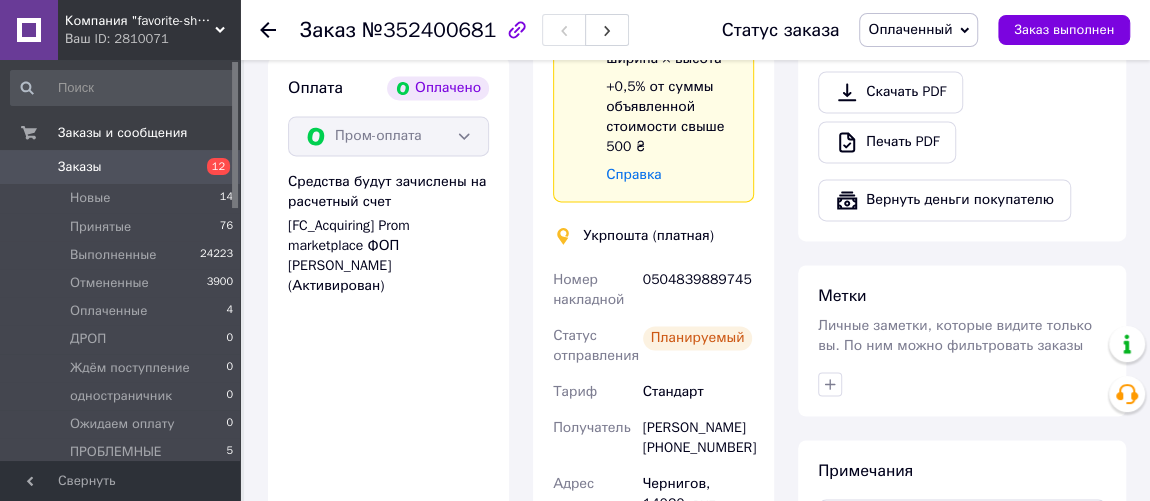 click on "0504839889745" at bounding box center (698, 290) 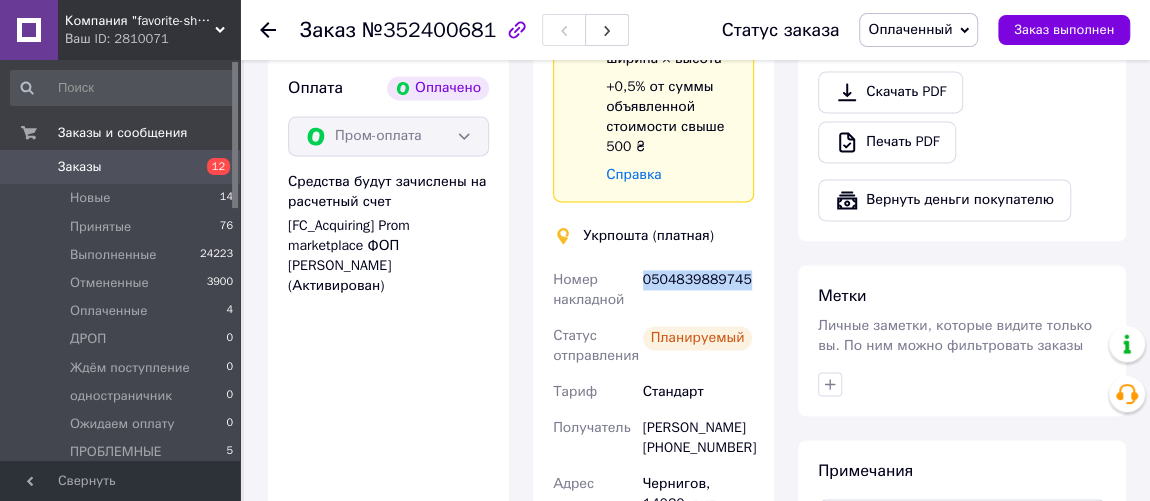 click on "0504839889745" at bounding box center (698, 290) 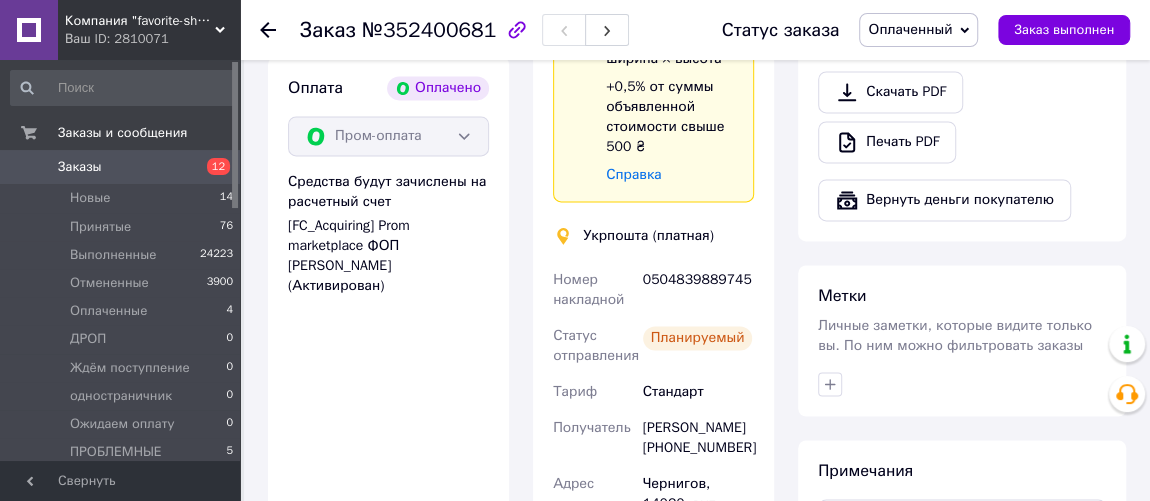 click 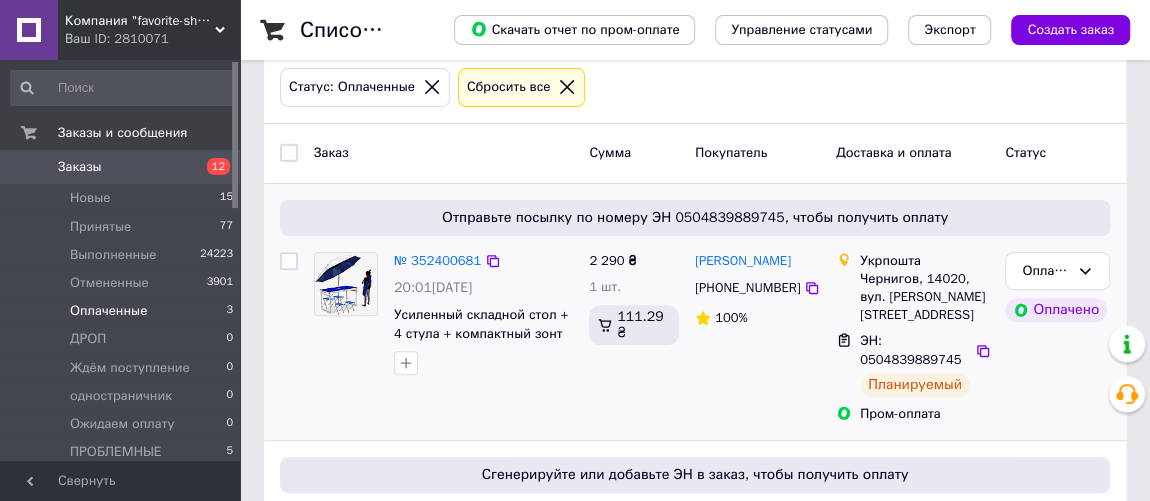 scroll, scrollTop: 272, scrollLeft: 0, axis: vertical 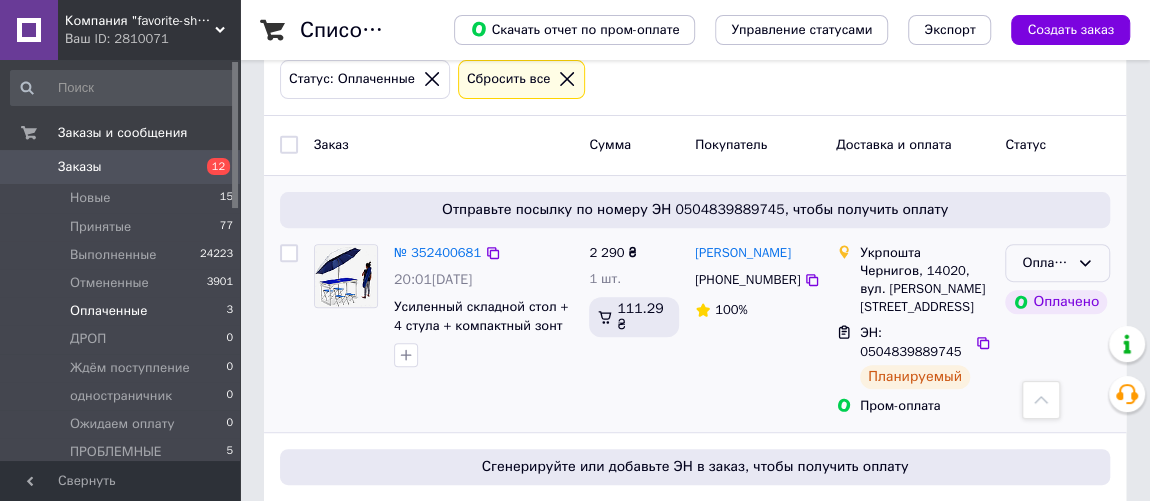 click on "Оплаченный" at bounding box center [1045, 263] 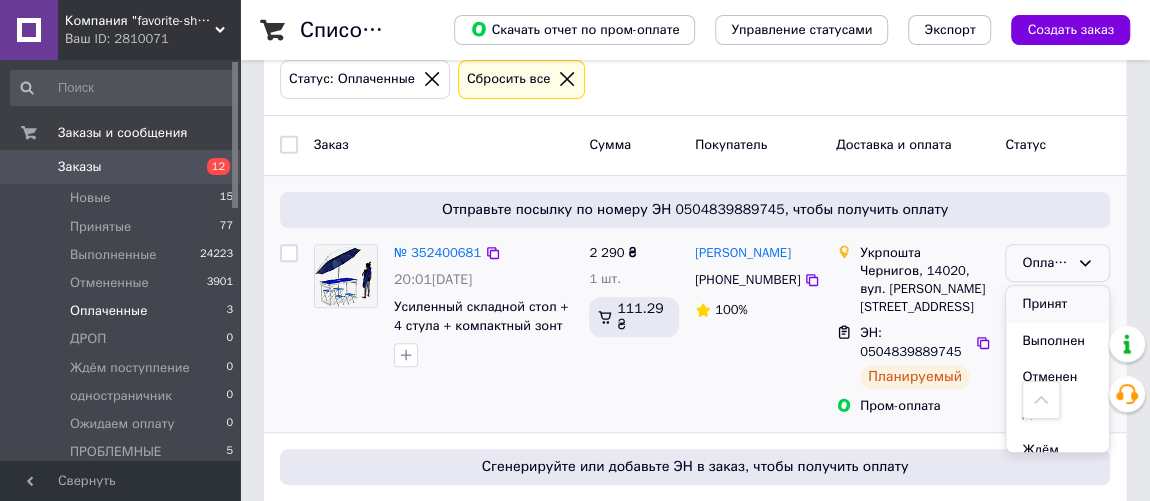 click on "Принят" at bounding box center [1057, 304] 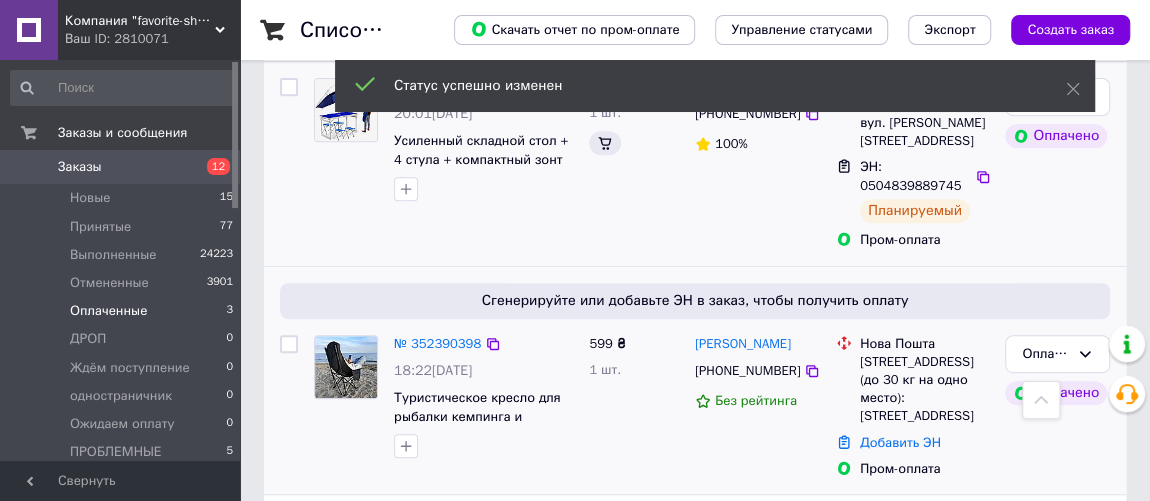 scroll, scrollTop: 454, scrollLeft: 0, axis: vertical 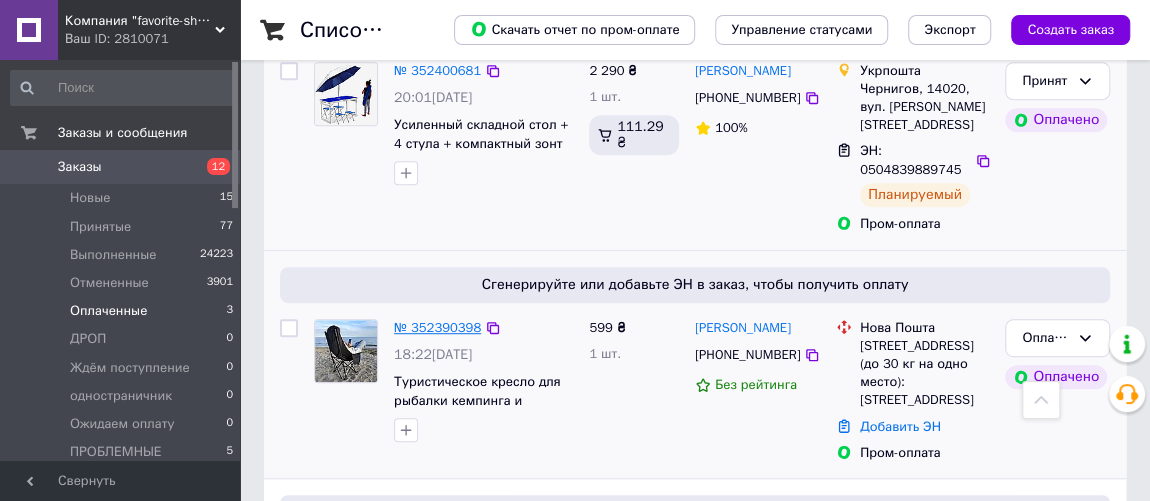 click on "№ 352390398" at bounding box center (437, 327) 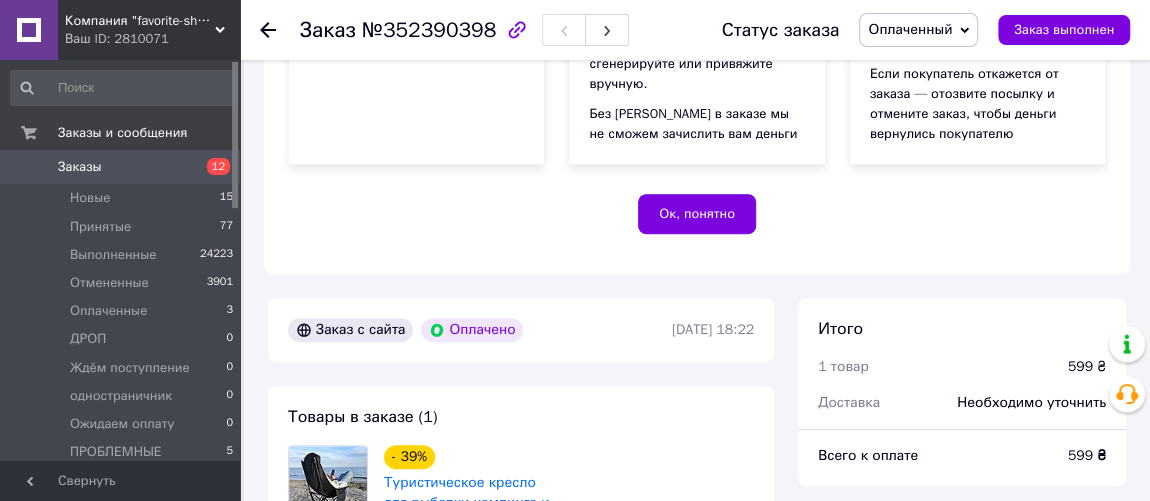scroll, scrollTop: 363, scrollLeft: 0, axis: vertical 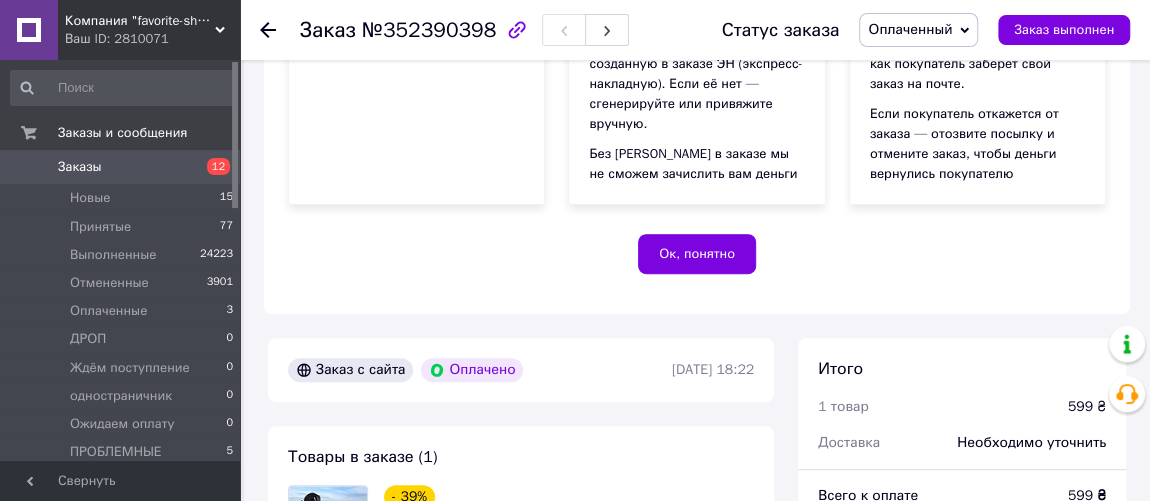 click on "Оплаченный" at bounding box center (910, 29) 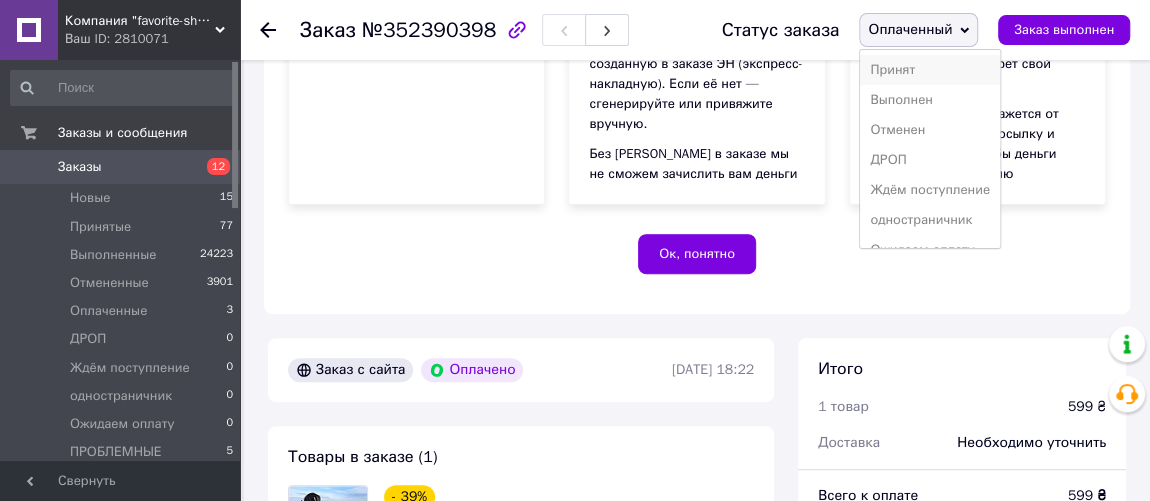 click on "Принят" at bounding box center (930, 70) 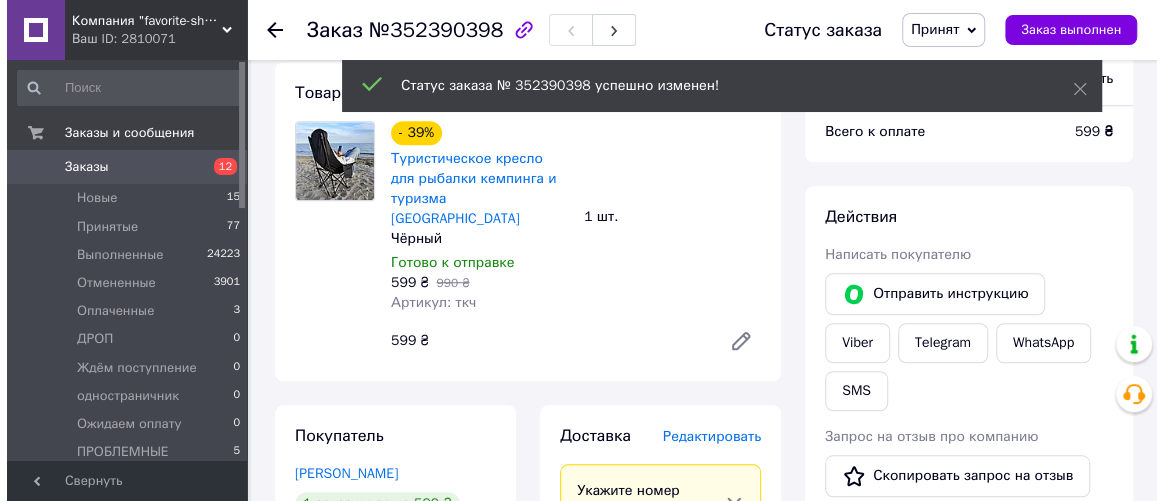 scroll, scrollTop: 818, scrollLeft: 0, axis: vertical 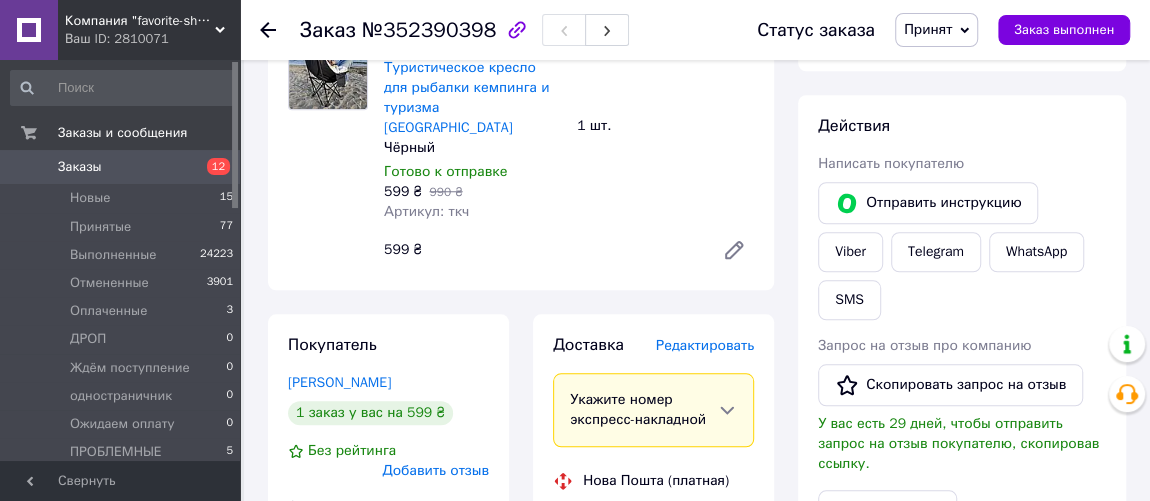 click on "Редактировать" at bounding box center [705, 345] 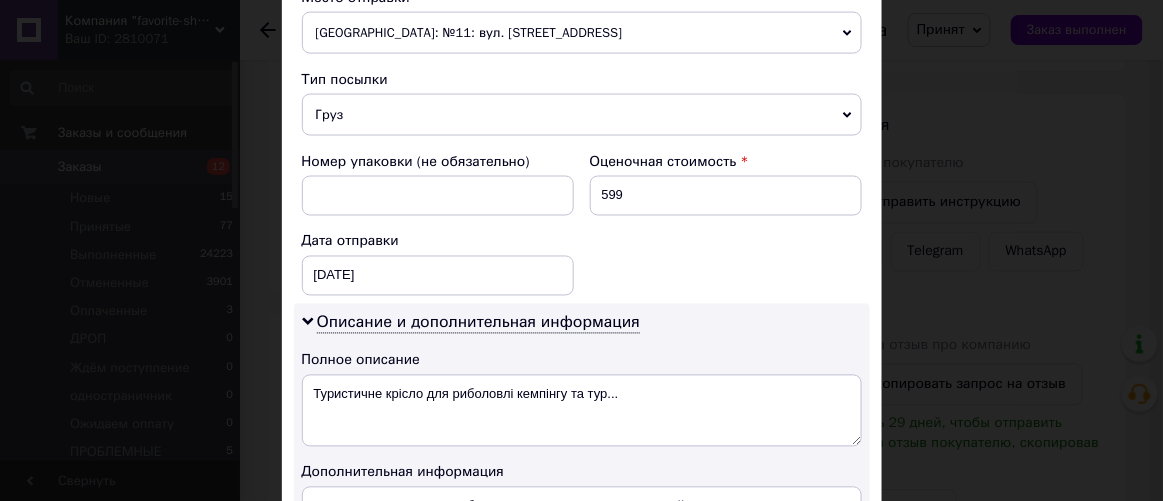 scroll, scrollTop: 909, scrollLeft: 0, axis: vertical 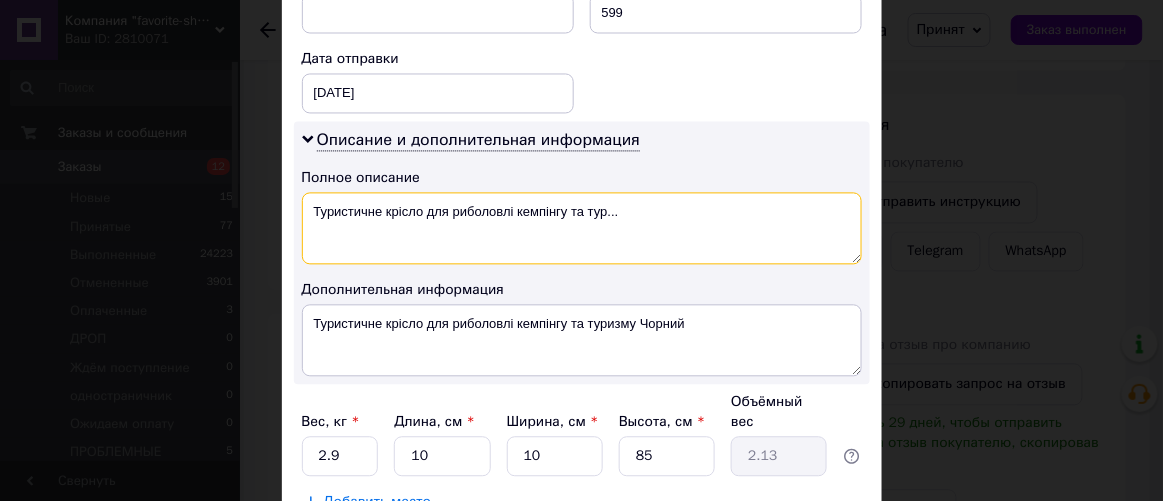 drag, startPoint x: 316, startPoint y: 205, endPoint x: 643, endPoint y: 213, distance: 327.09784 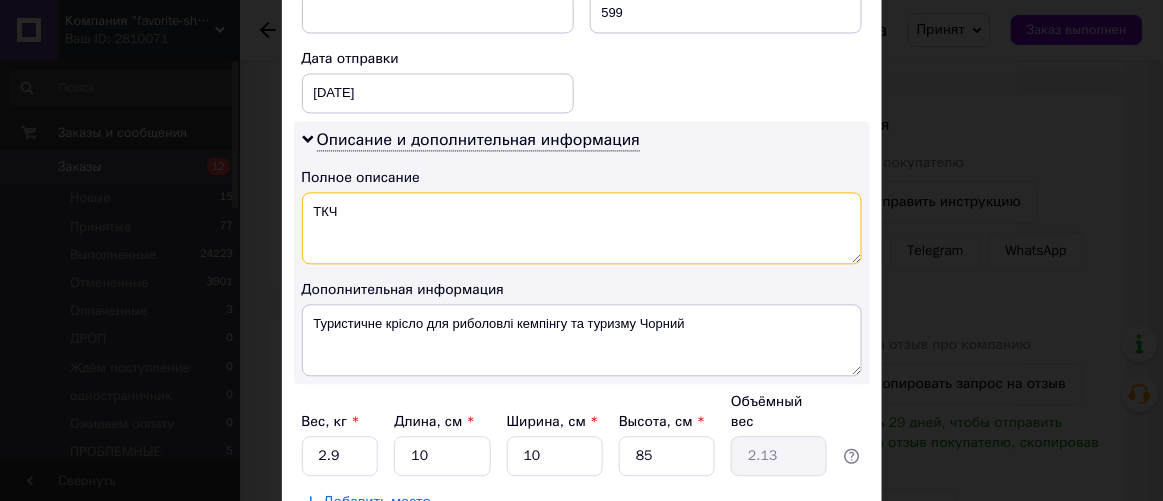 drag, startPoint x: 343, startPoint y: 205, endPoint x: 310, endPoint y: 204, distance: 33.01515 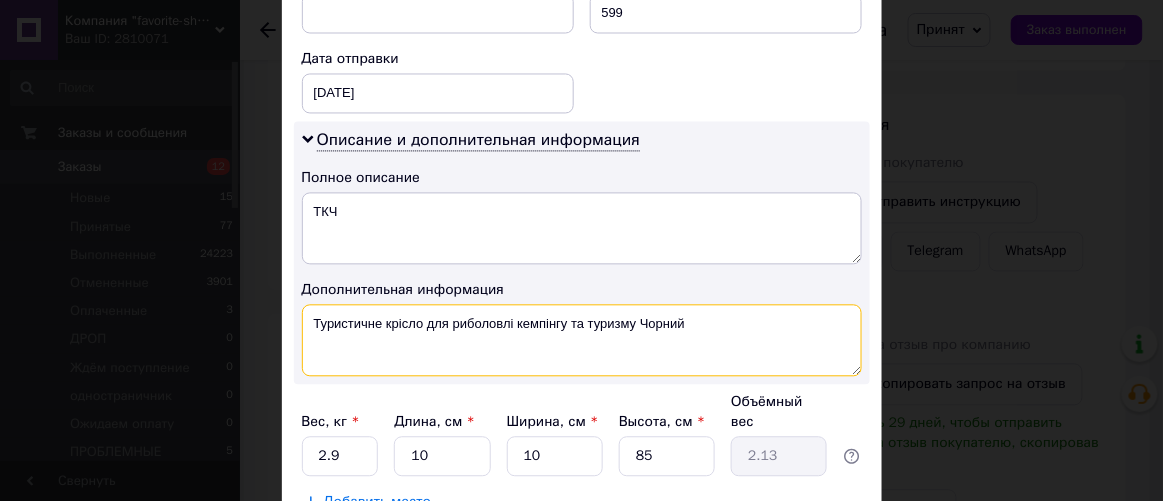 drag, startPoint x: 309, startPoint y: 309, endPoint x: 703, endPoint y: 322, distance: 394.21442 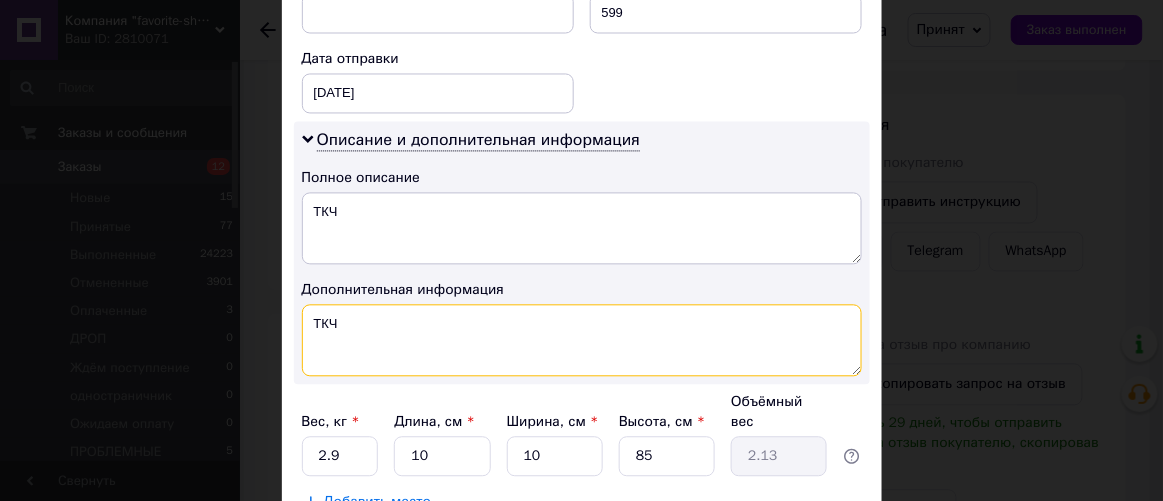 type on "ТКЧ" 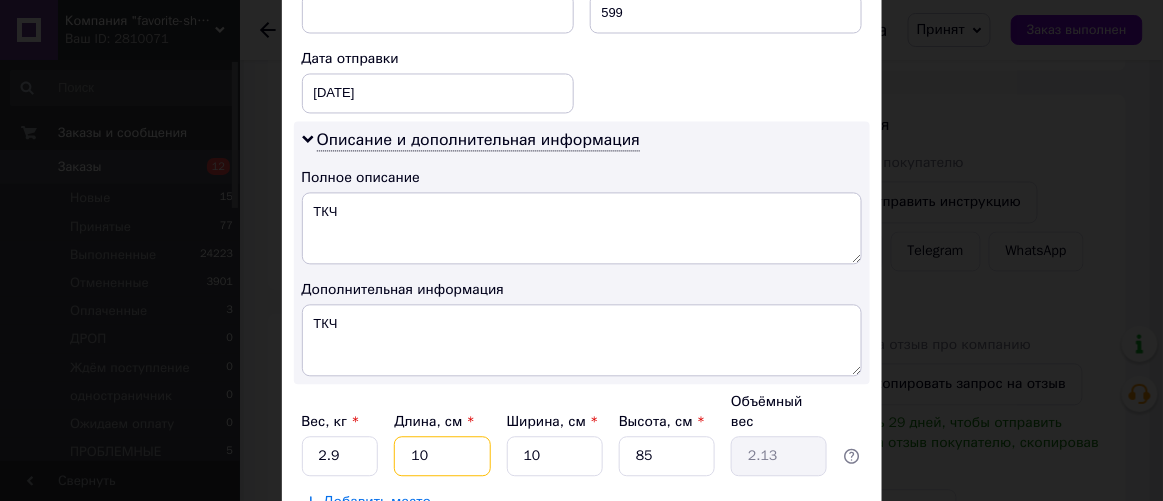 drag, startPoint x: 413, startPoint y: 423, endPoint x: 433, endPoint y: 425, distance: 20.09975 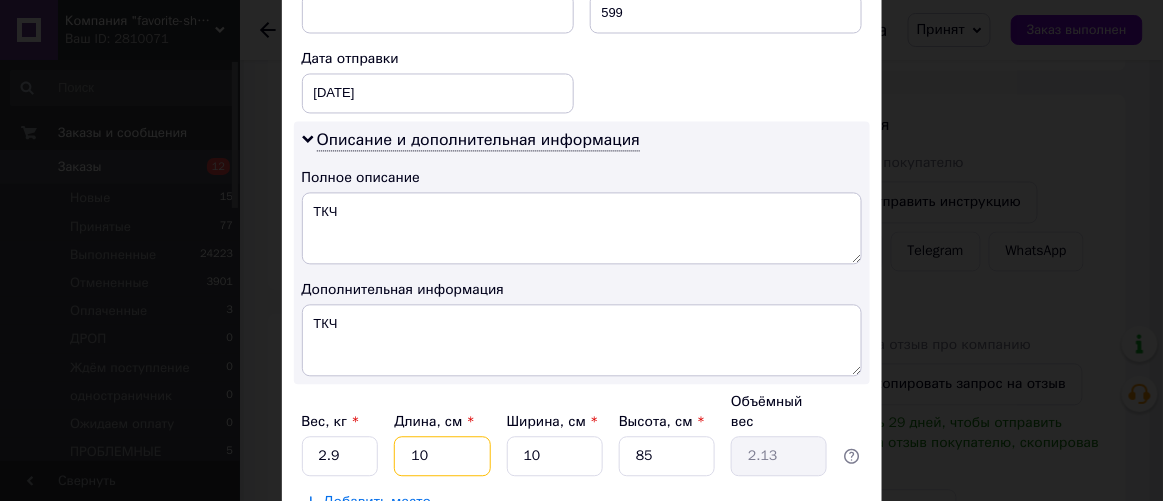 click on "10" at bounding box center [442, 457] 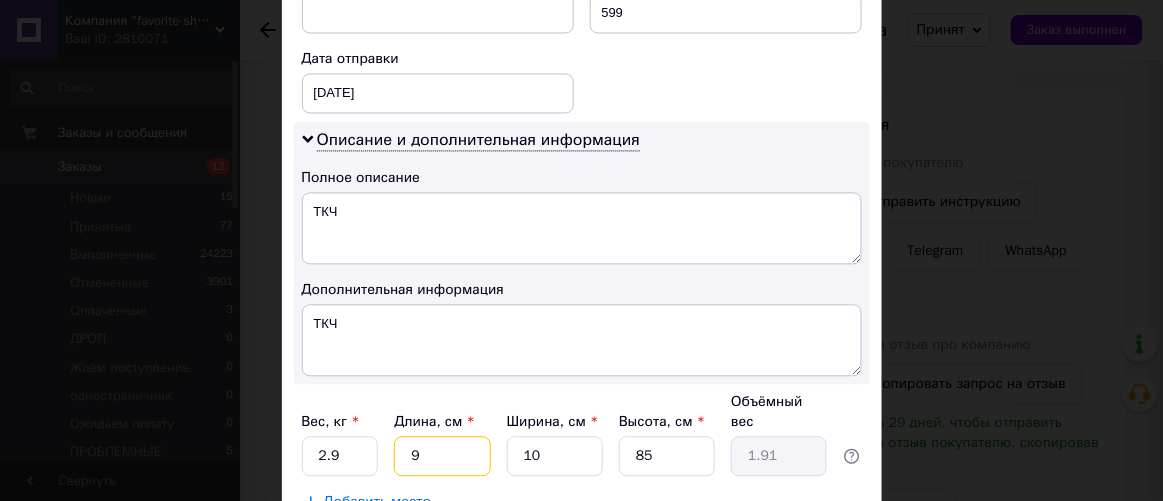 type on "90" 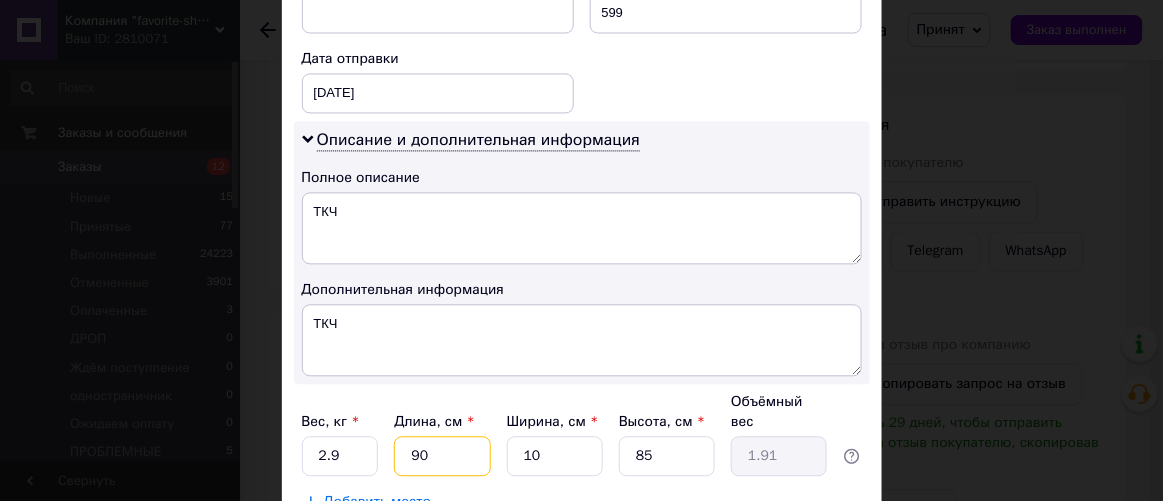 type on "19.13" 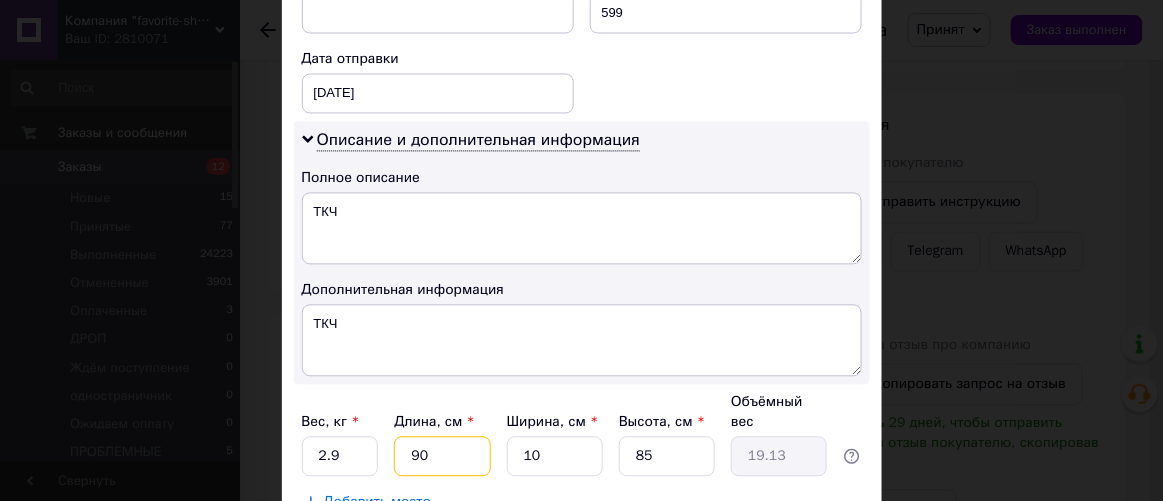 type on "90" 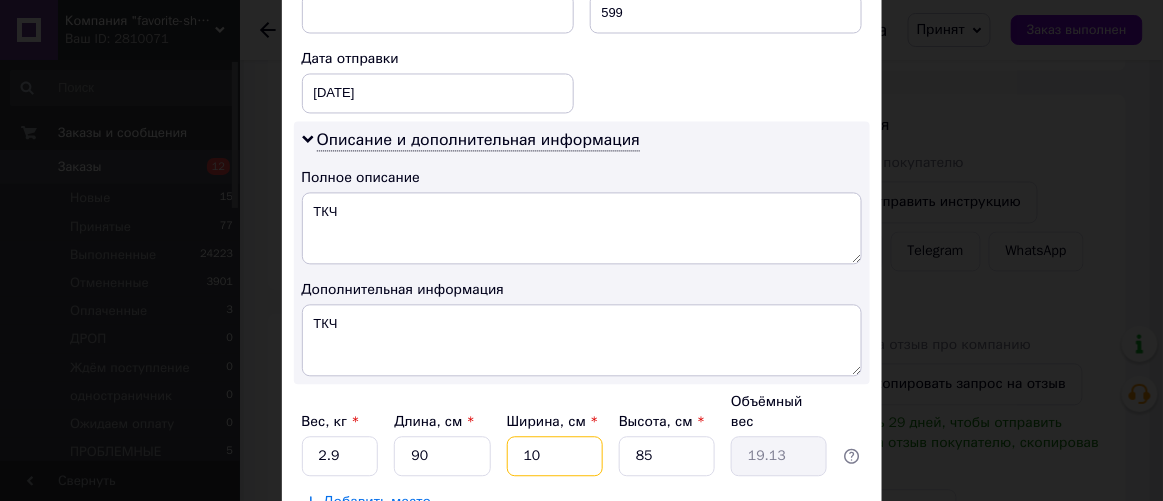 drag, startPoint x: 519, startPoint y: 427, endPoint x: 568, endPoint y: 429, distance: 49.0408 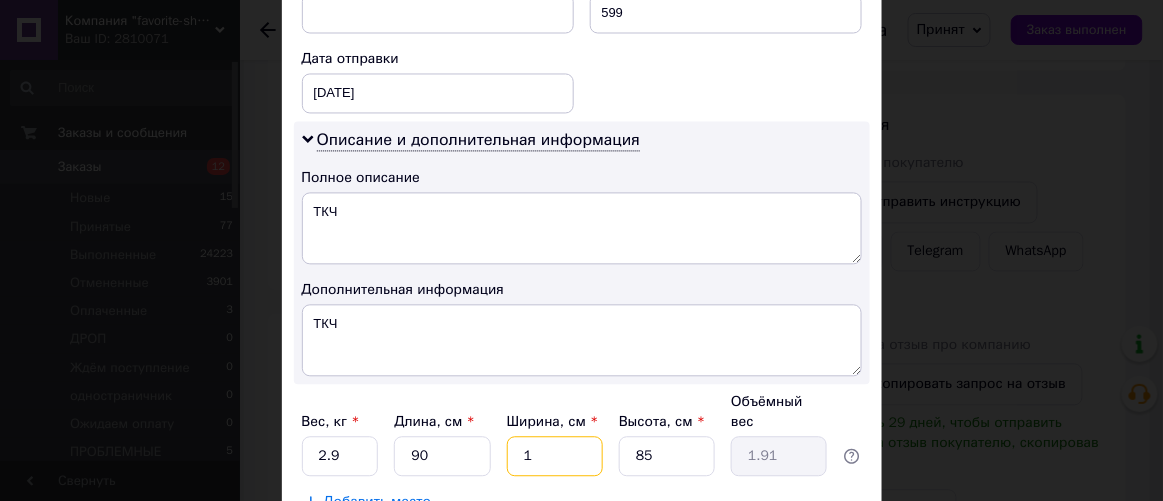 type on "14" 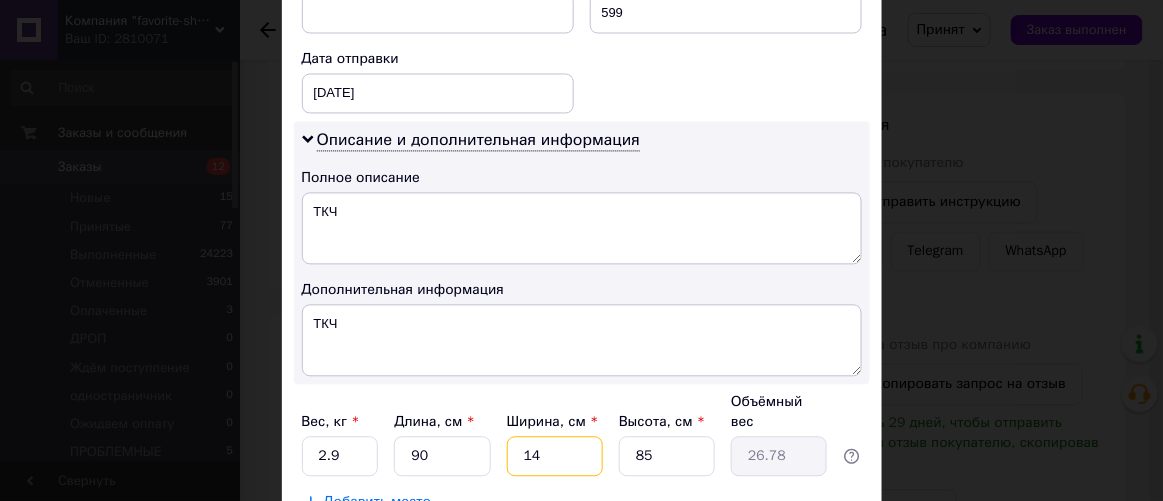 type on "14" 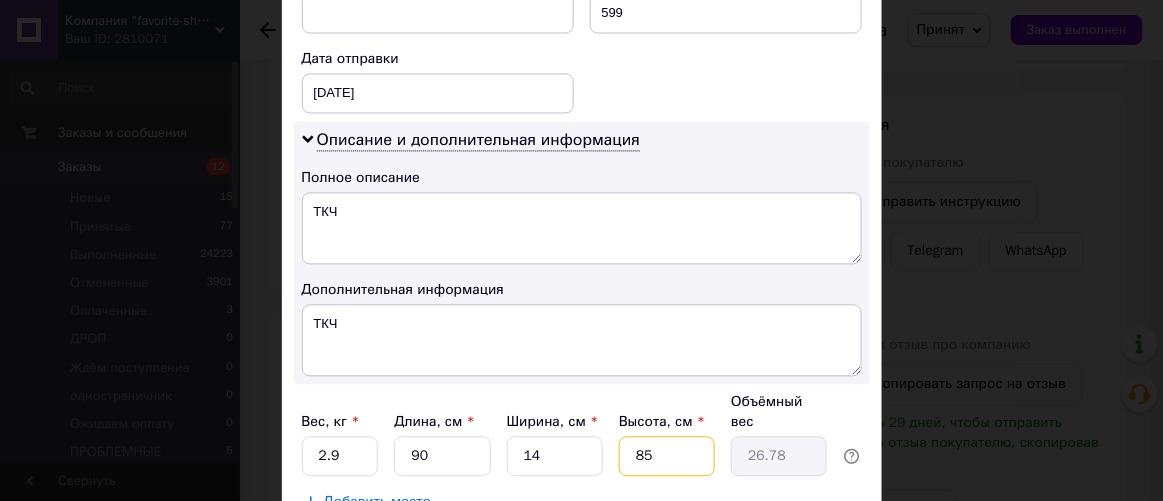drag, startPoint x: 623, startPoint y: 428, endPoint x: 681, endPoint y: 429, distance: 58.00862 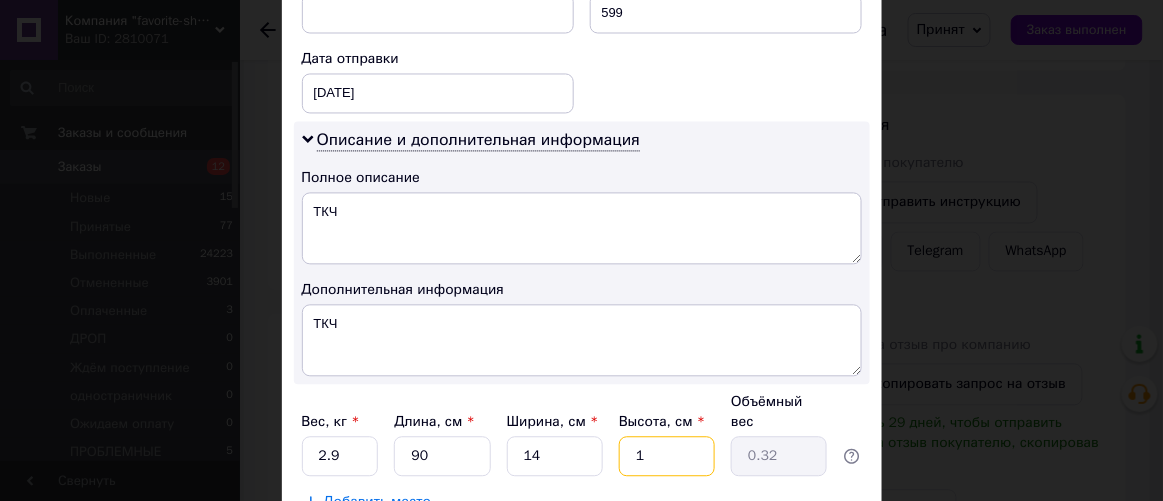 type on "10" 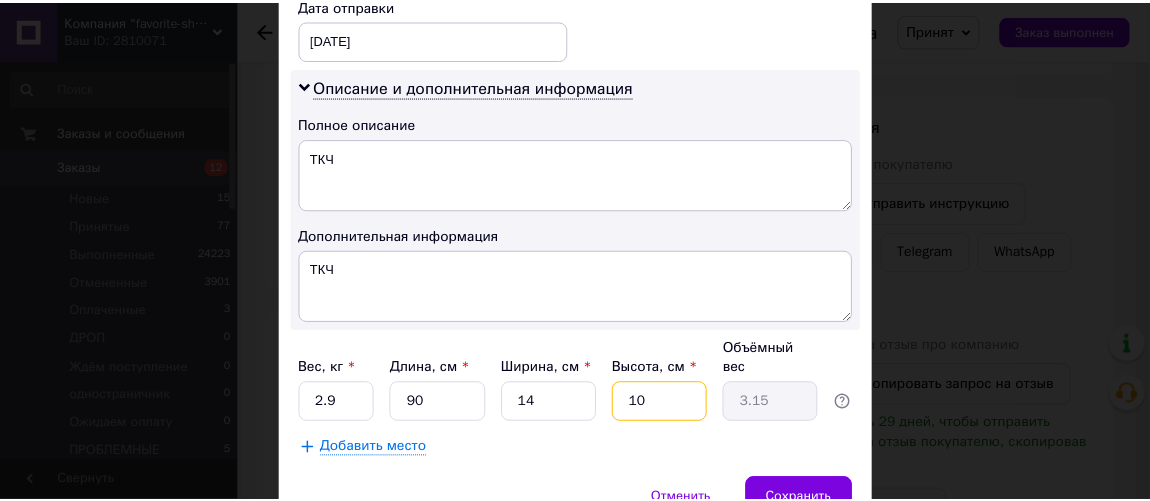 scroll, scrollTop: 999, scrollLeft: 0, axis: vertical 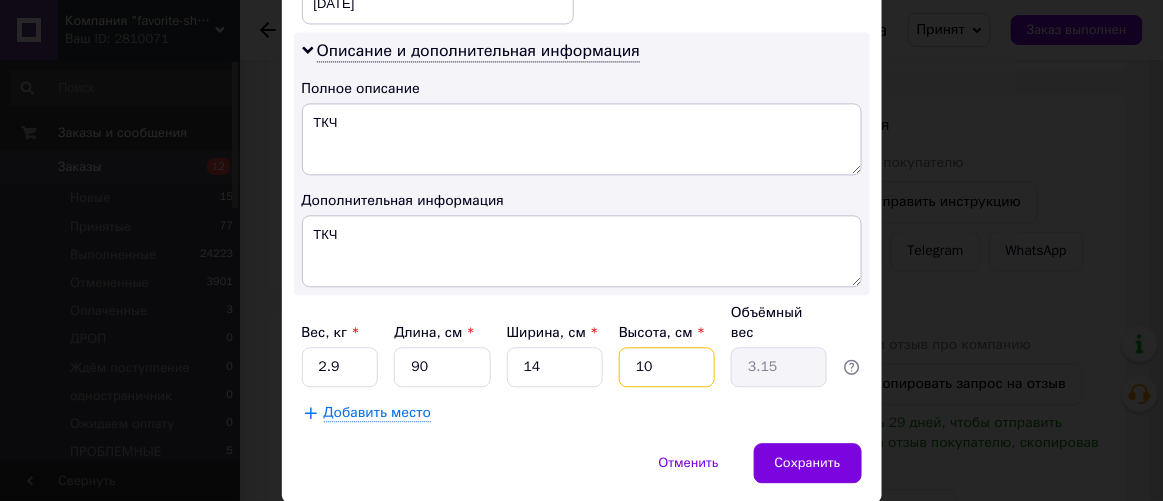 drag, startPoint x: 641, startPoint y: 335, endPoint x: 656, endPoint y: 337, distance: 15.132746 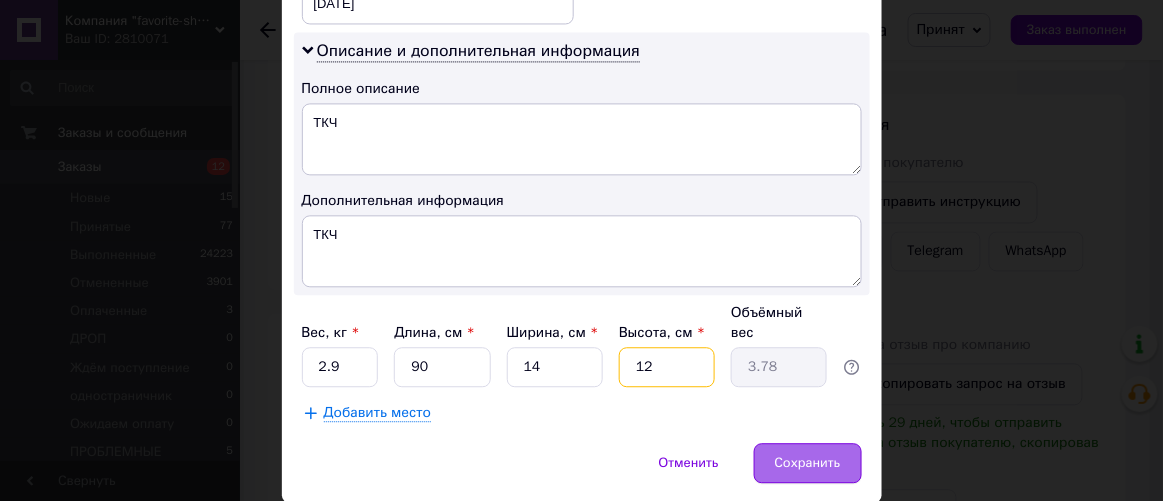 type on "12" 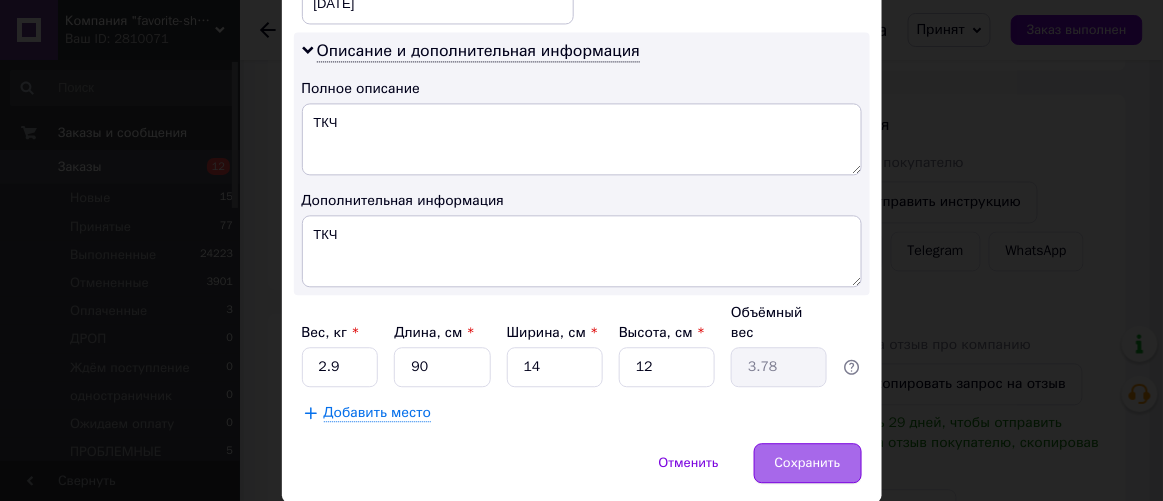 click on "Сохранить" at bounding box center [808, 463] 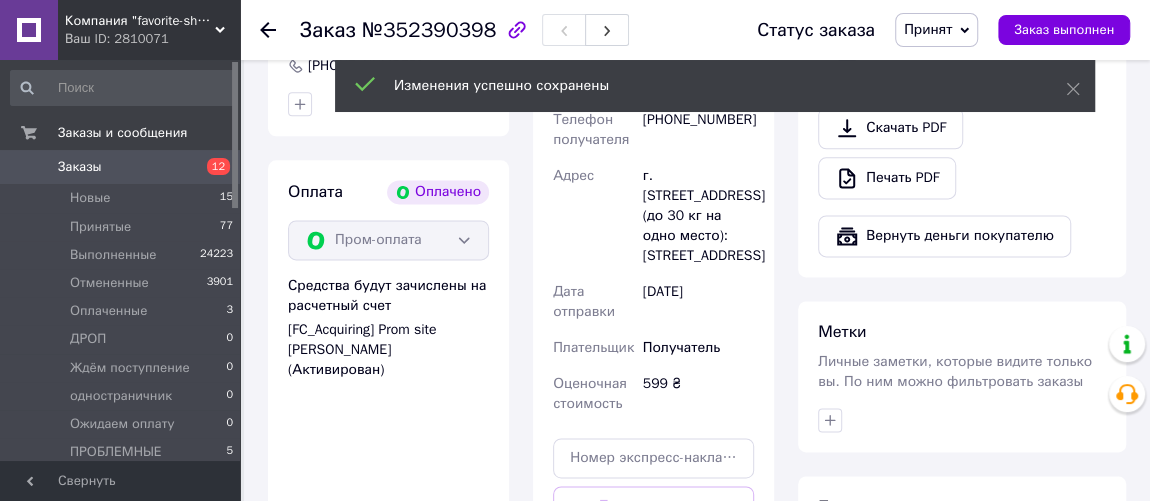 scroll, scrollTop: 1454, scrollLeft: 0, axis: vertical 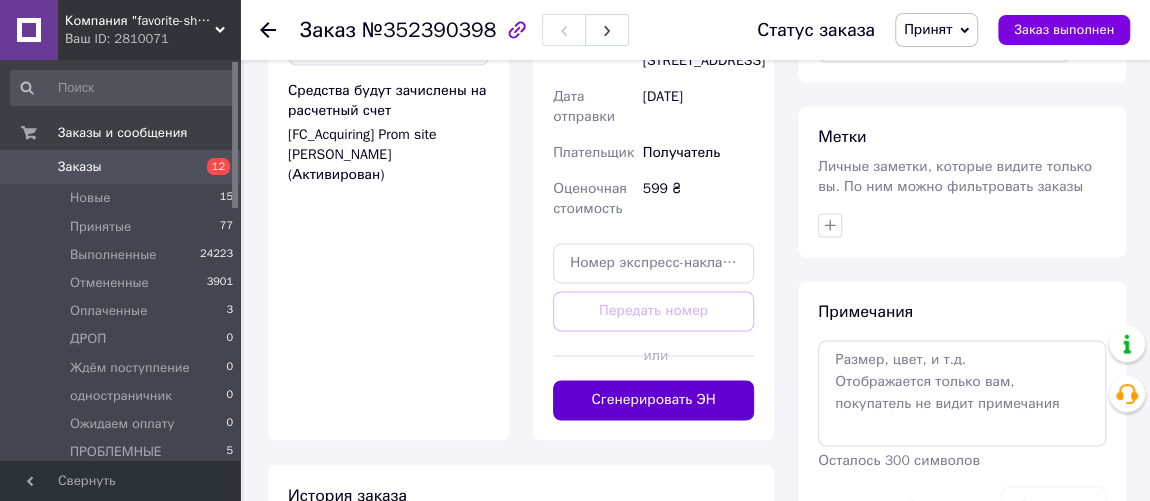 click on "Сгенерировать ЭН" at bounding box center (653, 400) 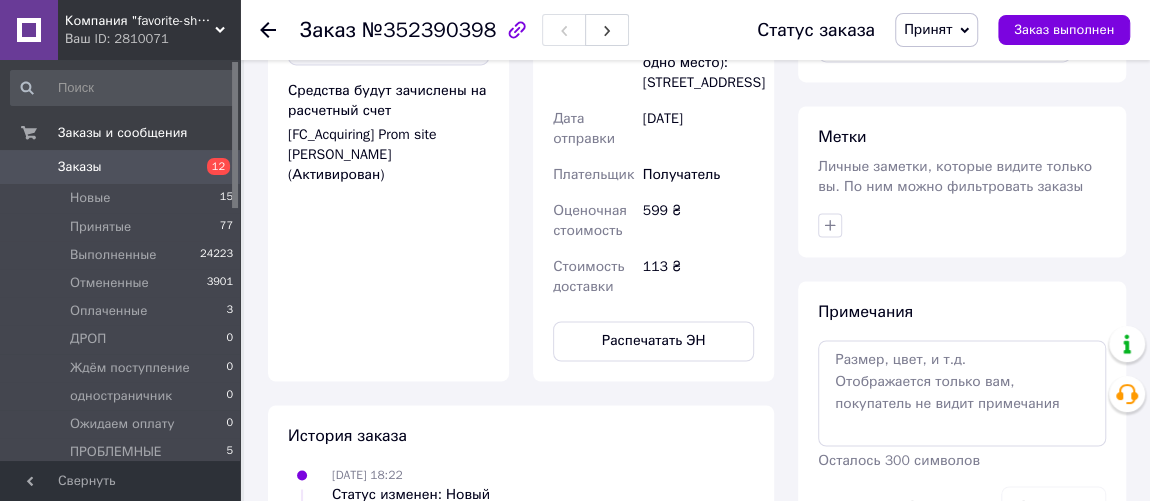 click 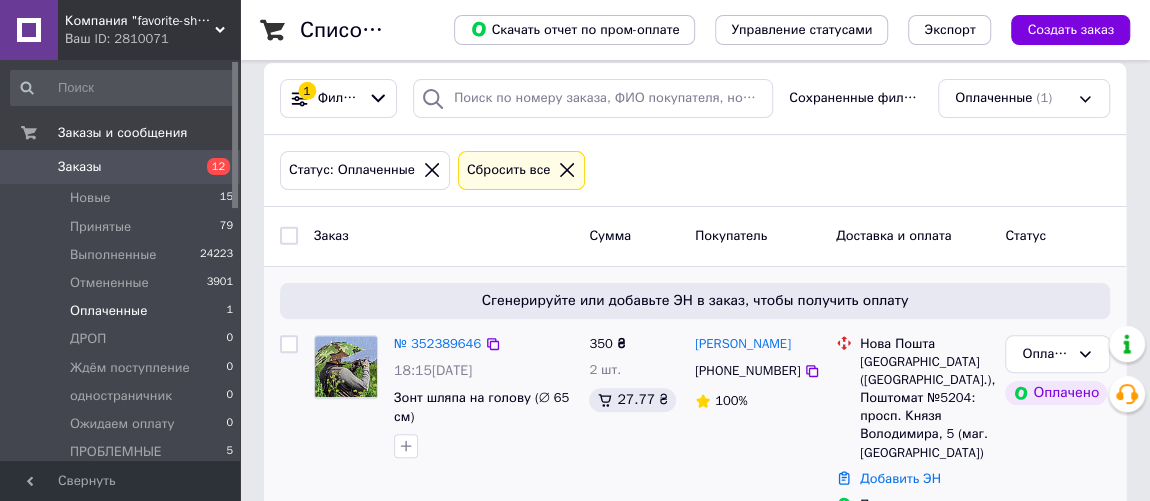 scroll, scrollTop: 232, scrollLeft: 0, axis: vertical 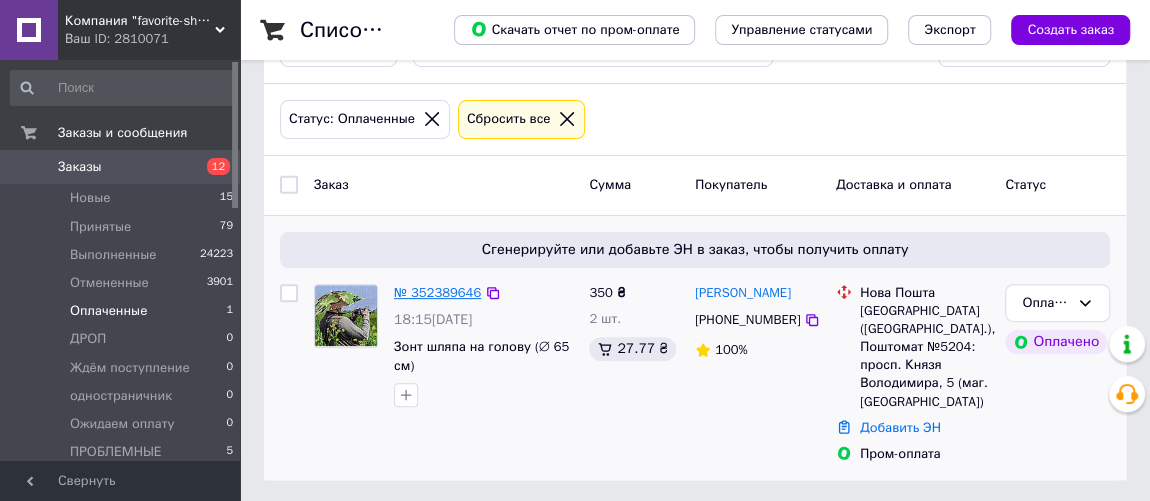 click on "№ 352389646" at bounding box center (437, 292) 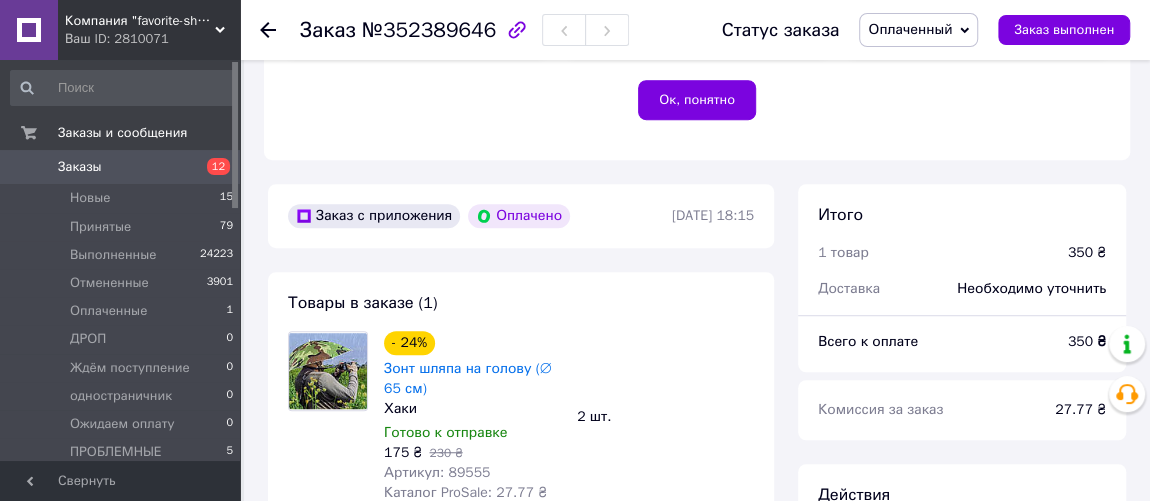 scroll, scrollTop: 323, scrollLeft: 0, axis: vertical 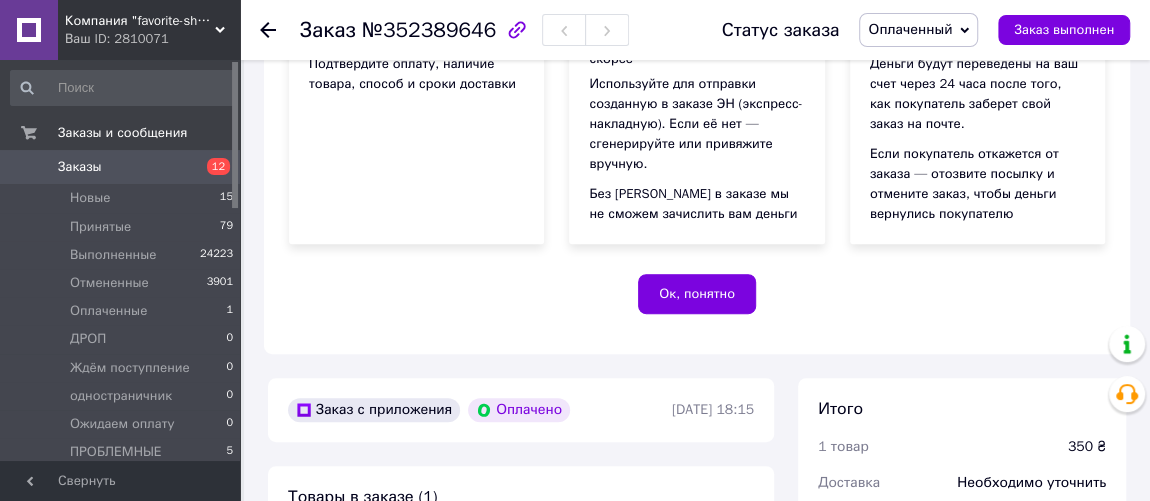 click on "Оплаченный" at bounding box center [910, 29] 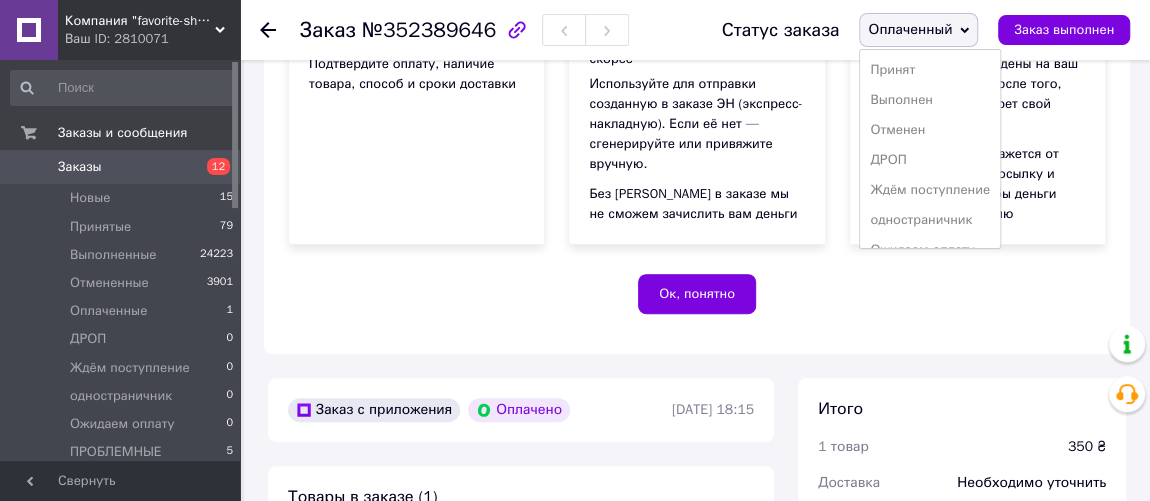 click on "Принят" at bounding box center (930, 70) 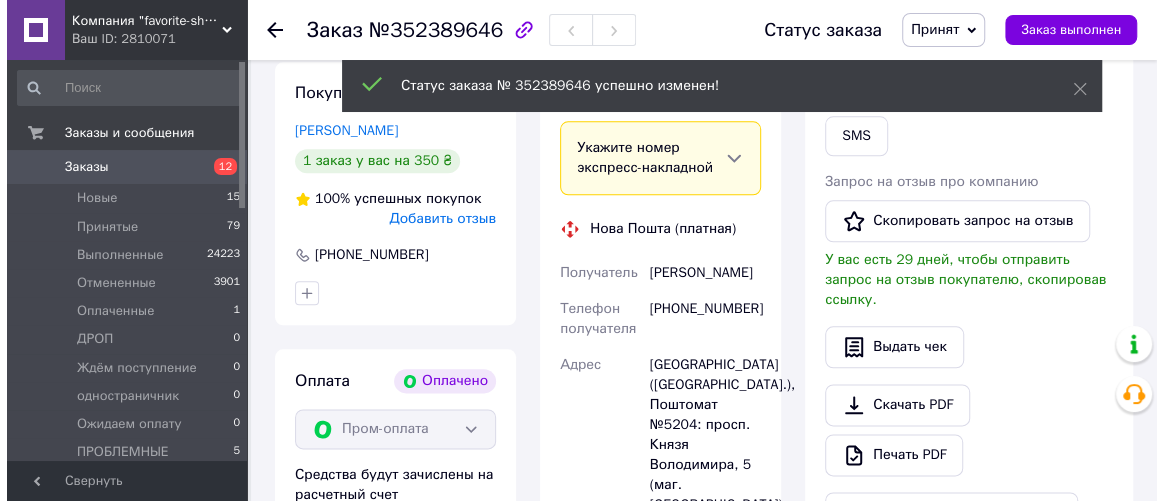 scroll, scrollTop: 959, scrollLeft: 0, axis: vertical 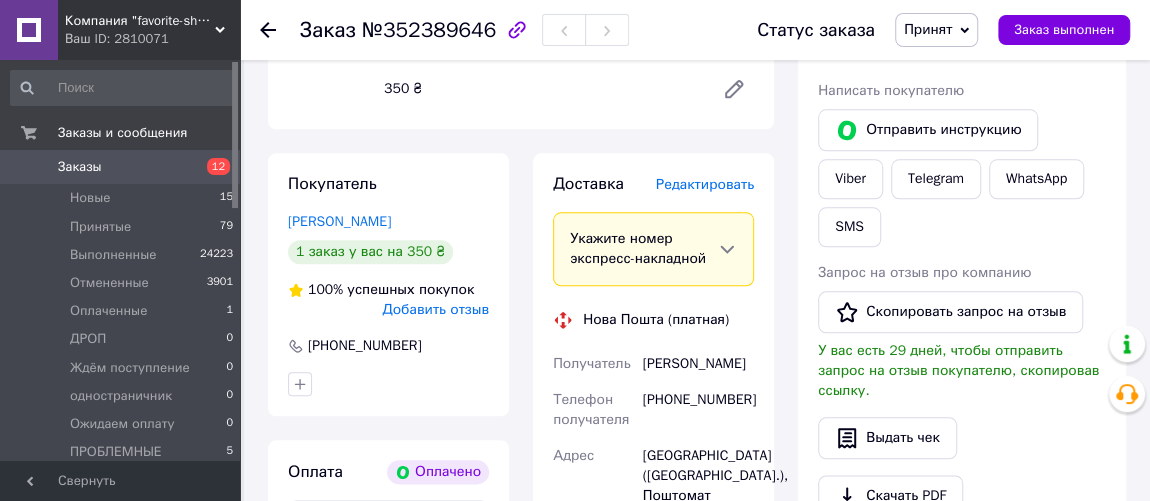 click on "Редактировать" at bounding box center (705, 184) 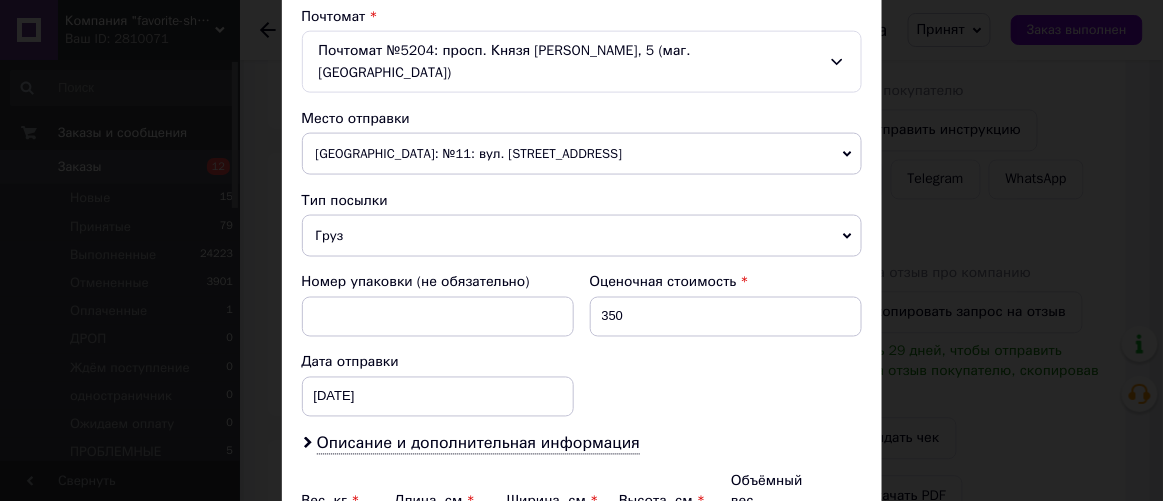 scroll, scrollTop: 815, scrollLeft: 0, axis: vertical 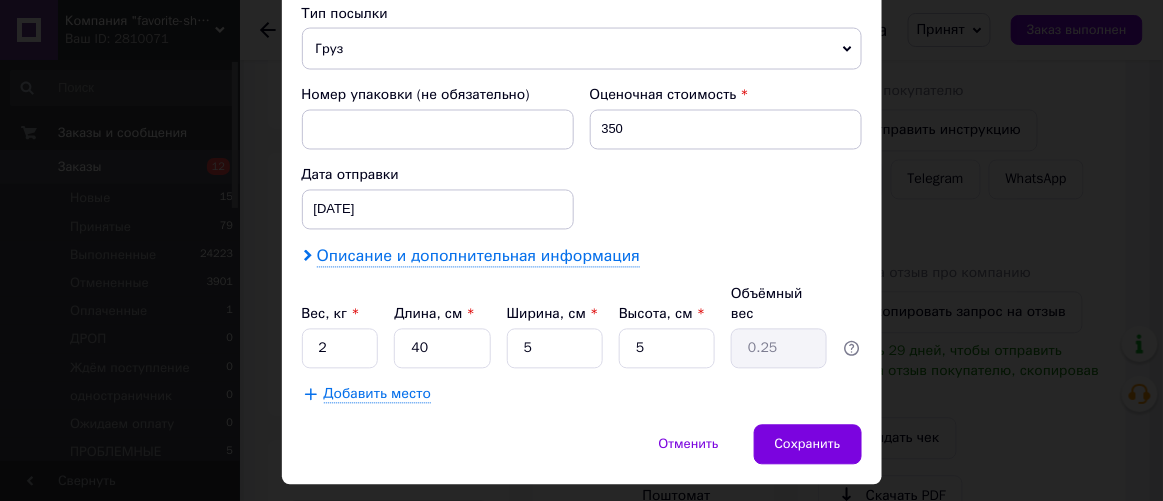 click on "Описание и дополнительная информация" at bounding box center [478, 257] 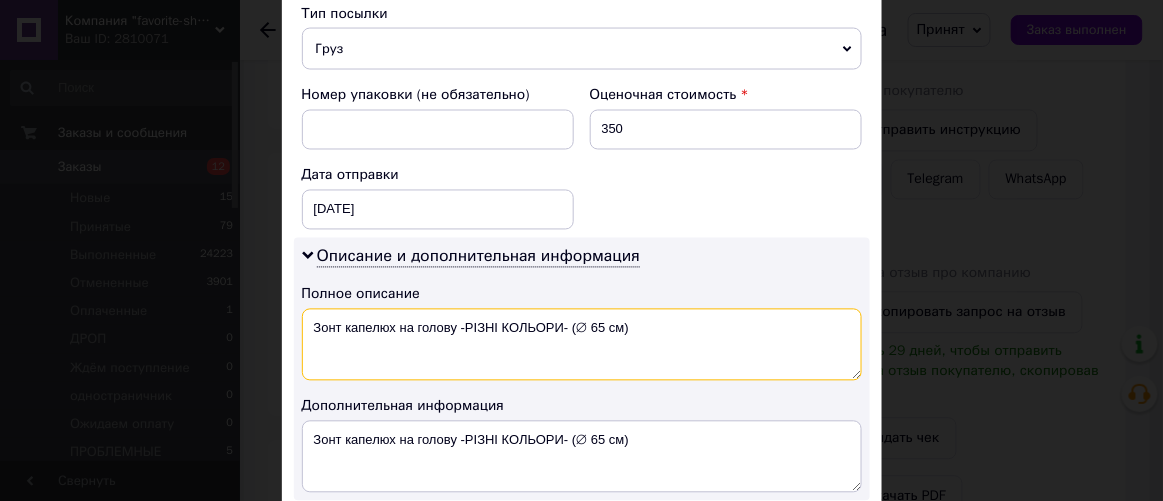 drag, startPoint x: 316, startPoint y: 298, endPoint x: 649, endPoint y: 308, distance: 333.15012 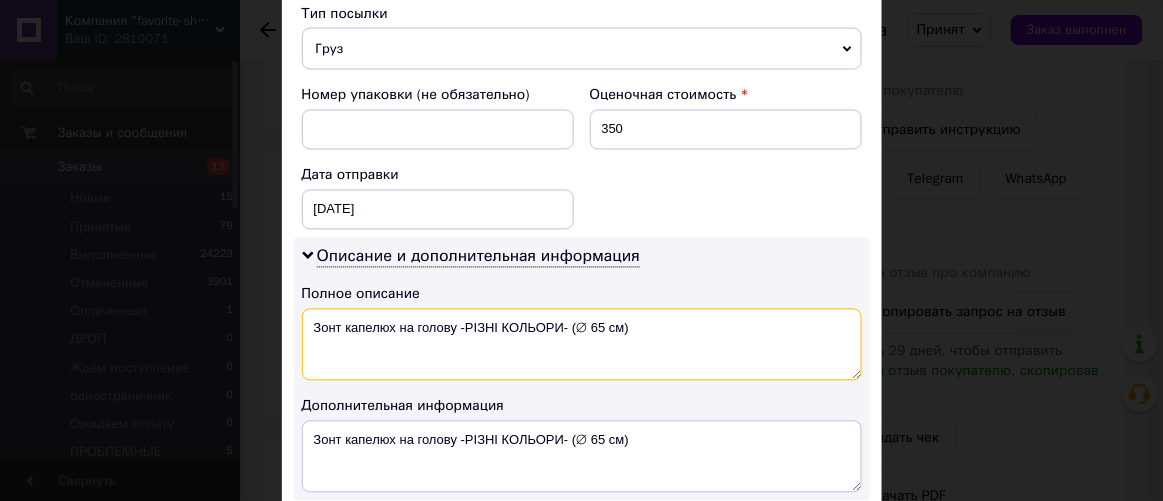 click on "Зонт капелюх на голову -РІЗНІ КОЛЬОРИ- (⌀ 65 см)" at bounding box center [582, 345] 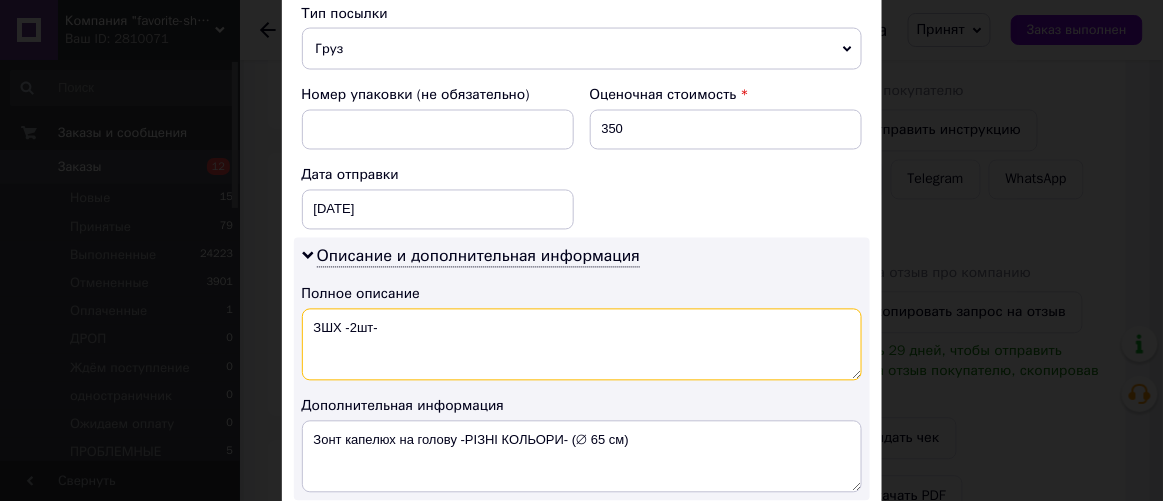 drag, startPoint x: 380, startPoint y: 295, endPoint x: 311, endPoint y: 302, distance: 69.354164 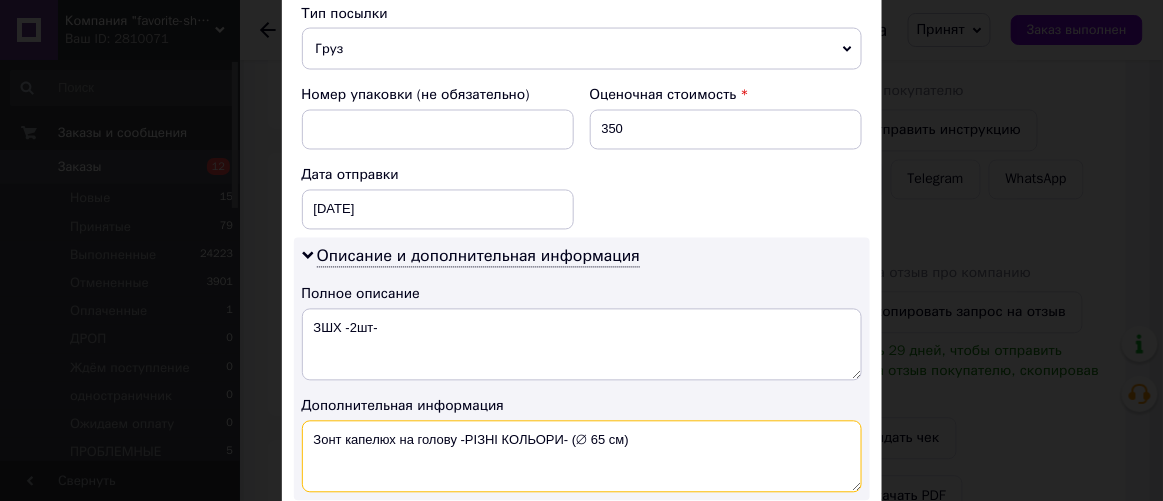 click on "Зонт капелюх на голову -РІЗНІ КОЛЬОРИ- (⌀ 65 см)" at bounding box center (582, 457) 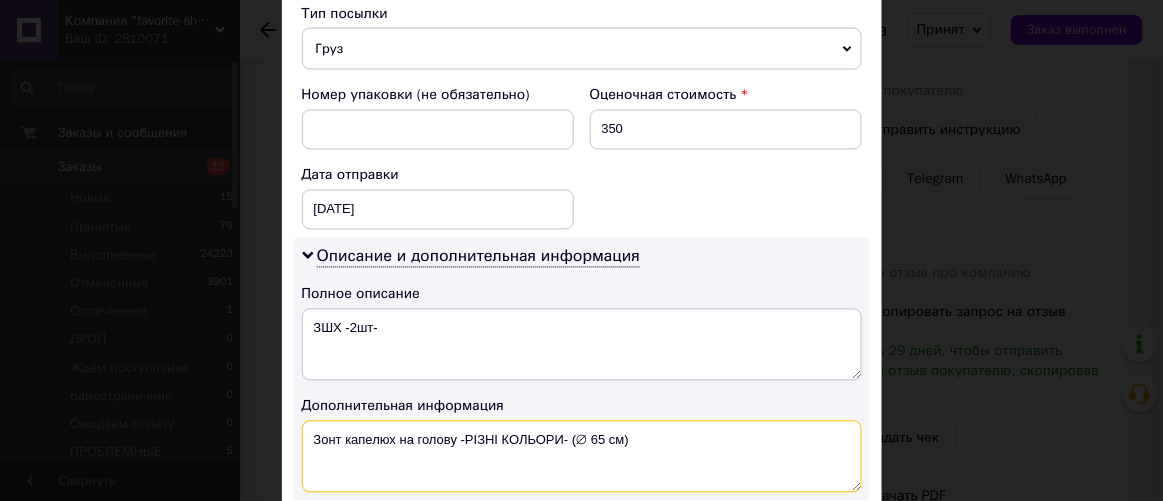 paste on "Х -2шт-" 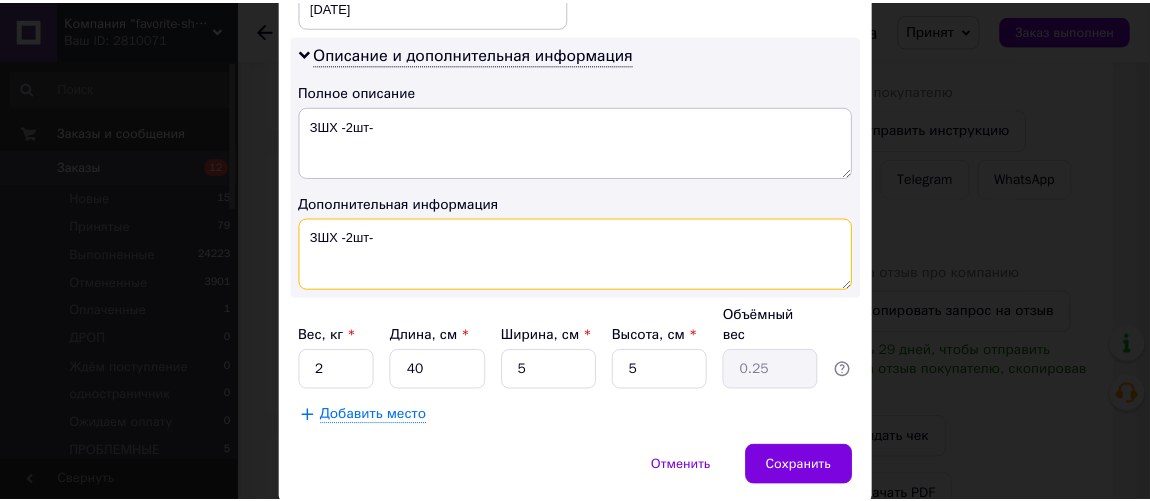 scroll, scrollTop: 1038, scrollLeft: 0, axis: vertical 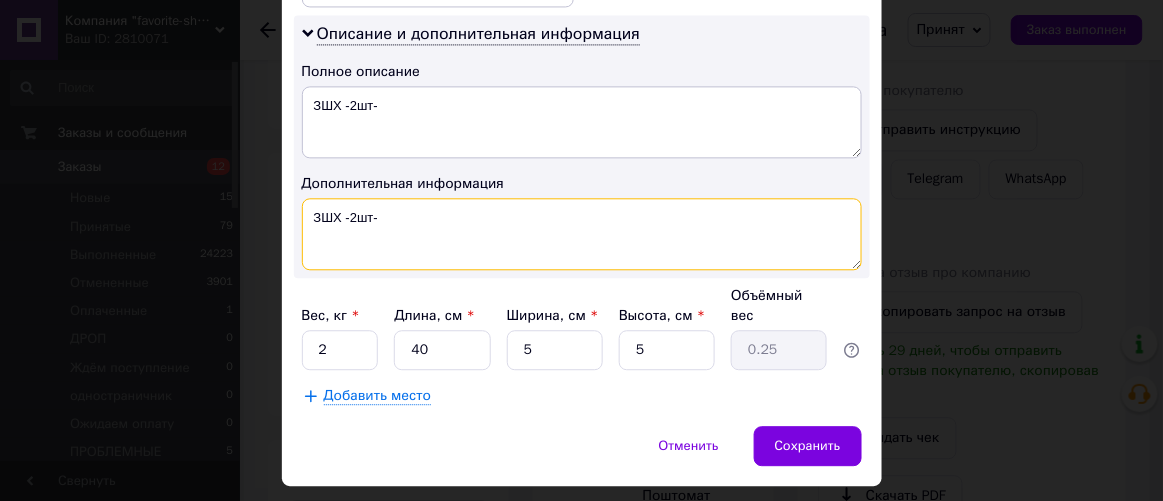 type on "ЗШХ -2шт-" 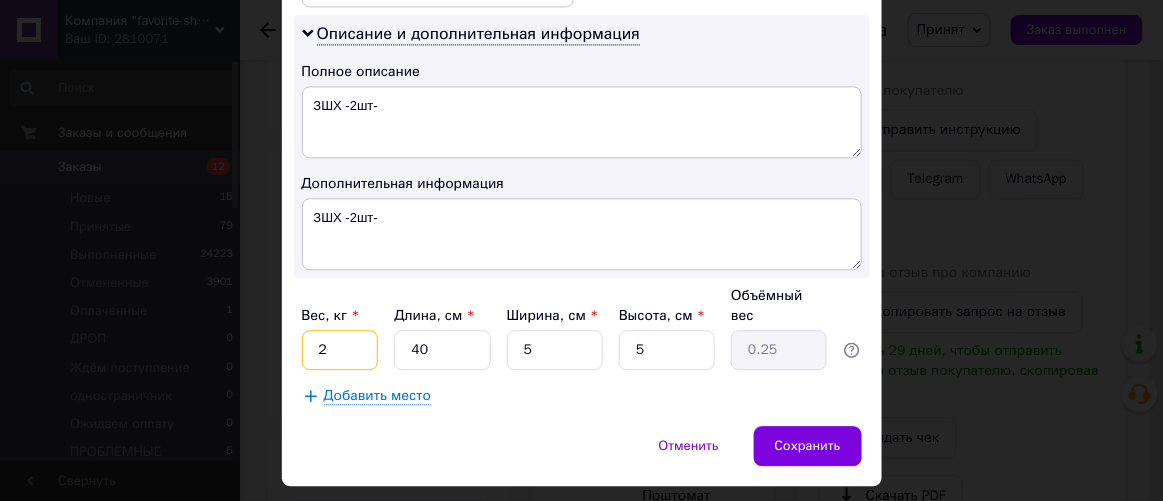 click on "2" at bounding box center (340, 350) 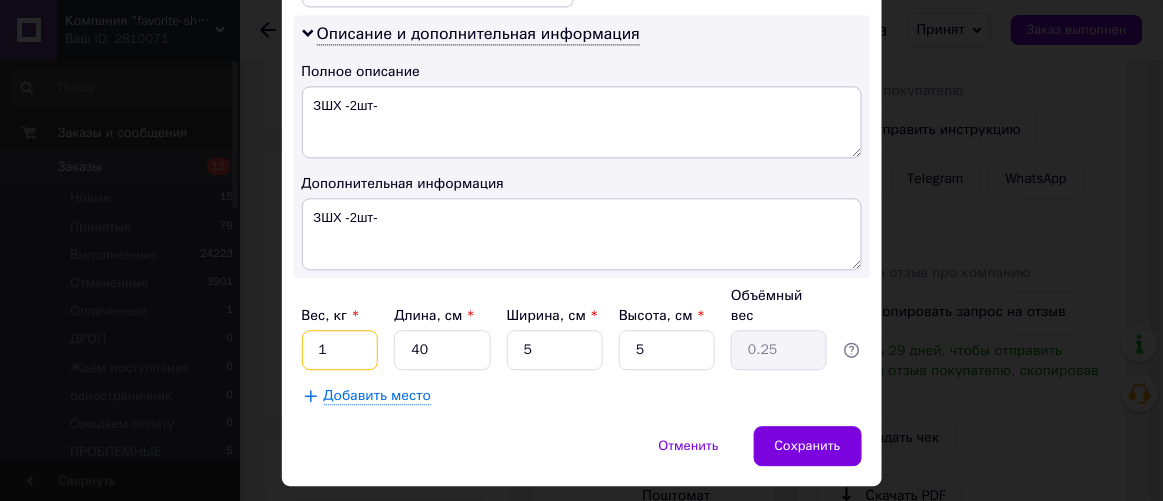 type on "1" 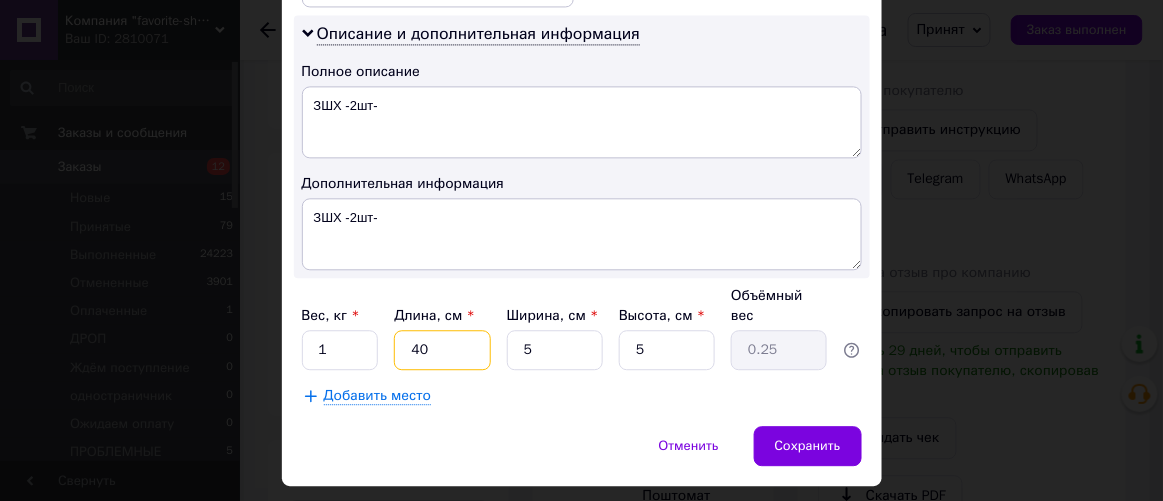 click on "40" at bounding box center [442, 350] 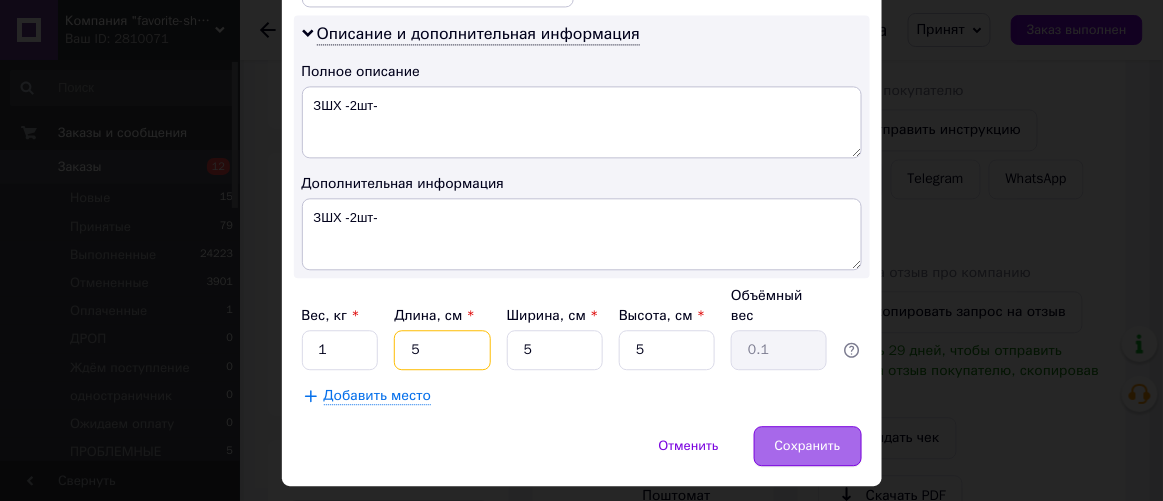 type on "5" 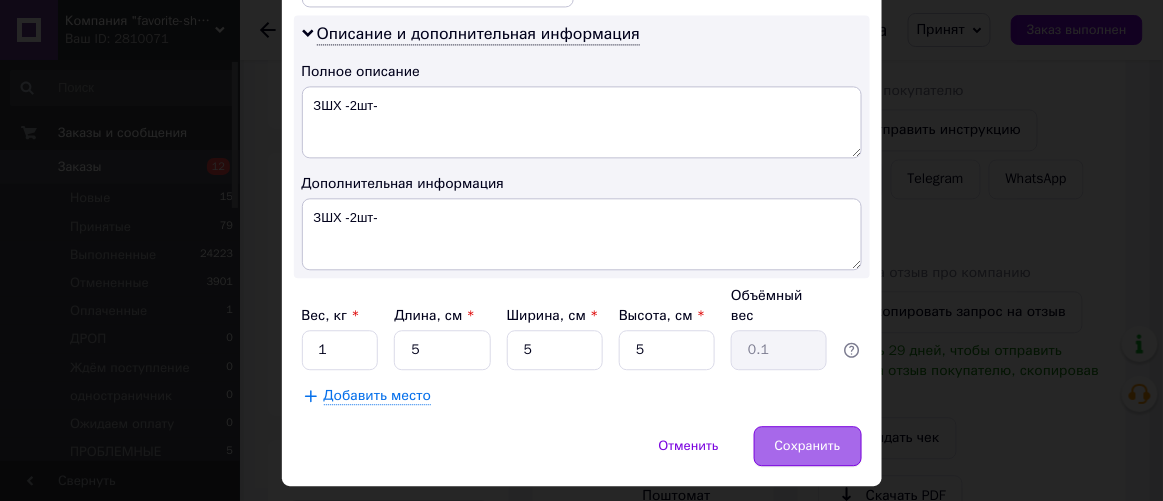 click on "Сохранить" at bounding box center [808, 446] 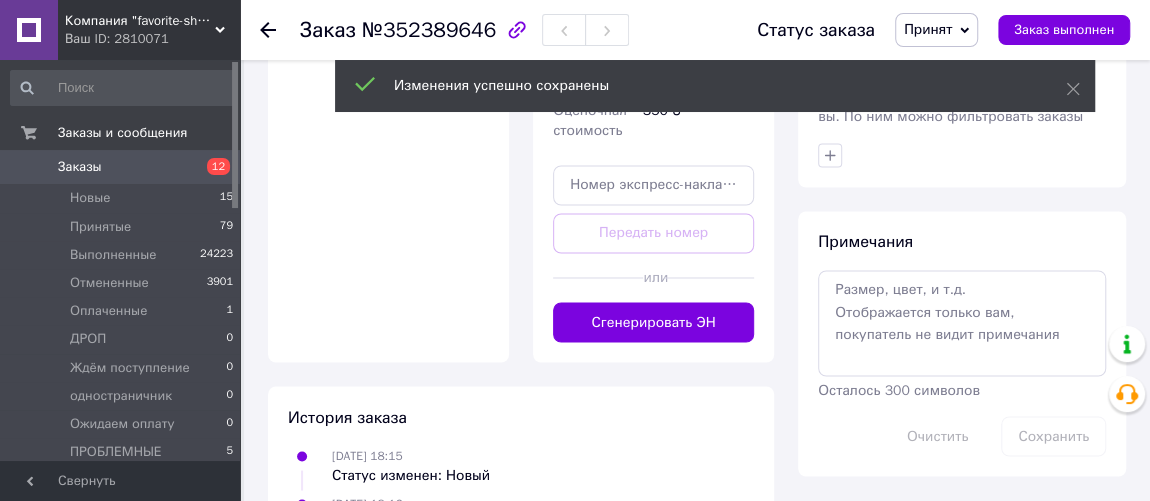 scroll, scrollTop: 1686, scrollLeft: 0, axis: vertical 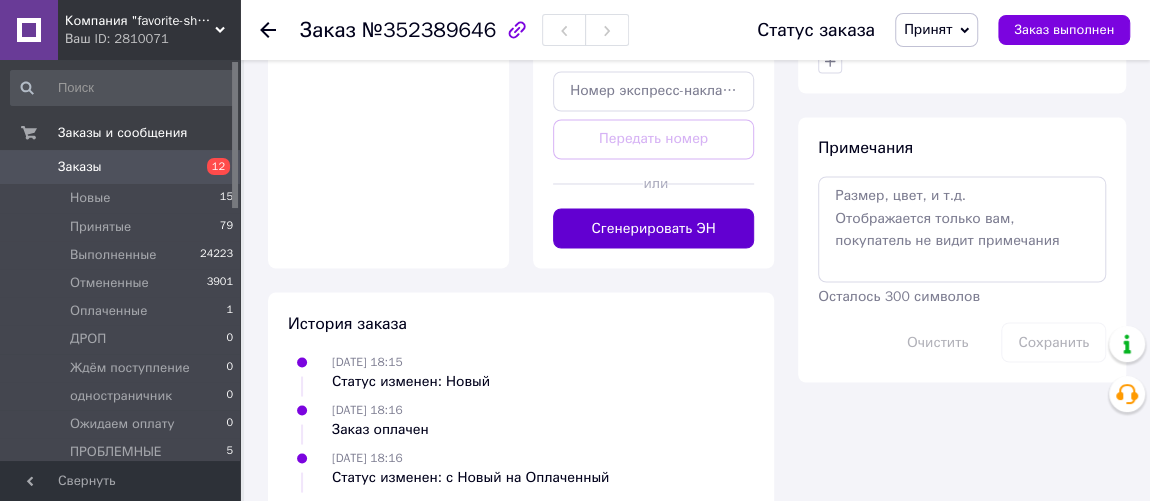 click on "Сгенерировать ЭН" at bounding box center [653, 228] 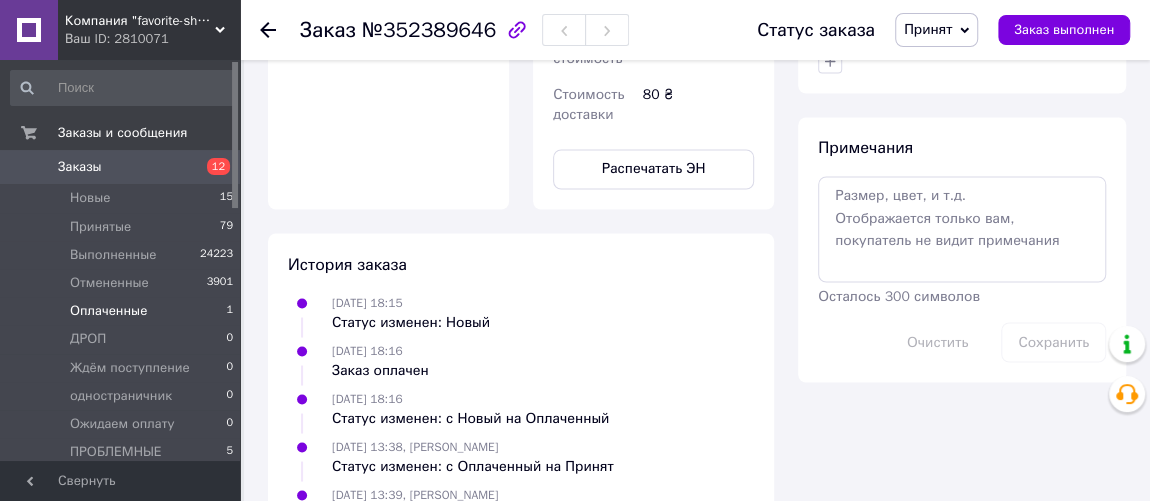 click on "Оплаченные" at bounding box center [108, 311] 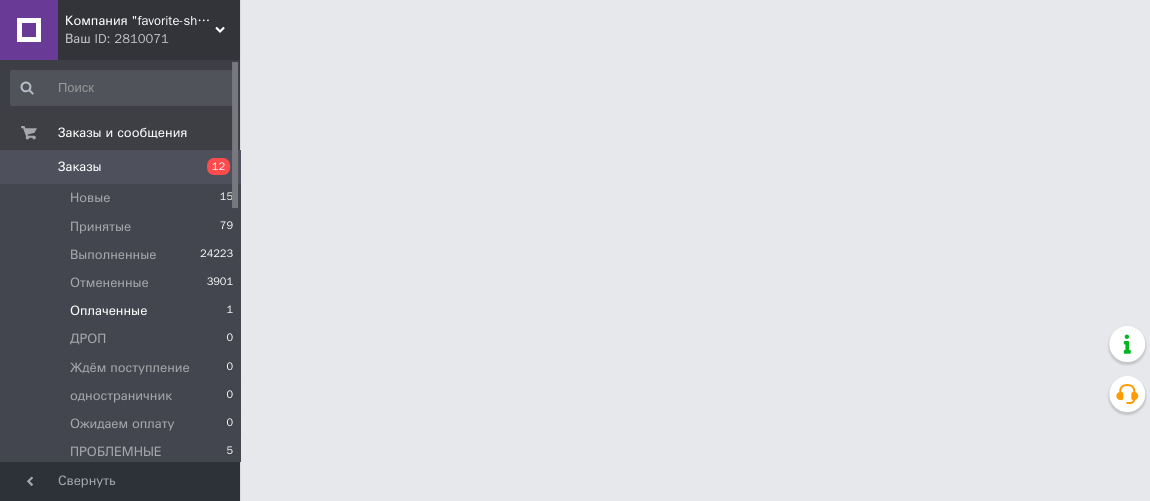 scroll, scrollTop: 0, scrollLeft: 0, axis: both 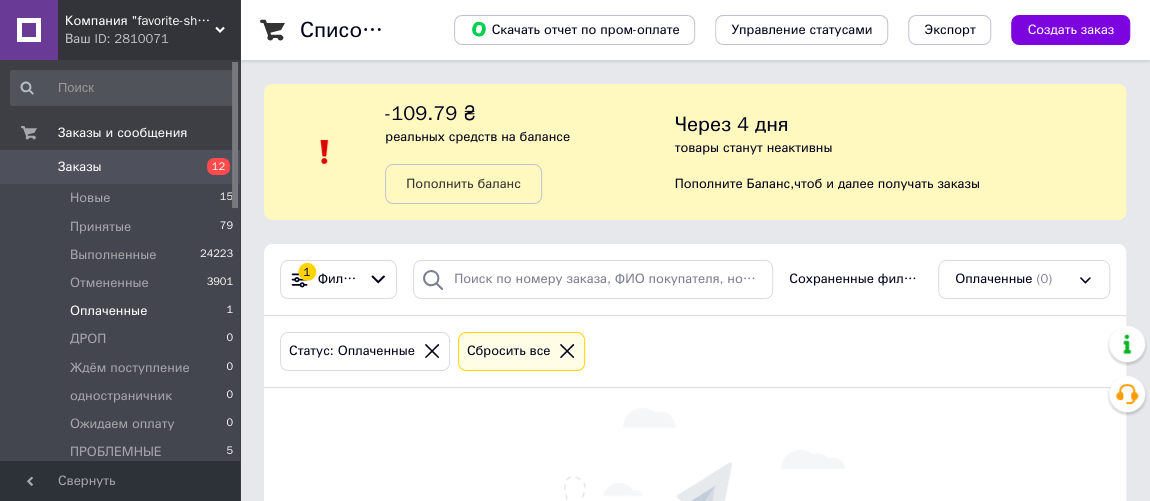click 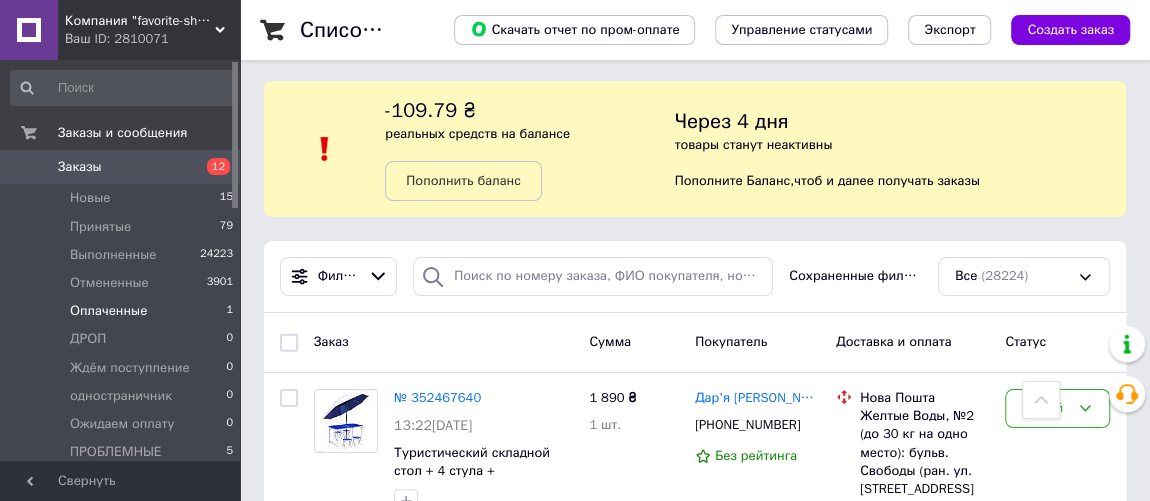 scroll, scrollTop: 0, scrollLeft: 0, axis: both 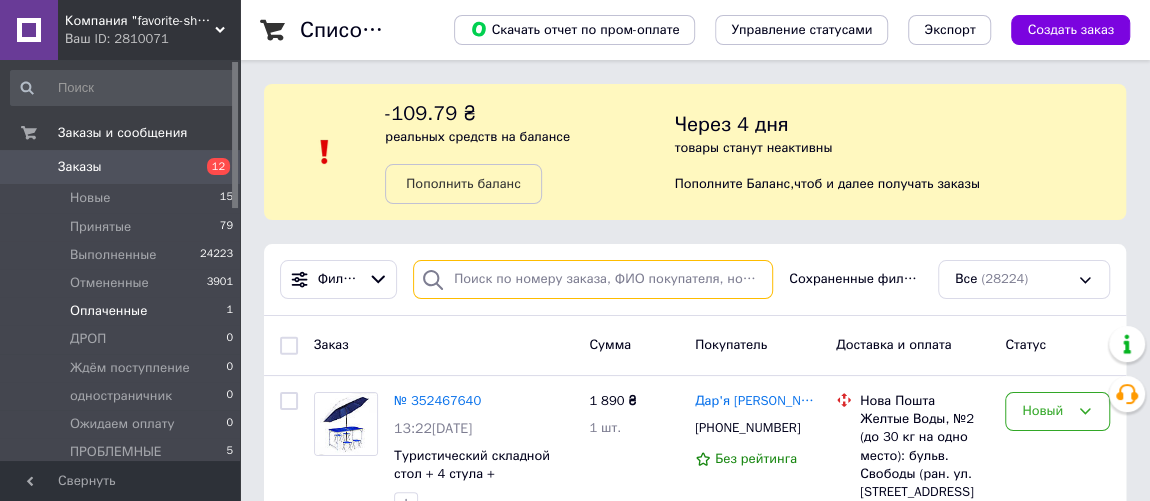 click at bounding box center (593, 279) 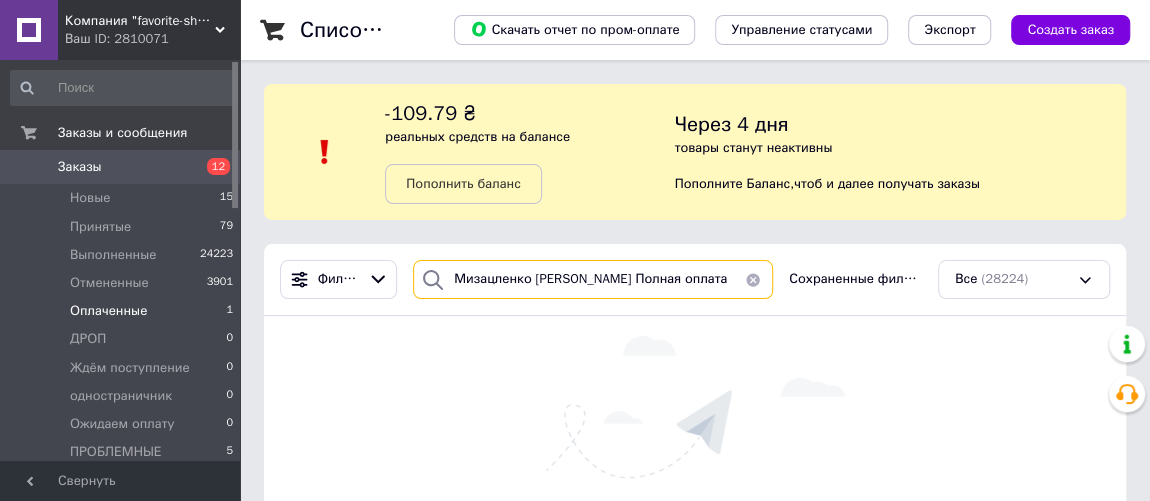 drag, startPoint x: 535, startPoint y: 280, endPoint x: 689, endPoint y: 277, distance: 154.02922 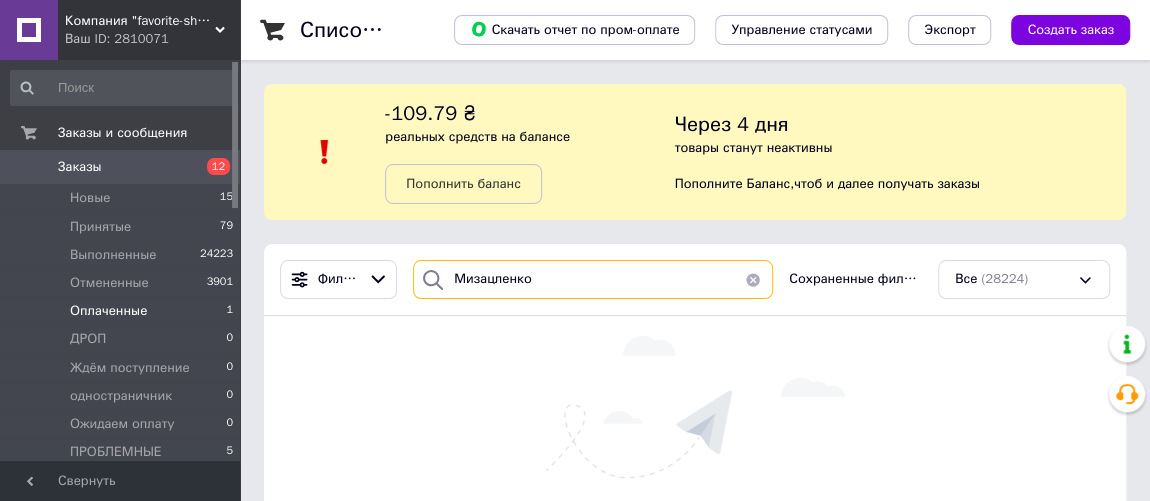 type on "Мизацленко" 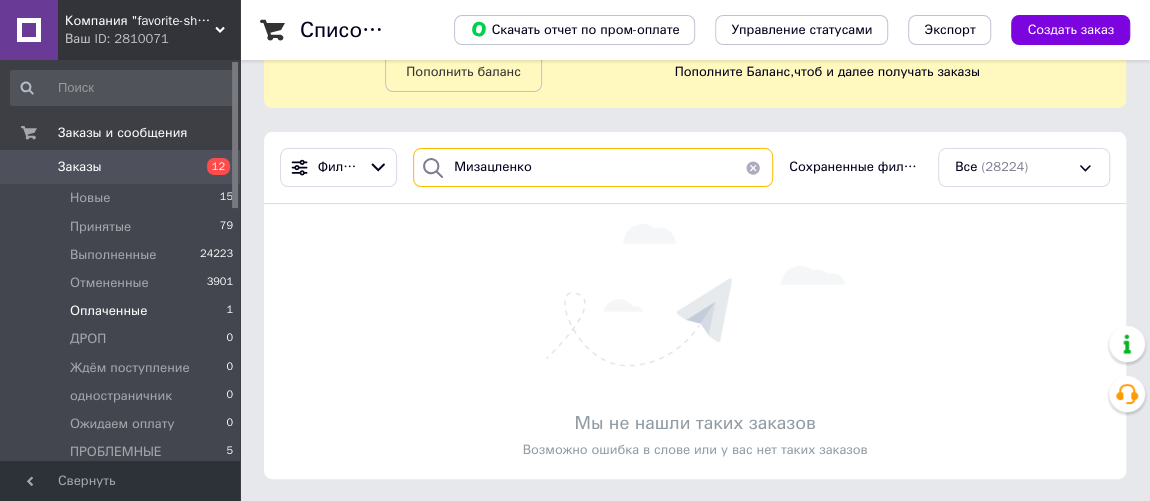 scroll, scrollTop: 112, scrollLeft: 0, axis: vertical 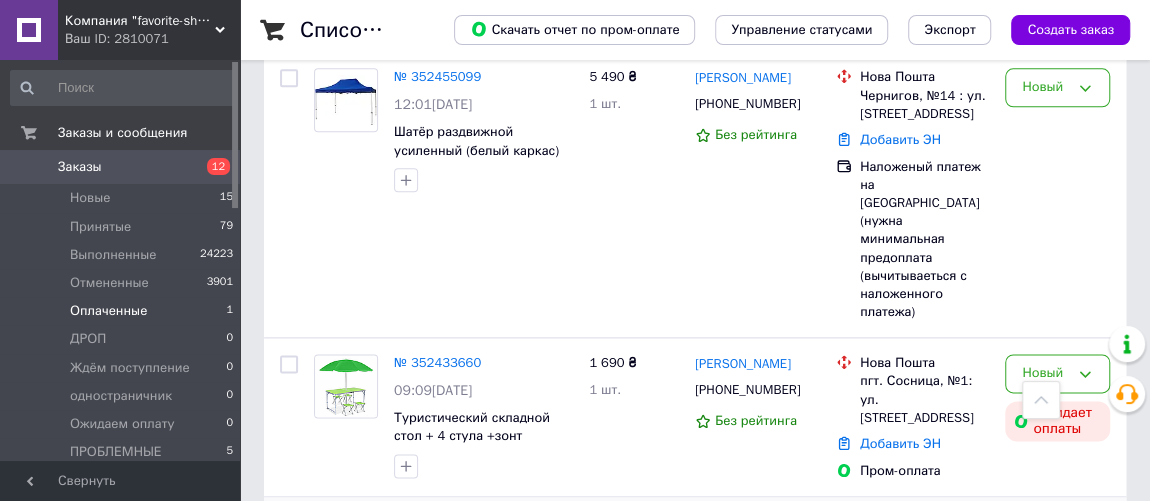 type 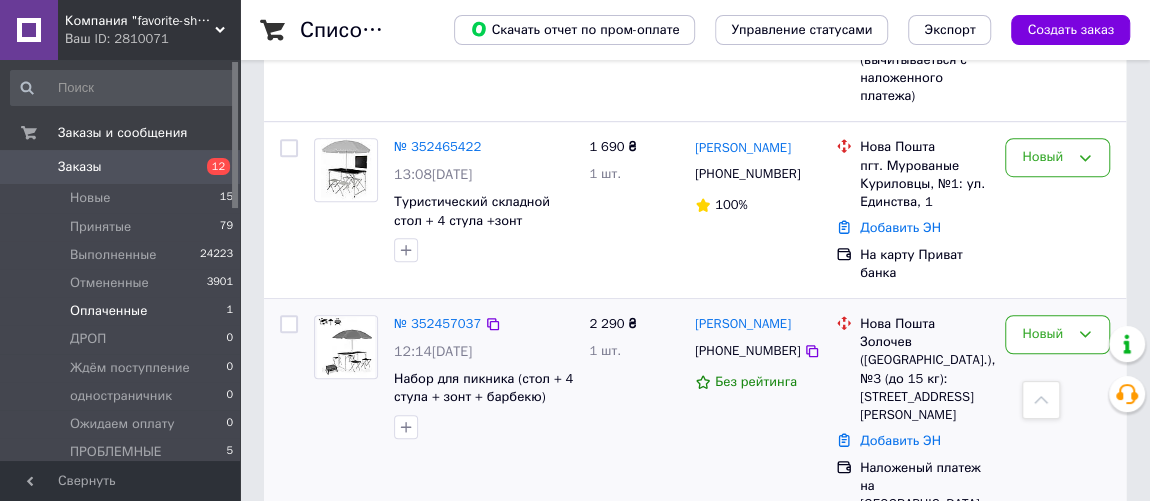 scroll, scrollTop: 636, scrollLeft: 0, axis: vertical 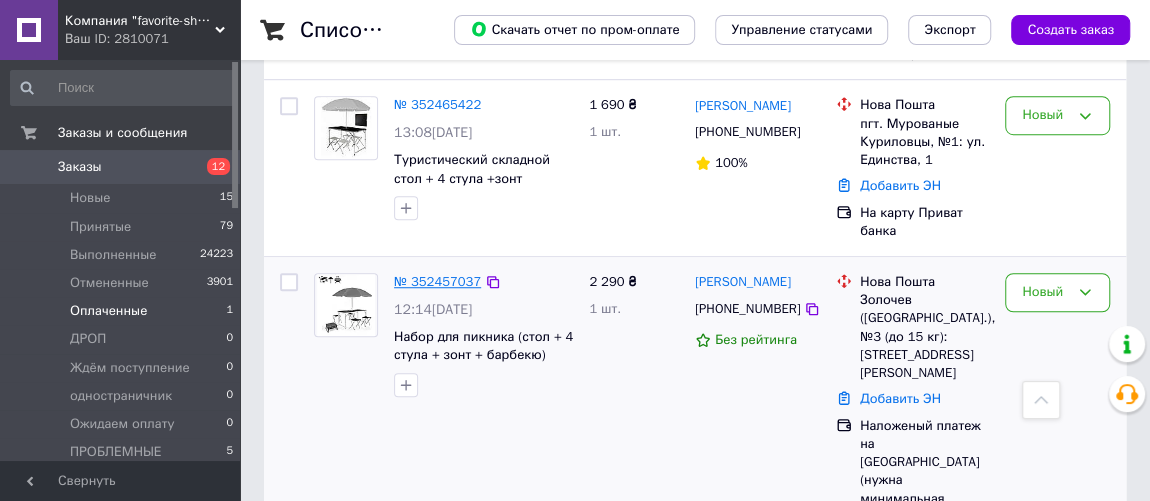 click on "№ 352457037" at bounding box center (437, 281) 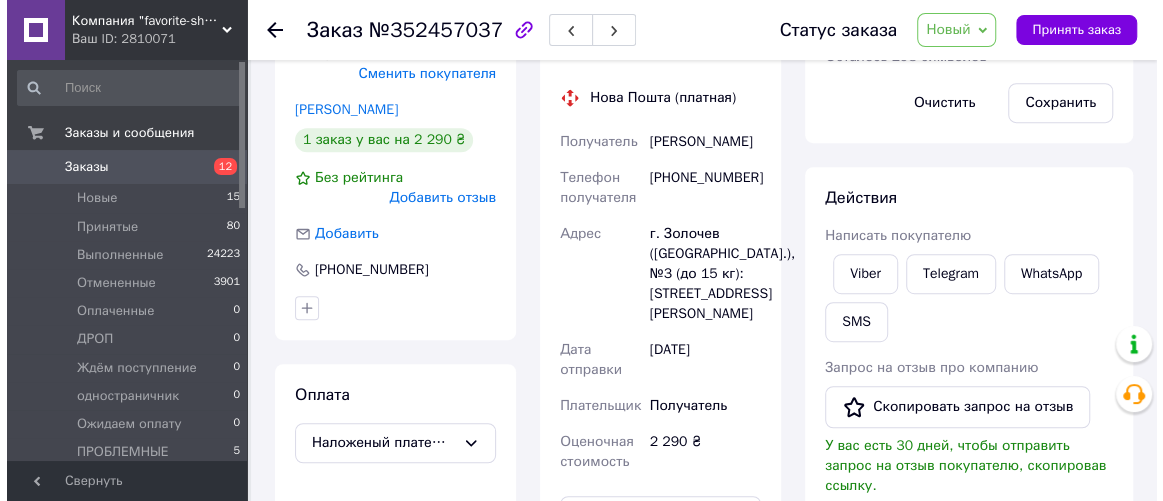 scroll, scrollTop: 363, scrollLeft: 0, axis: vertical 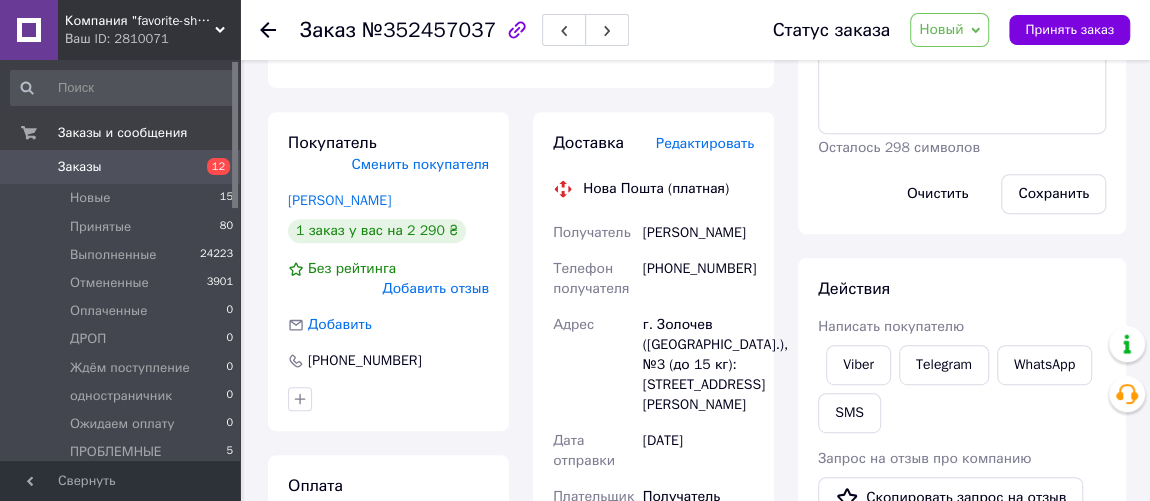 click on "Редактировать" at bounding box center [705, 143] 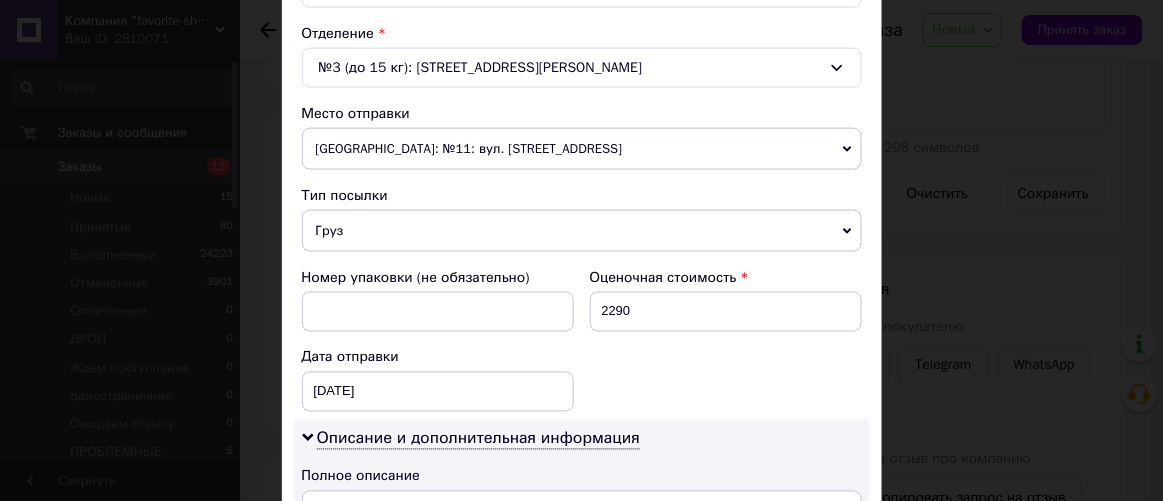 scroll, scrollTop: 727, scrollLeft: 0, axis: vertical 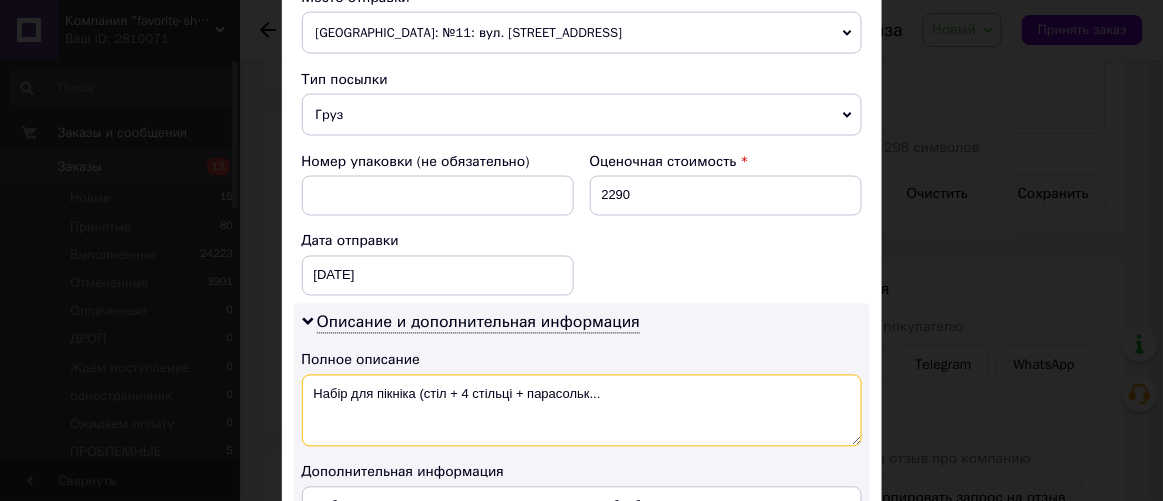drag, startPoint x: 308, startPoint y: 385, endPoint x: 669, endPoint y: 386, distance: 361.00137 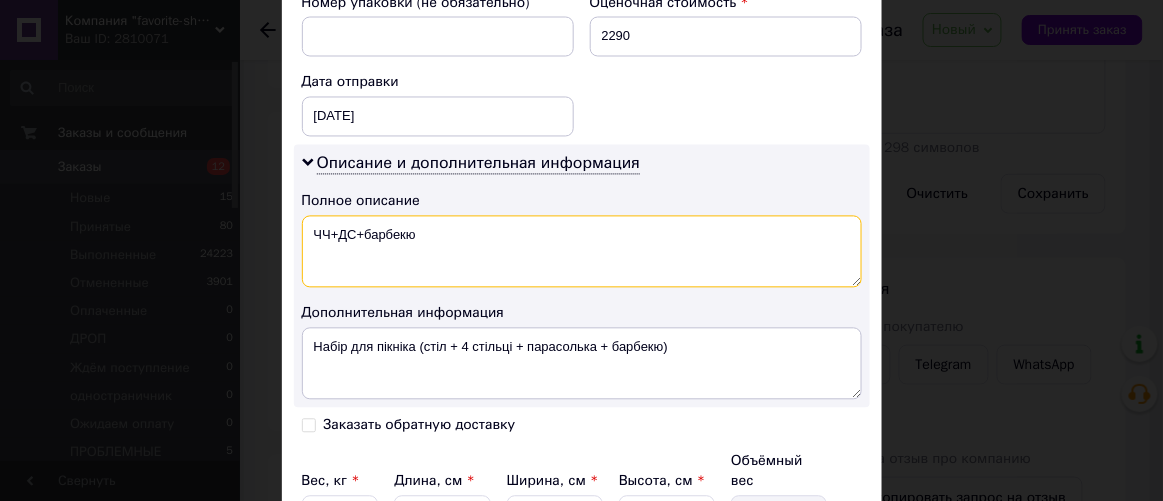 scroll, scrollTop: 909, scrollLeft: 0, axis: vertical 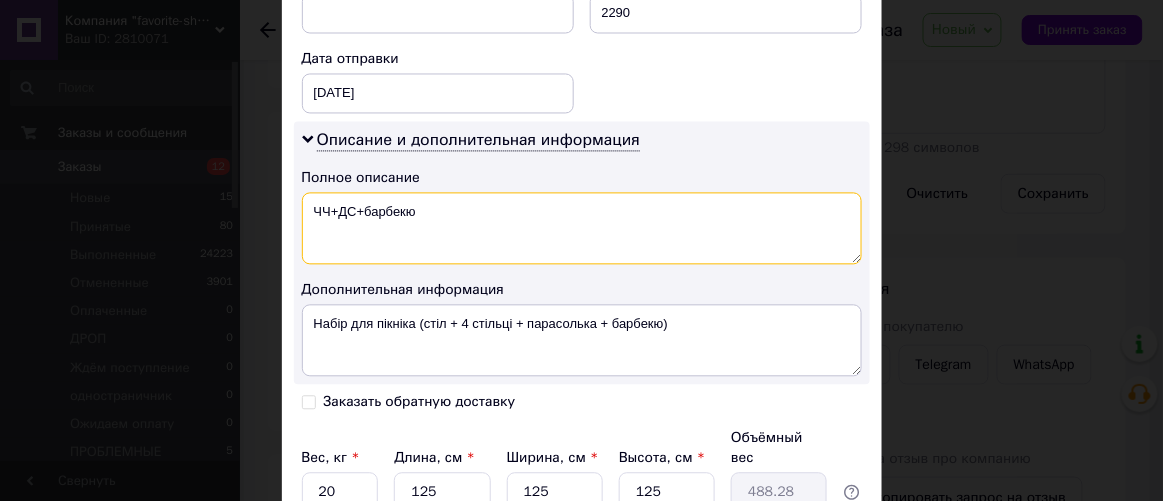 type on "ЧЧ+ДС+барбекю" 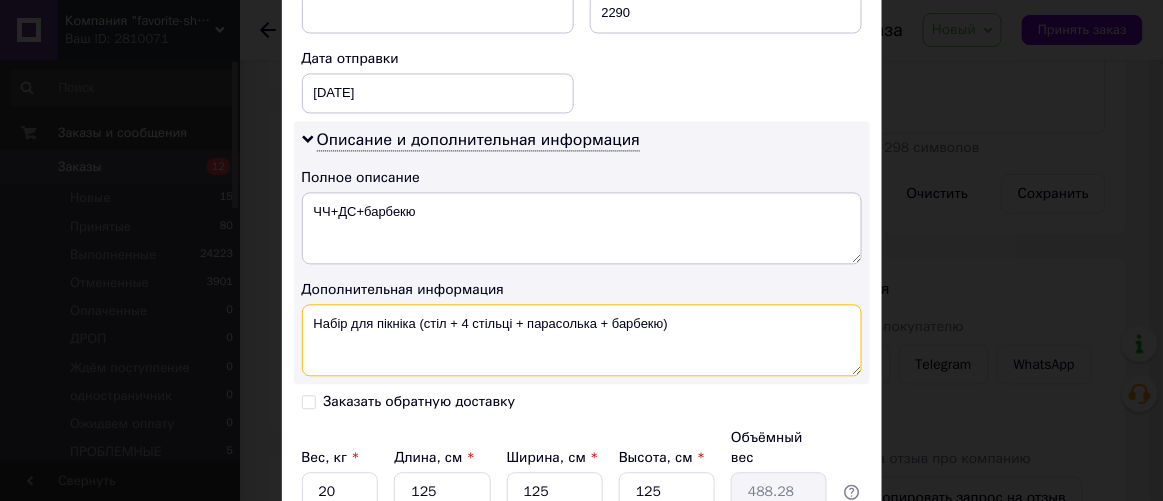 drag, startPoint x: 307, startPoint y: 314, endPoint x: 685, endPoint y: 326, distance: 378.19043 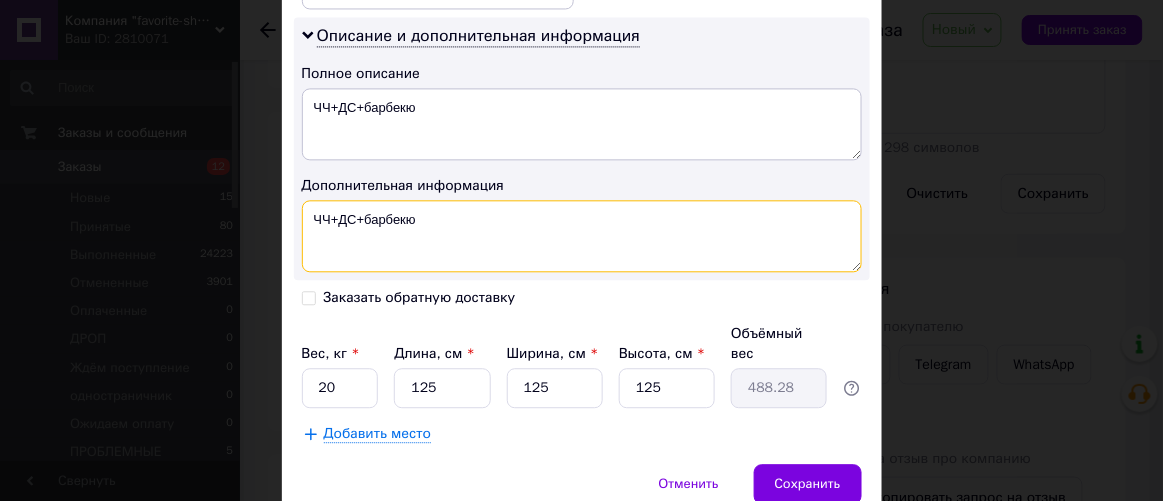 scroll, scrollTop: 1074, scrollLeft: 0, axis: vertical 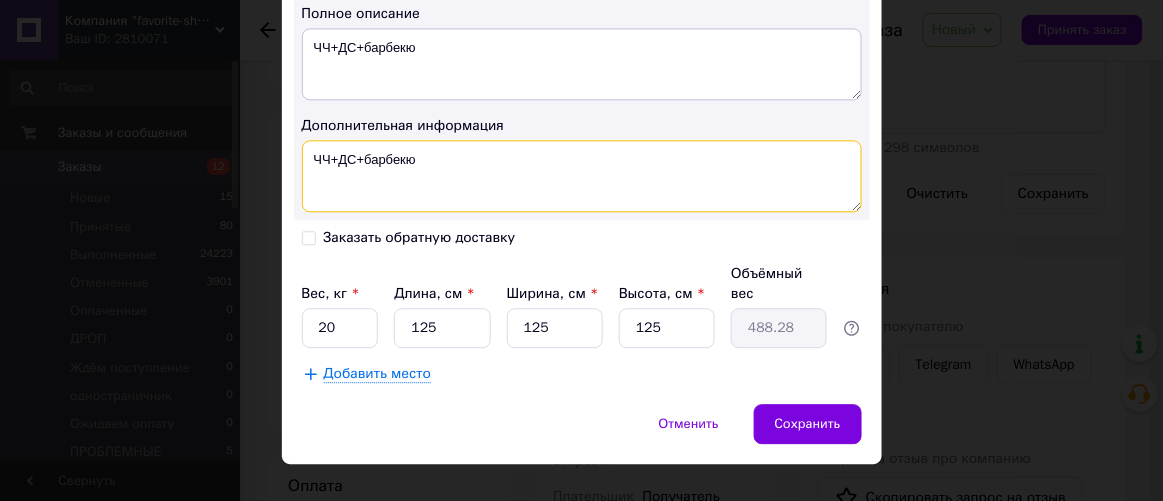 type on "ЧЧ+ДС+барбекю" 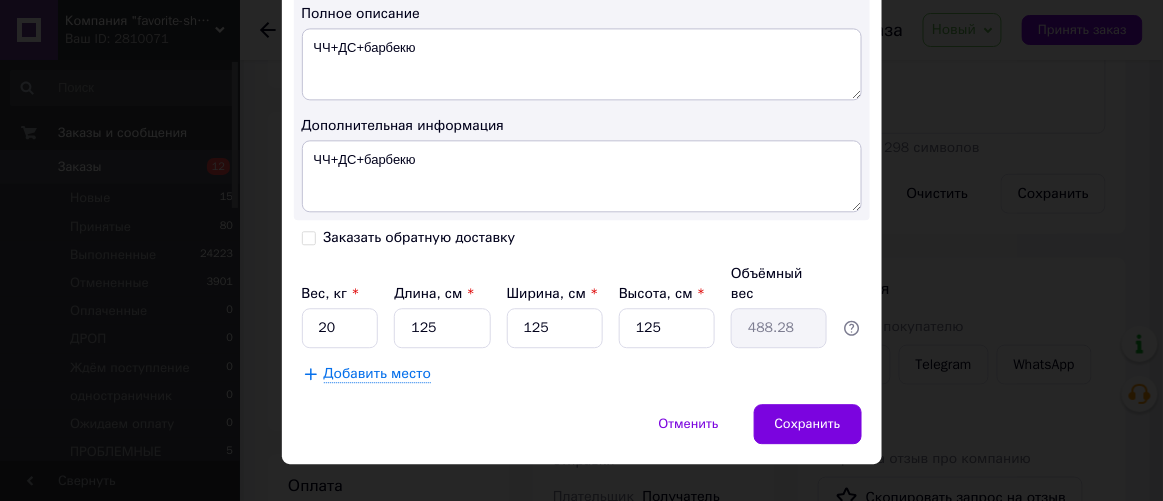 click on "Заказать обратную доставку" at bounding box center (309, 236) 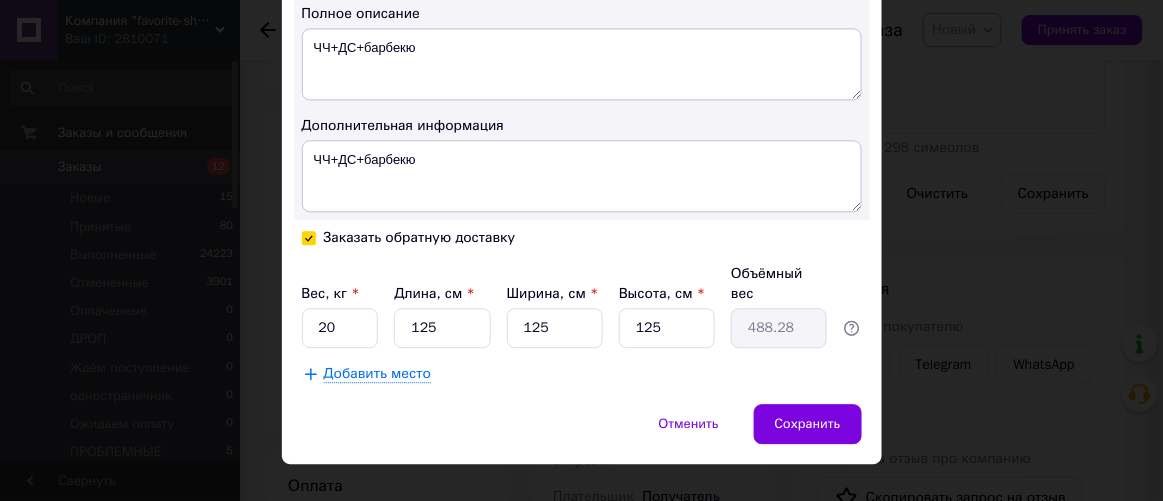 checkbox on "true" 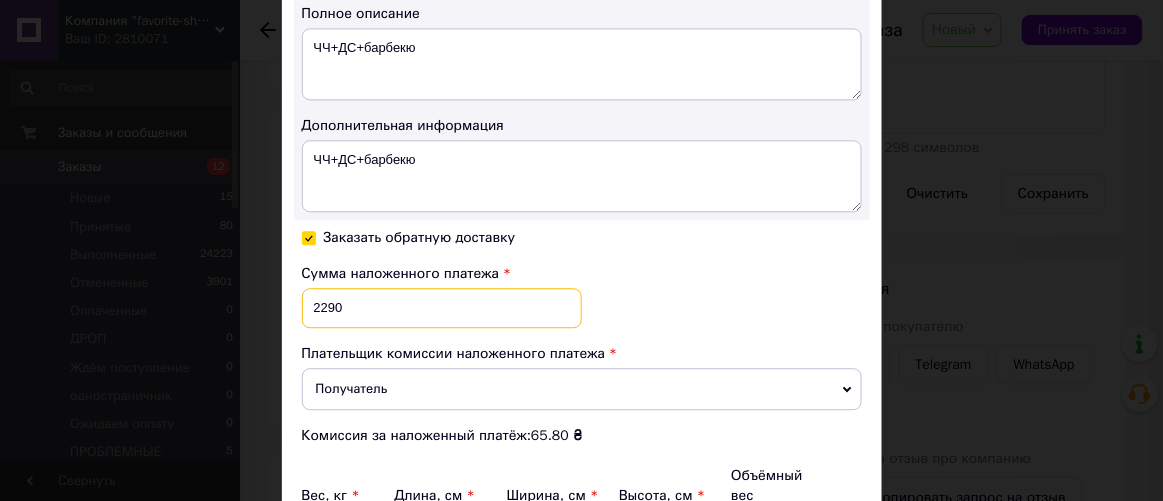 click on "2290" at bounding box center [442, 308] 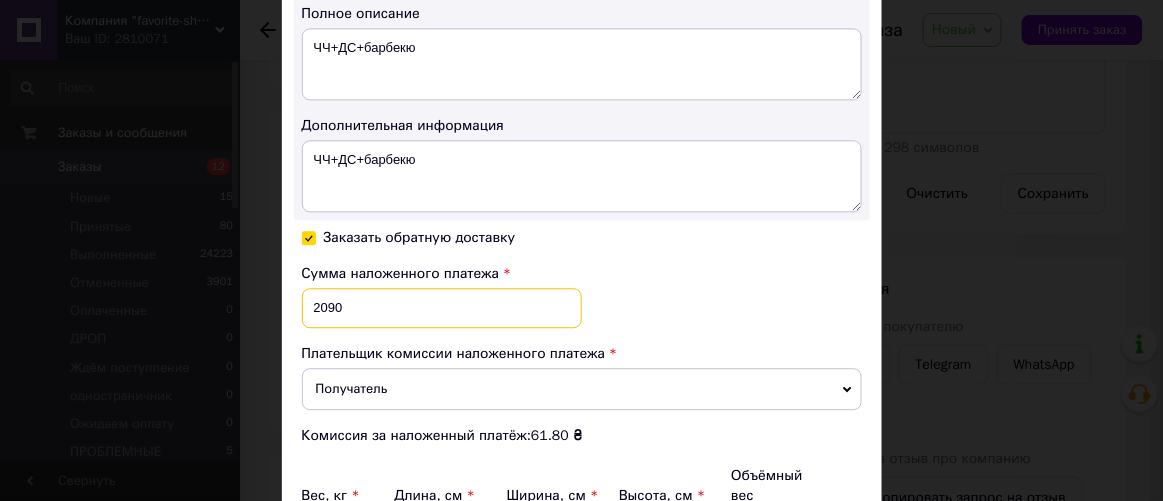 type on "2090" 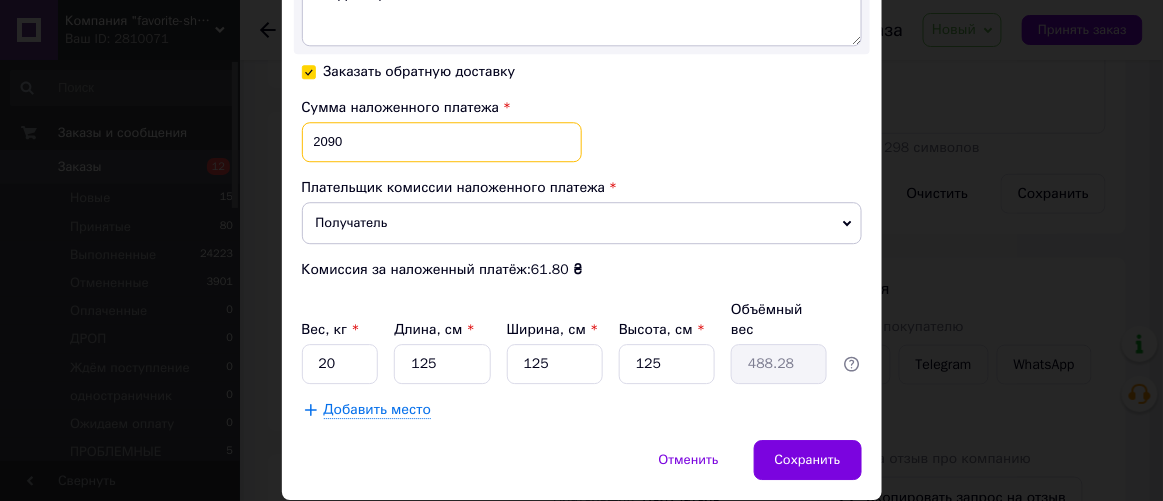 scroll, scrollTop: 1256, scrollLeft: 0, axis: vertical 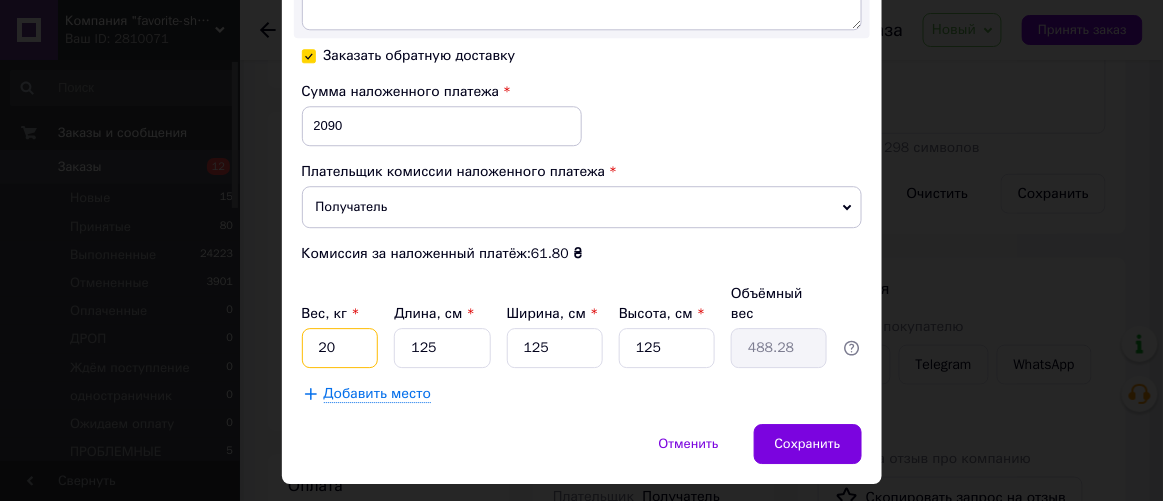 click on "20" at bounding box center [340, 348] 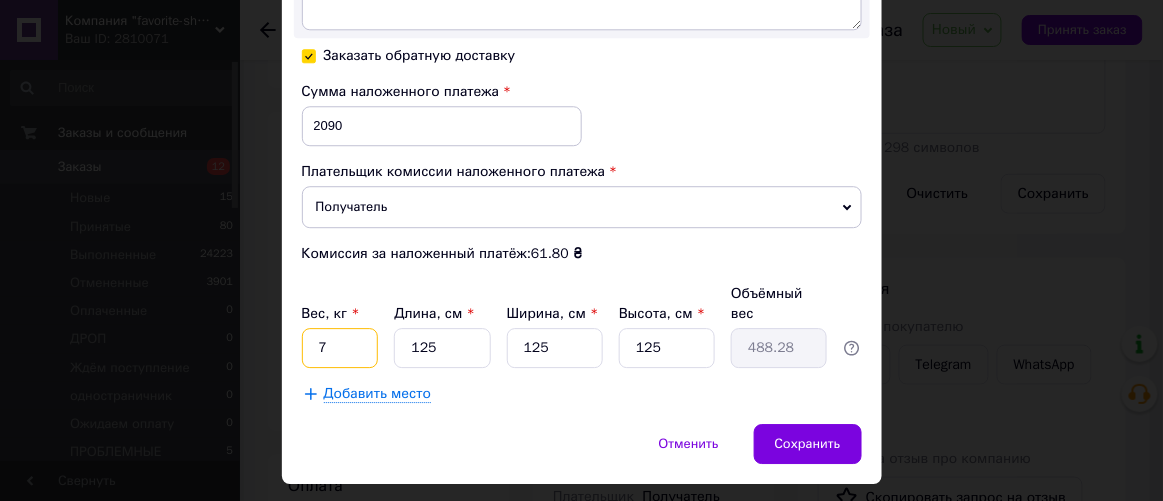 type on "7" 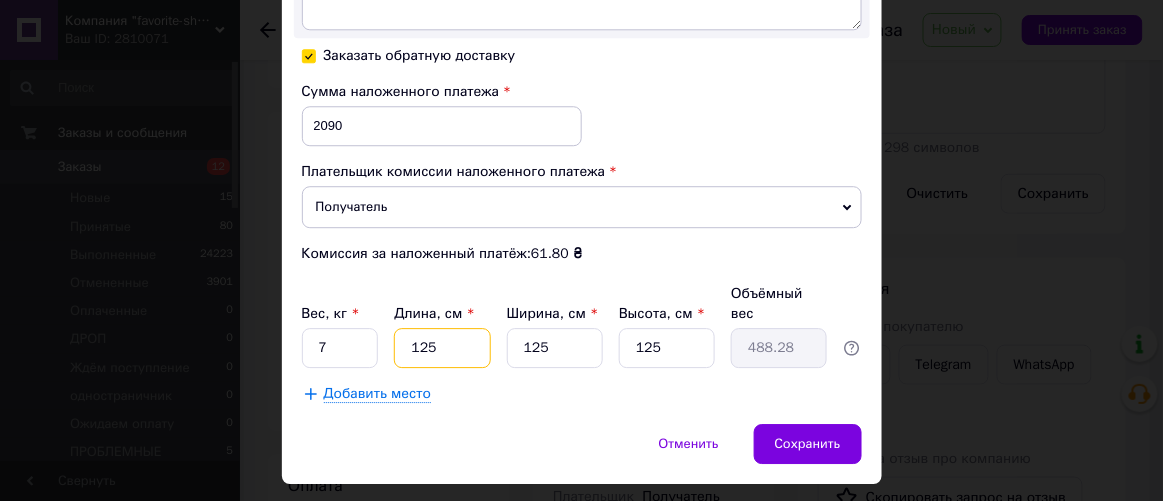 click on "125" at bounding box center [442, 348] 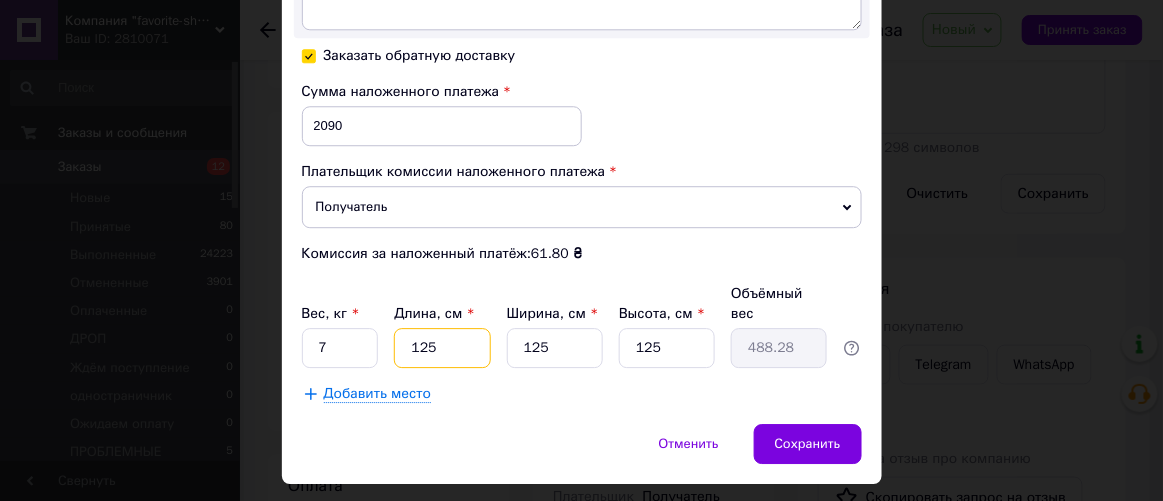 type on "6" 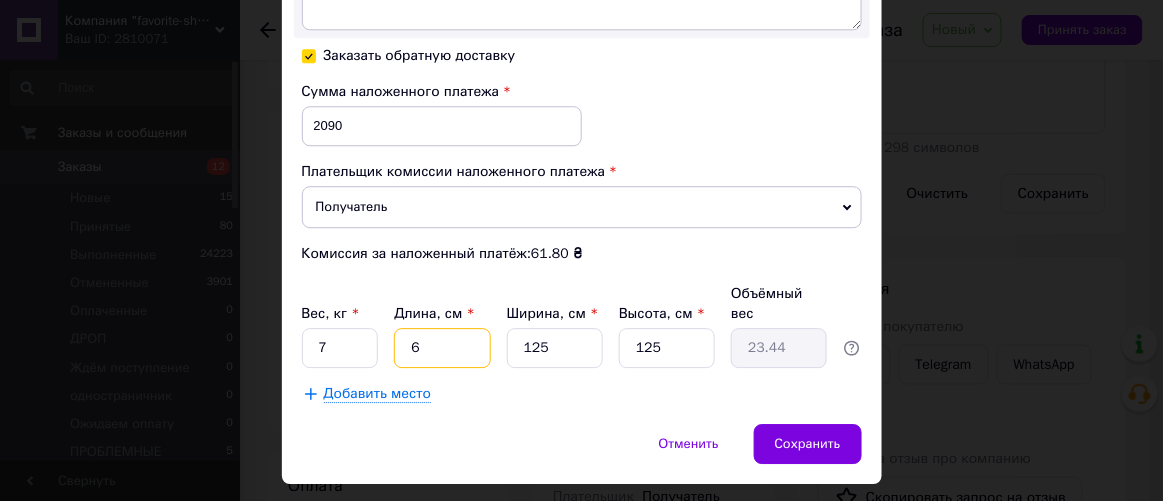 type on "62" 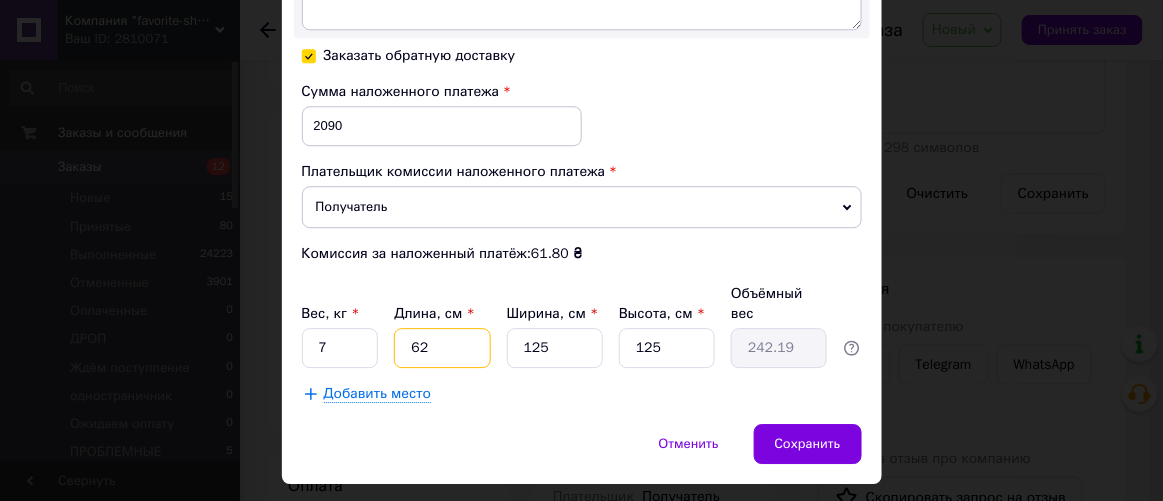 type on "62" 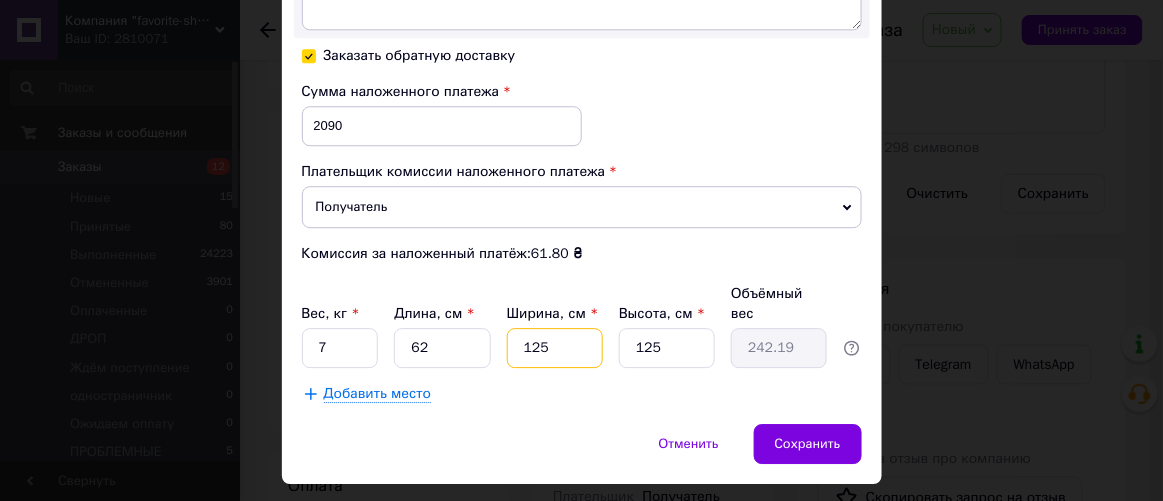 drag, startPoint x: 516, startPoint y: 314, endPoint x: 576, endPoint y: 323, distance: 60.671246 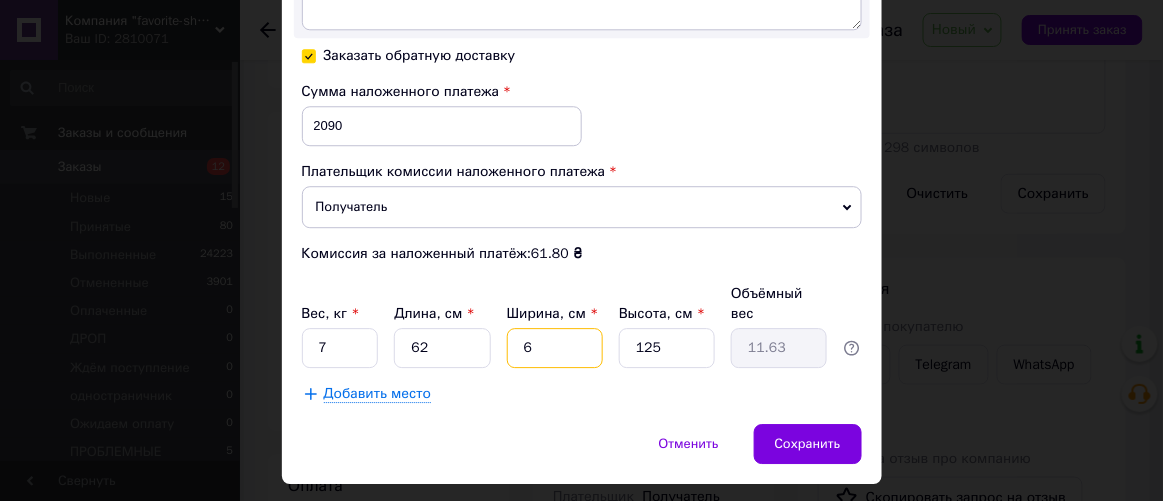 type on "60" 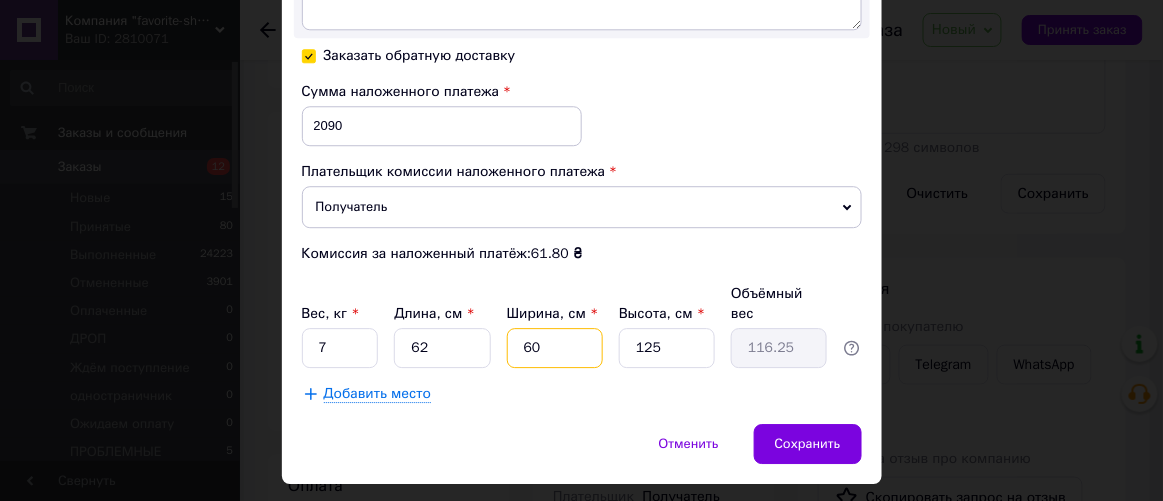 type on "60" 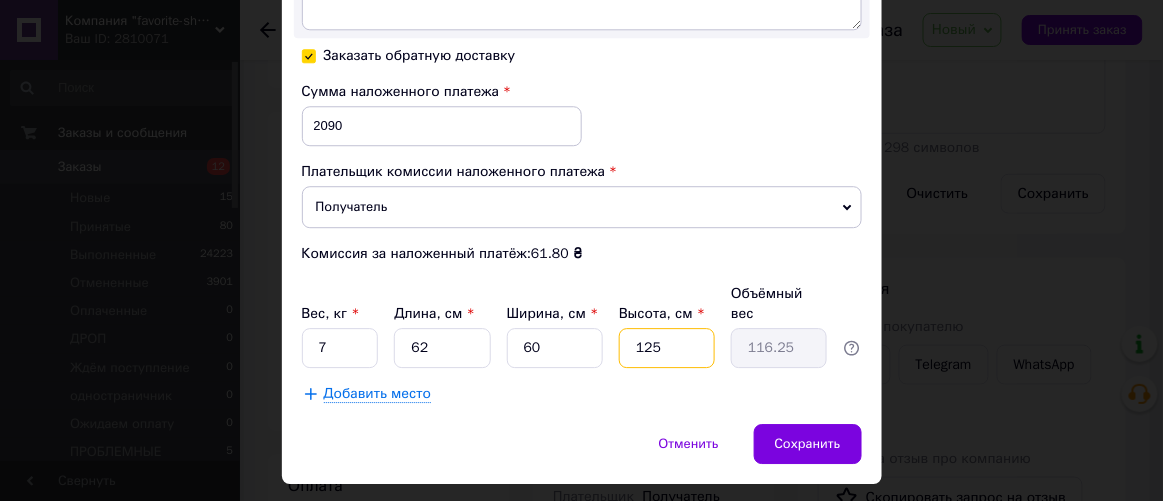 drag, startPoint x: 633, startPoint y: 314, endPoint x: 687, endPoint y: 314, distance: 54 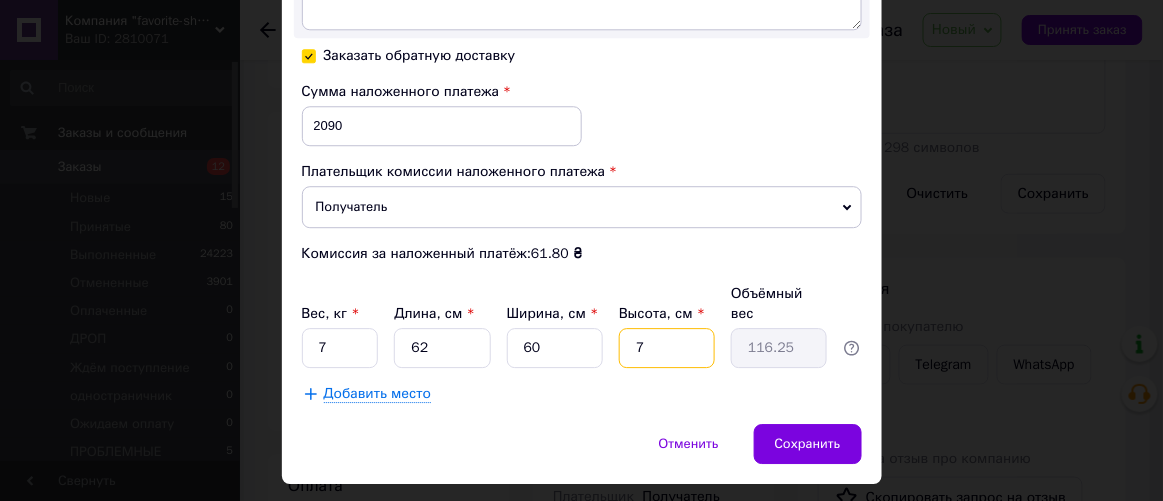 type on "7" 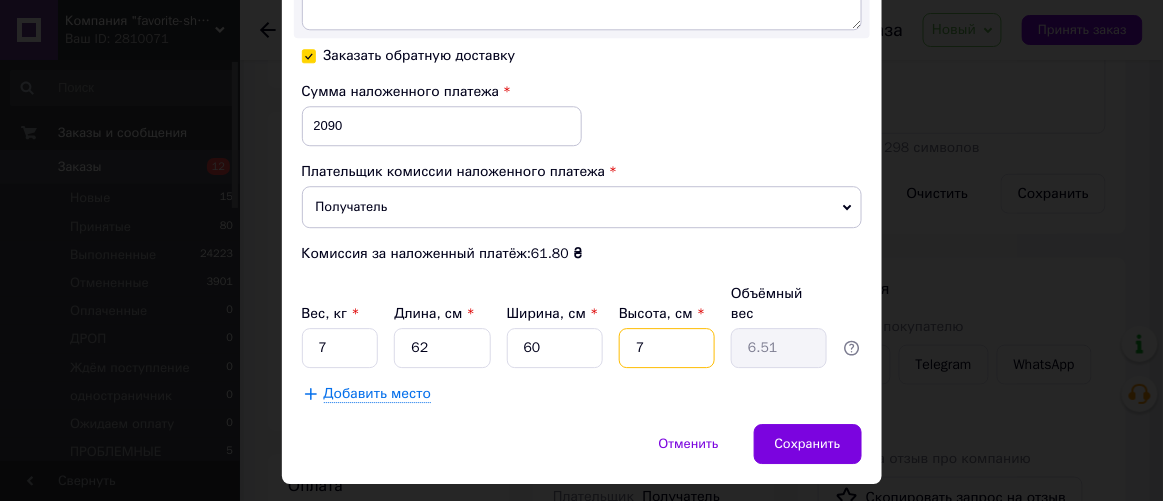 type on "7" 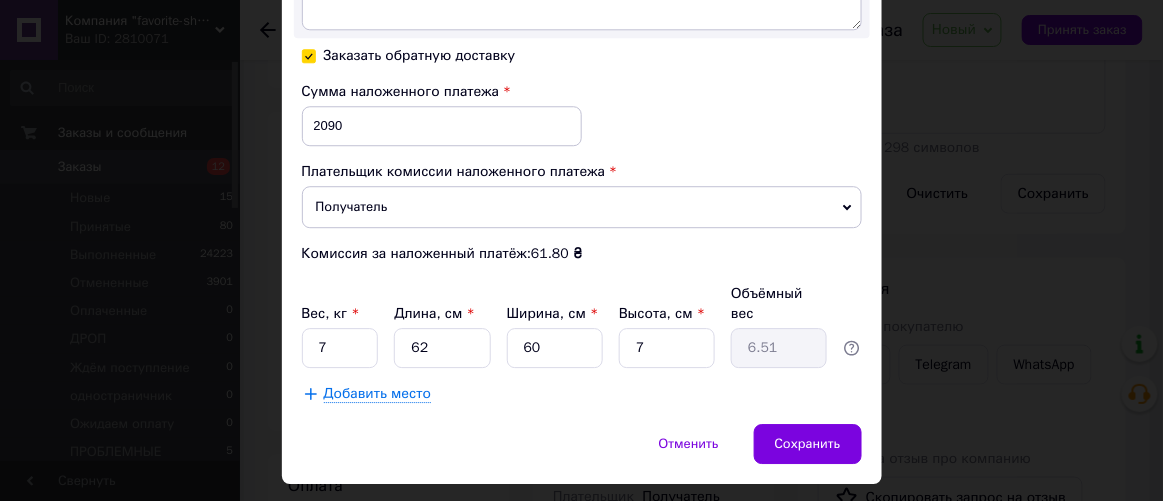 click on "Добавить место" at bounding box center [378, 394] 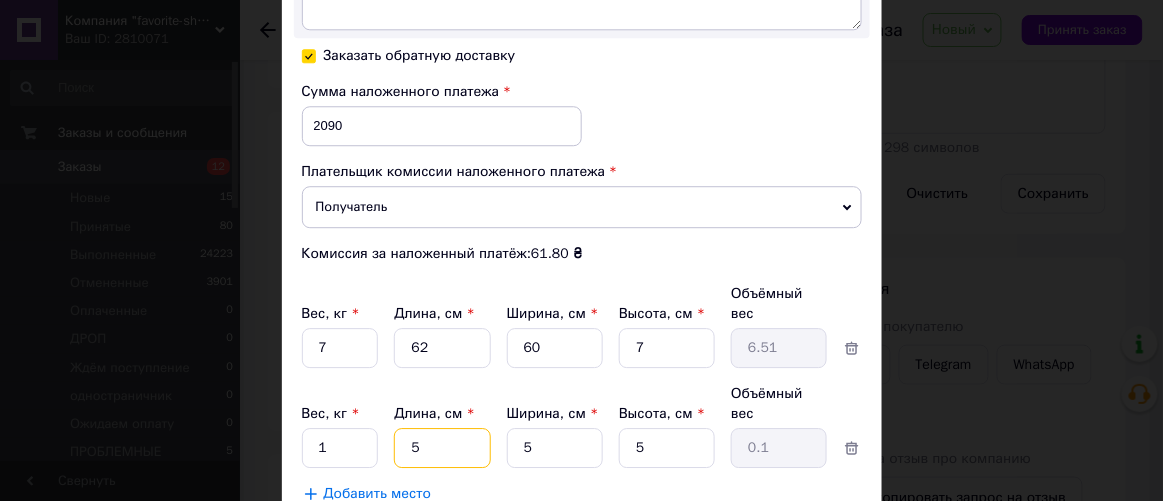 click on "5" at bounding box center [442, 348] 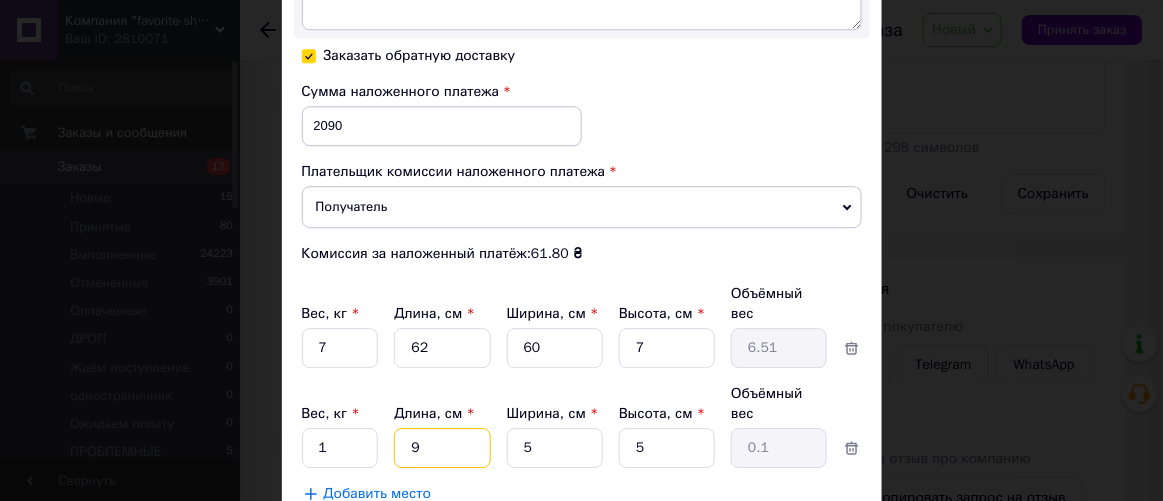 type on "90" 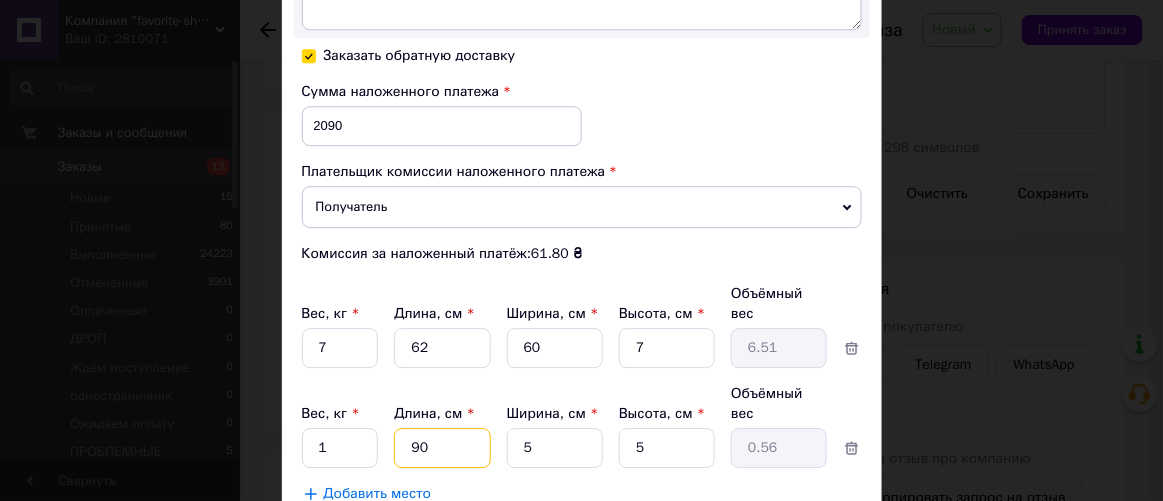 type on "90" 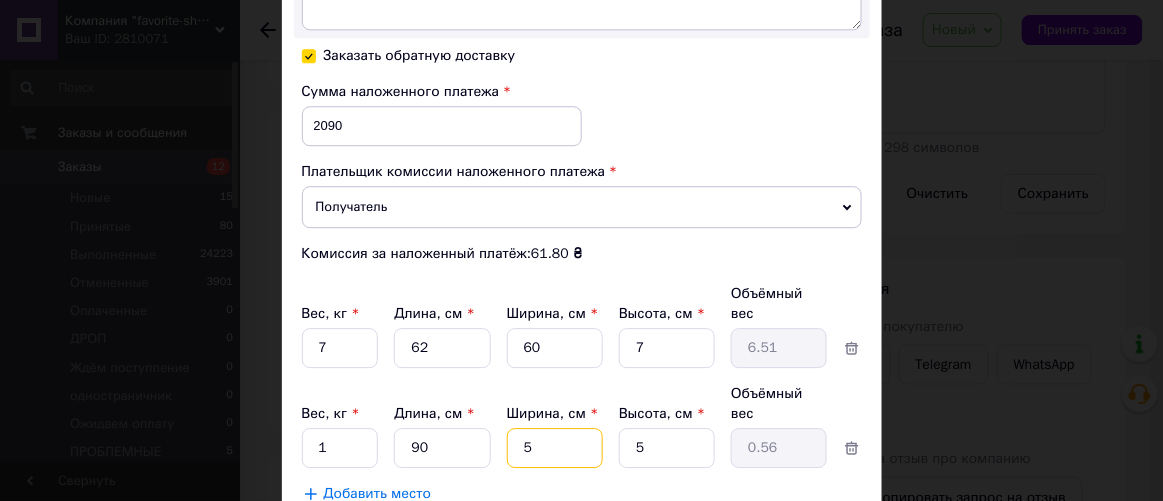 drag, startPoint x: 537, startPoint y: 389, endPoint x: 512, endPoint y: 390, distance: 25.019993 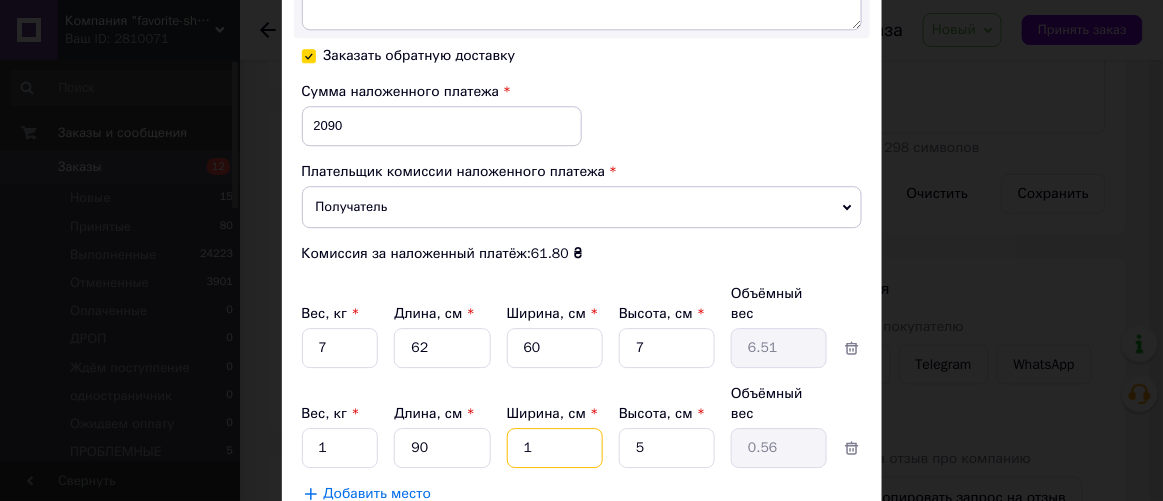 type on "0.11" 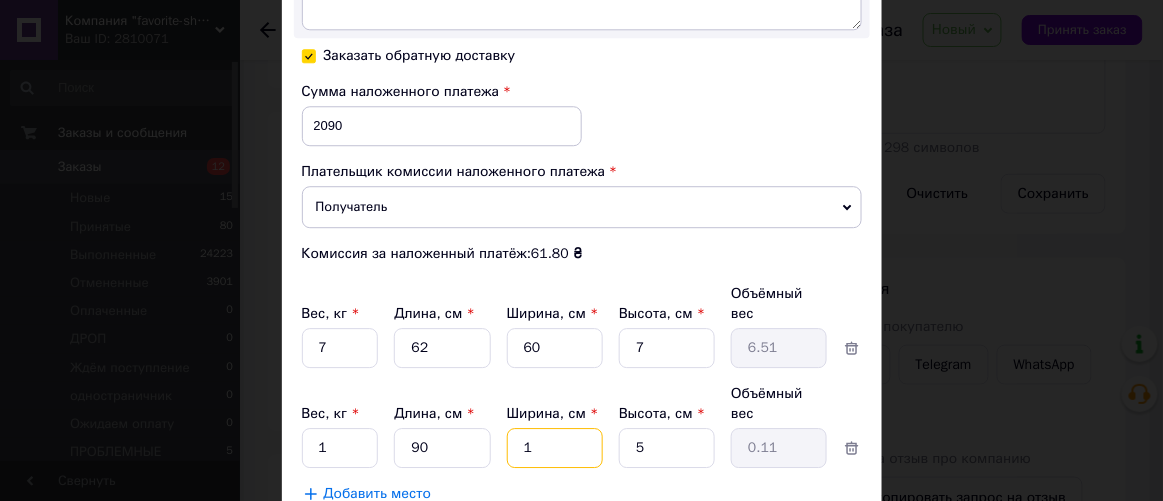 type on "10" 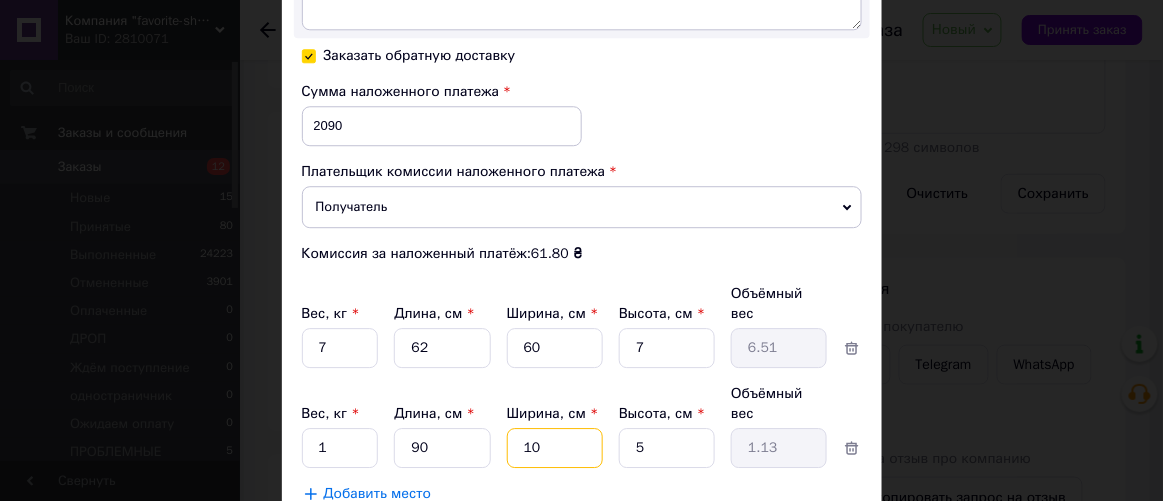 type on "10" 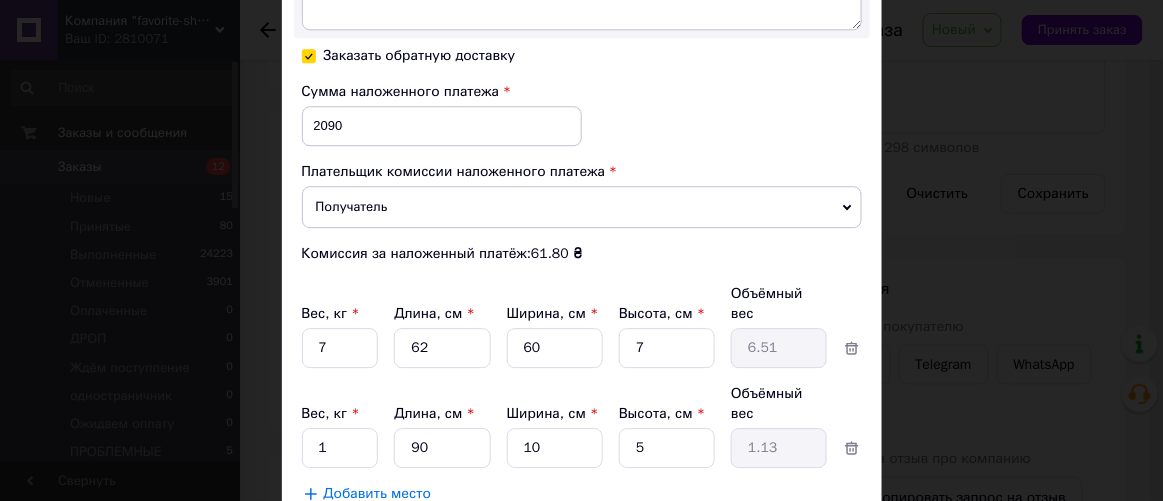 click on "Добавить место" at bounding box center [378, 494] 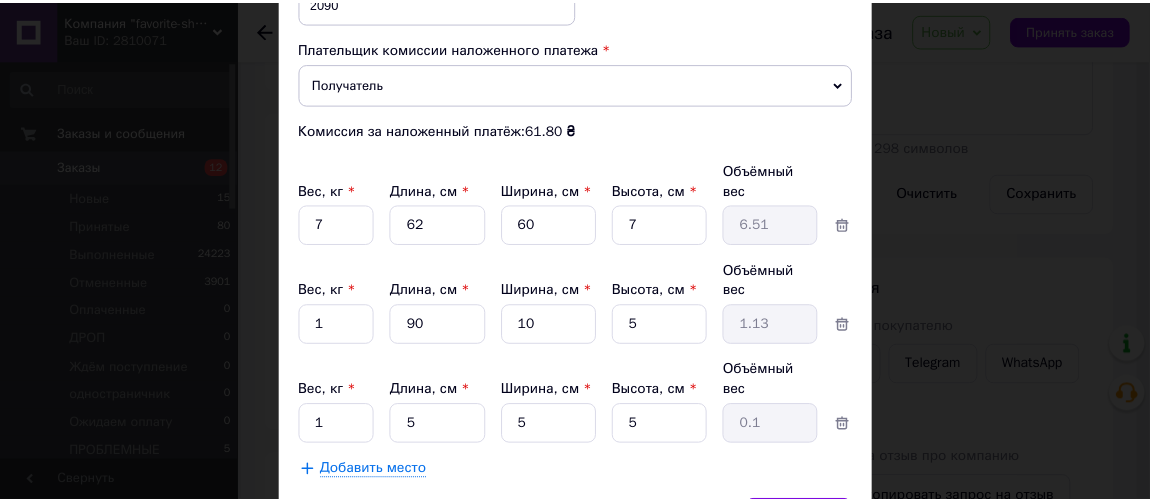 scroll, scrollTop: 1342, scrollLeft: 0, axis: vertical 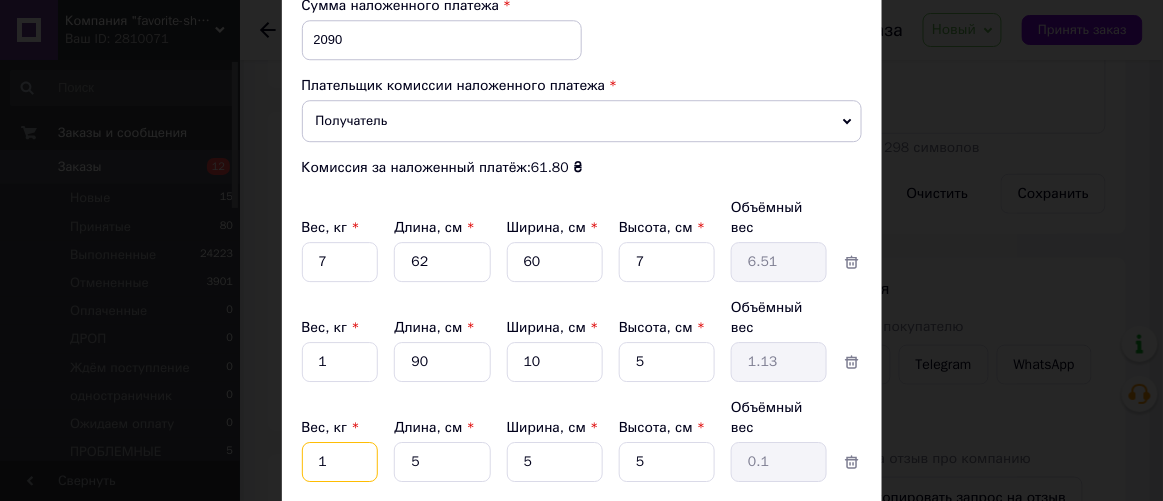 click on "1" at bounding box center (340, 262) 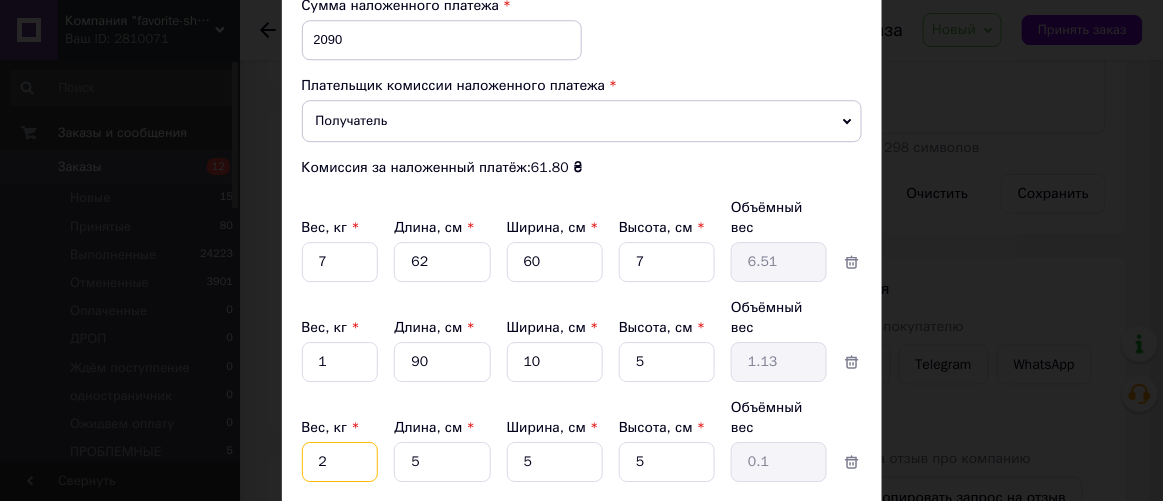 type on "2" 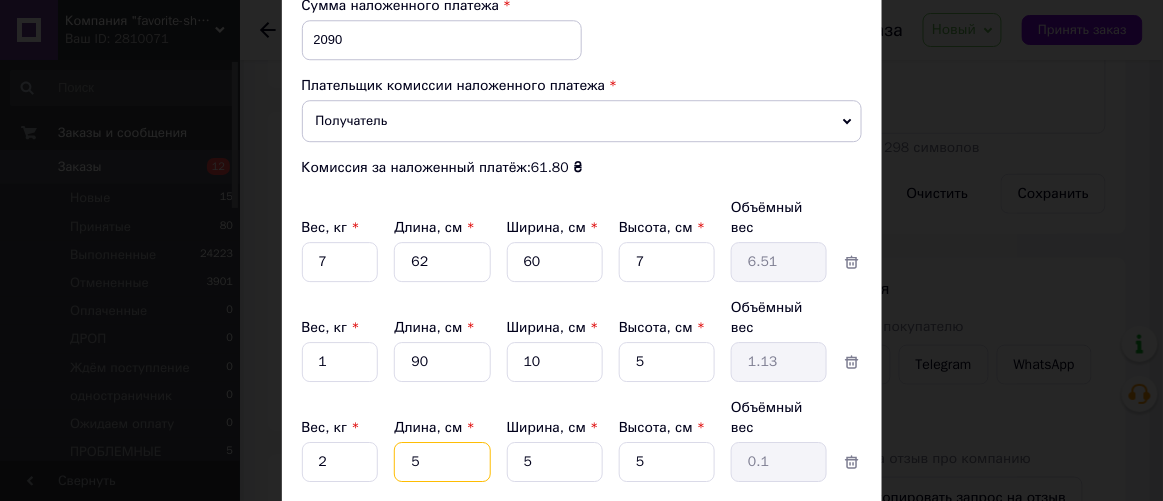 click on "5" at bounding box center [442, 262] 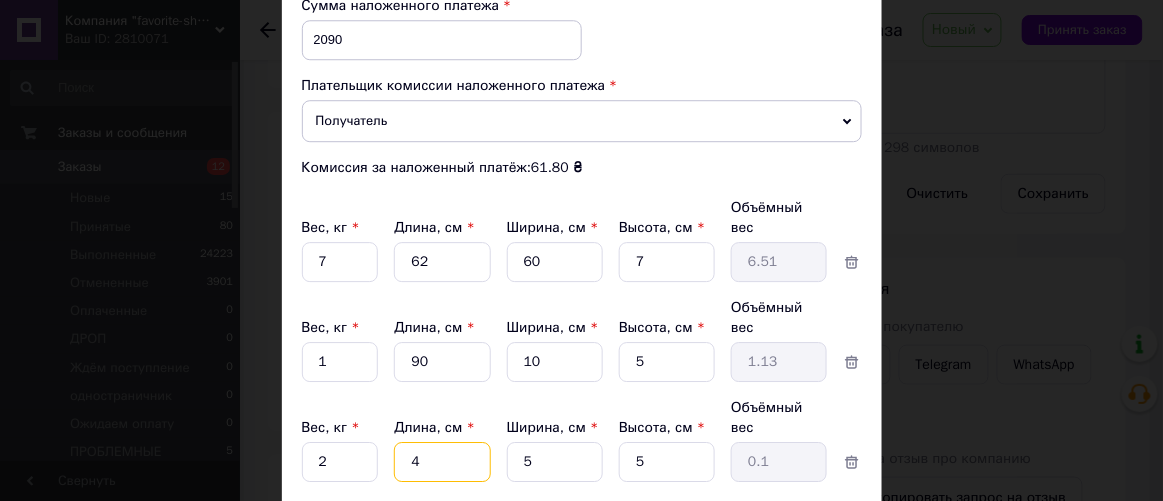 type on "40" 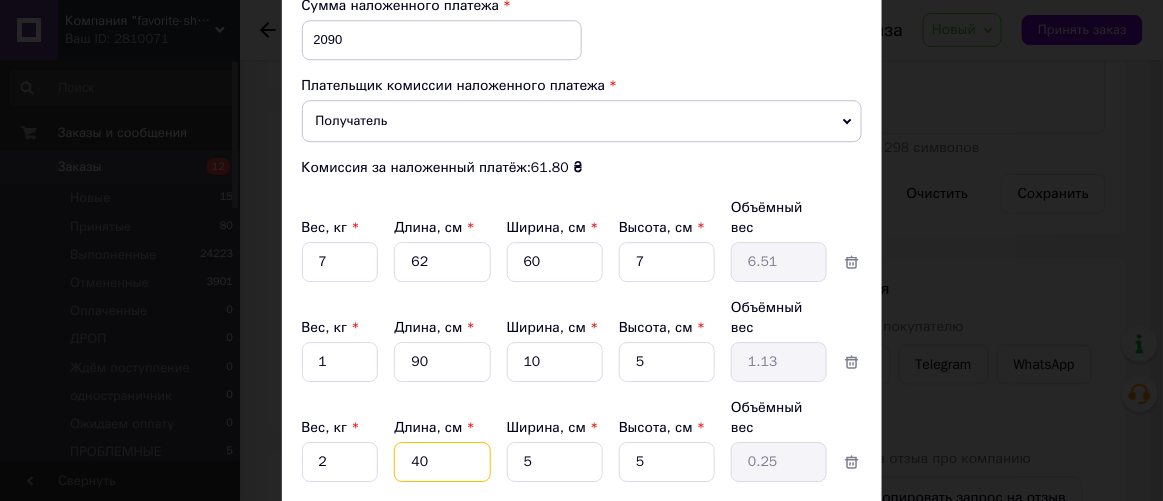 type on "40" 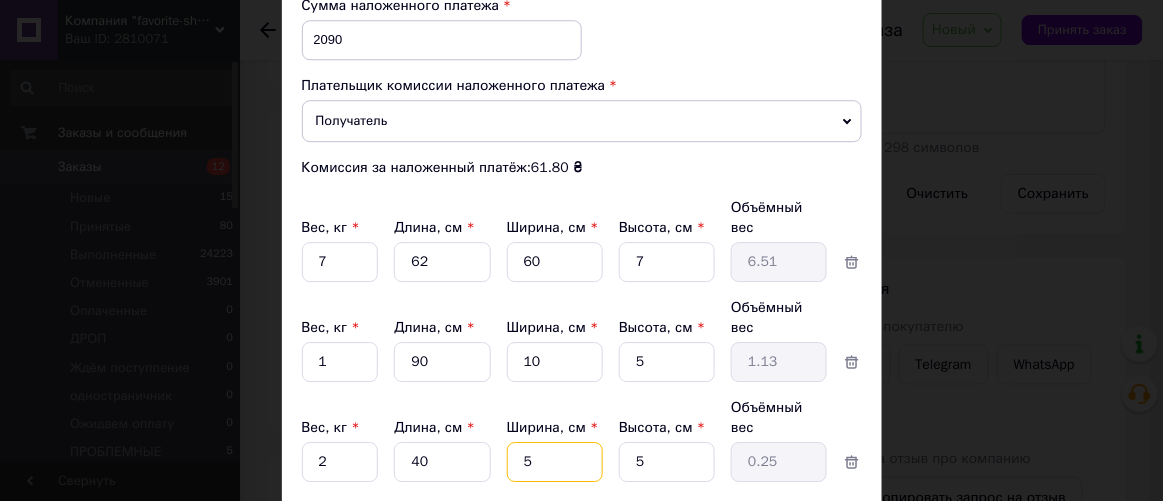 click on "5" at bounding box center [555, 262] 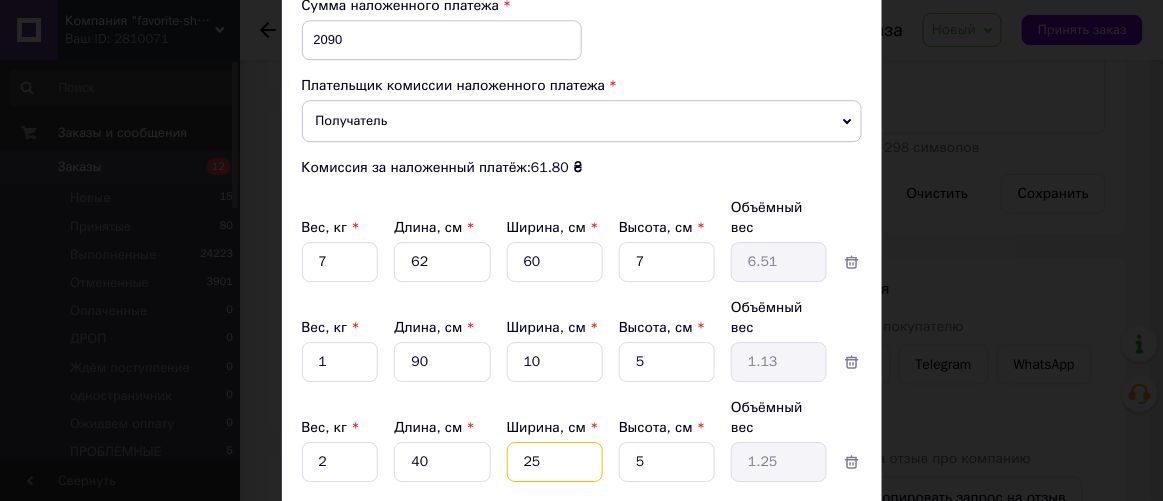 type on "25" 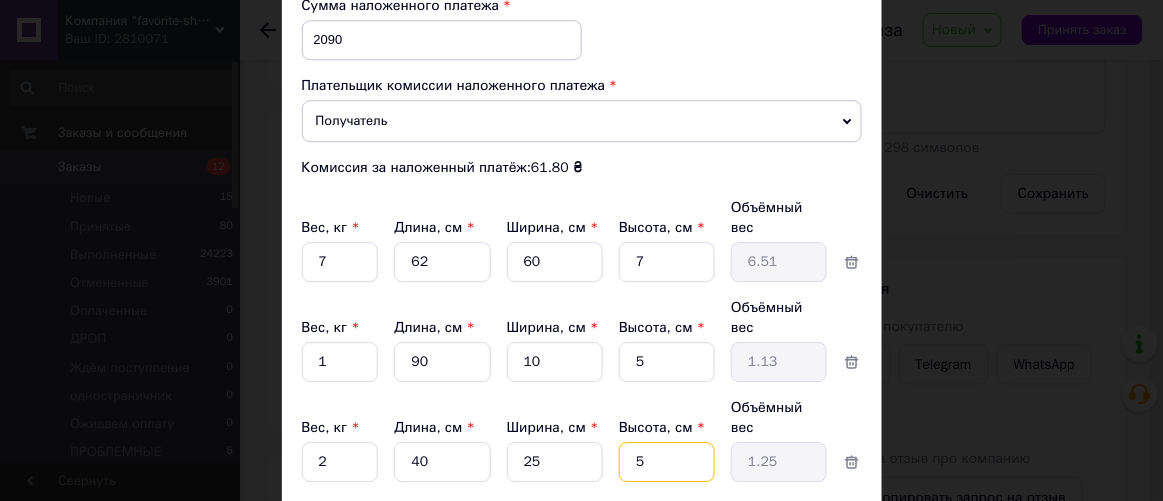 drag, startPoint x: 629, startPoint y: 386, endPoint x: 664, endPoint y: 389, distance: 35.128338 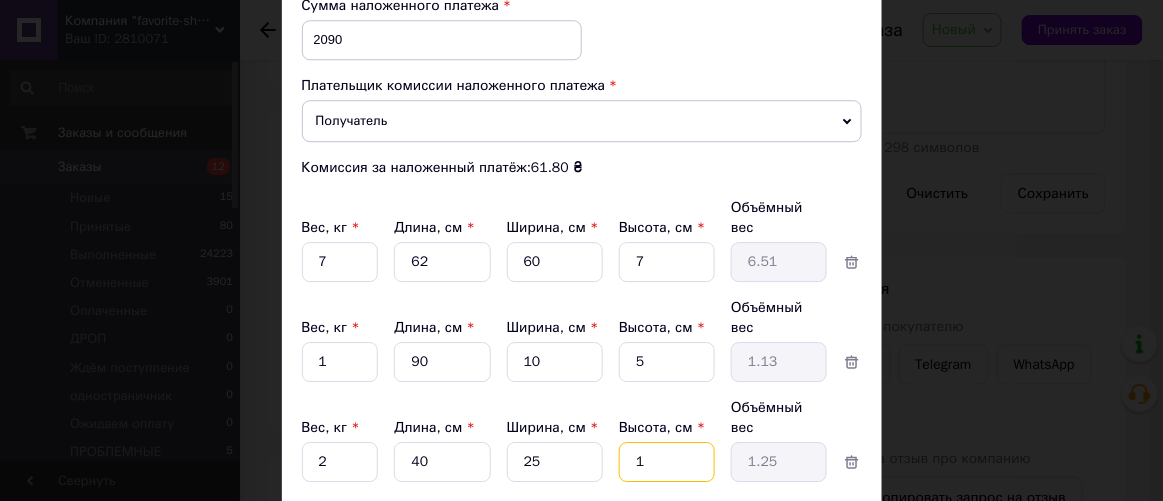type on "0.25" 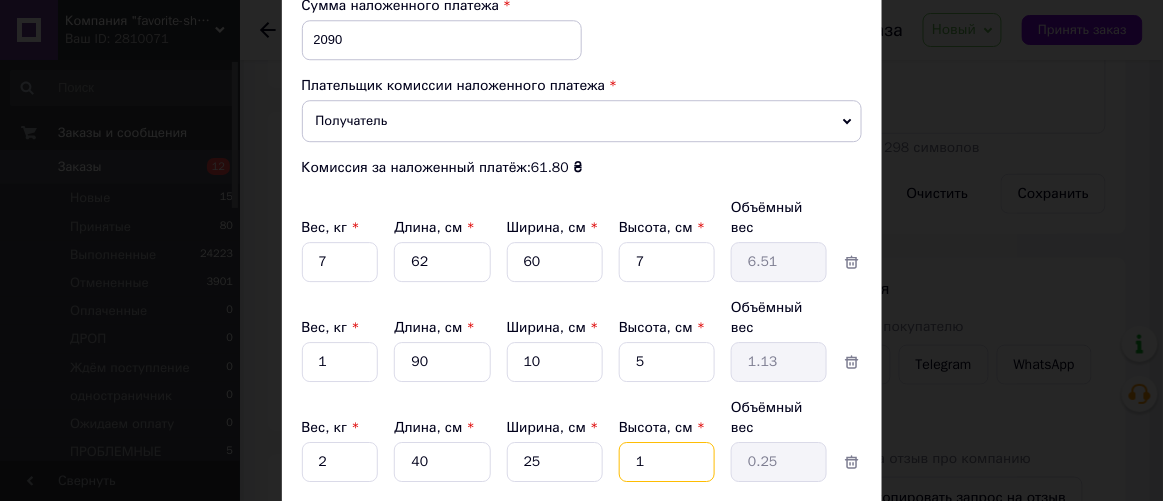 type on "10" 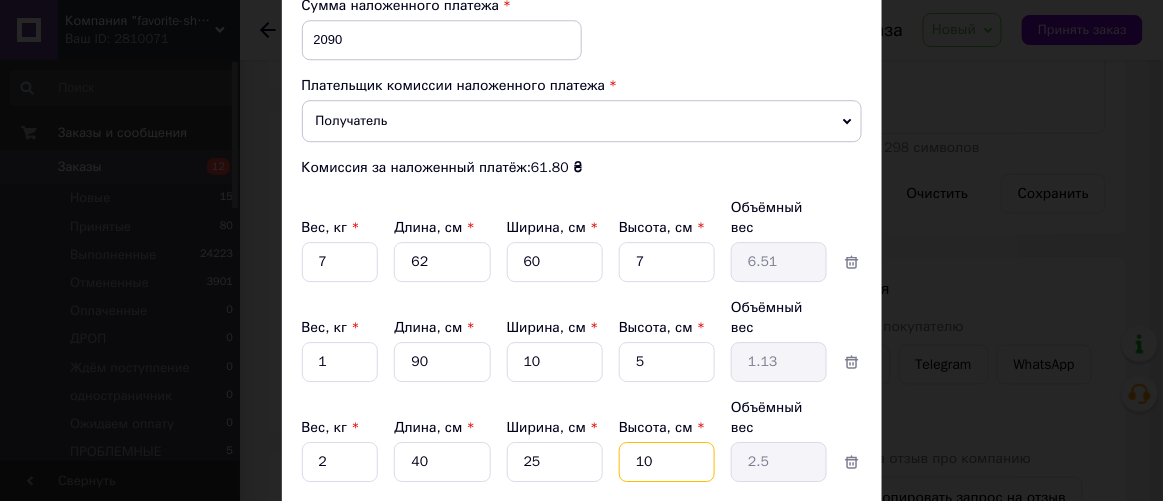 drag, startPoint x: 633, startPoint y: 388, endPoint x: 659, endPoint y: 391, distance: 26.172504 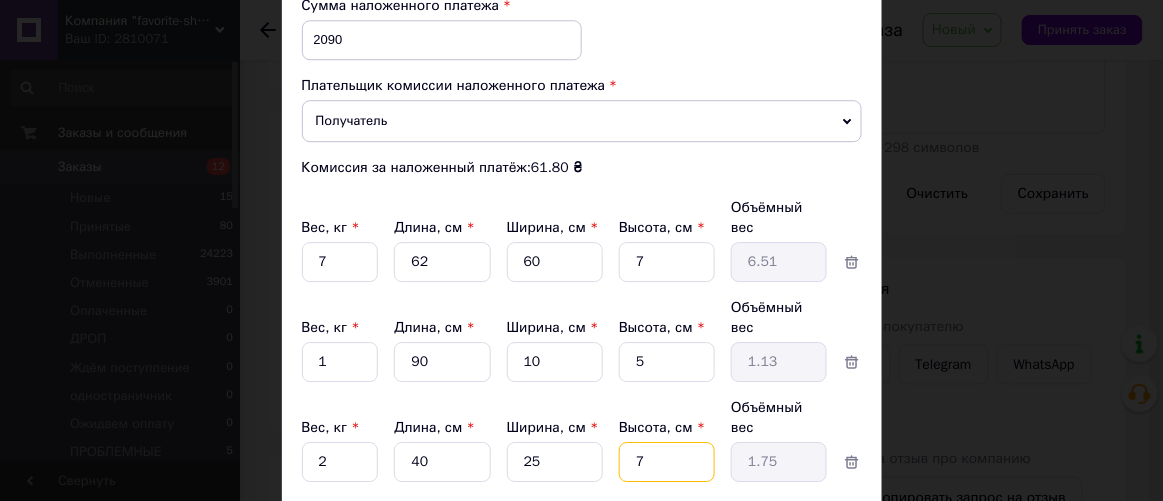 type on "7" 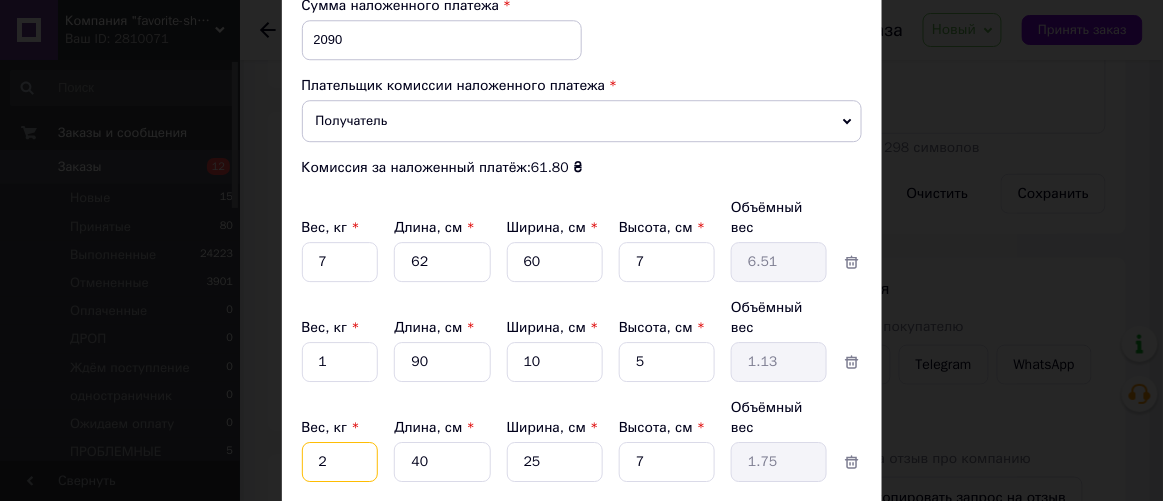 click on "2" at bounding box center [340, 262] 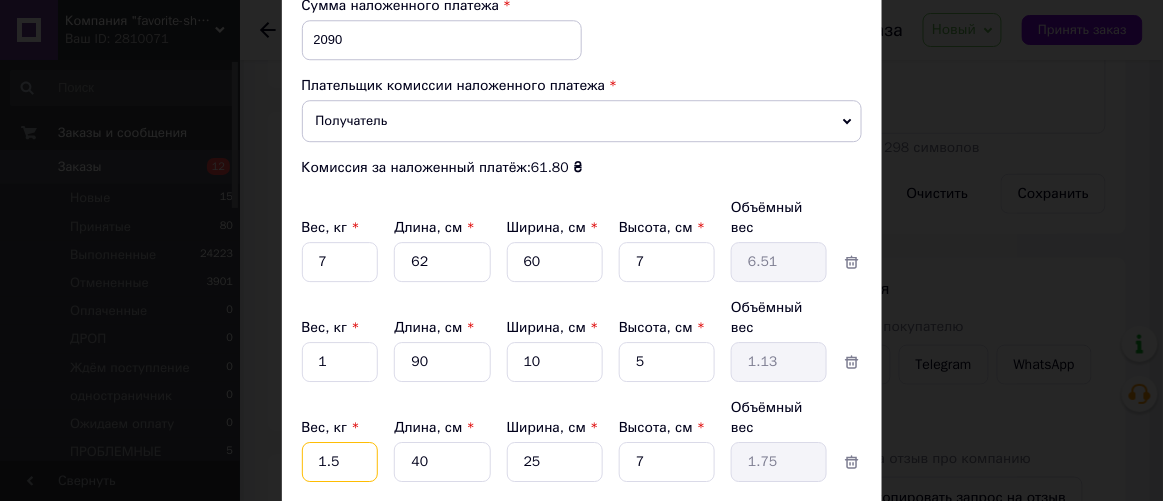 type on "1.5" 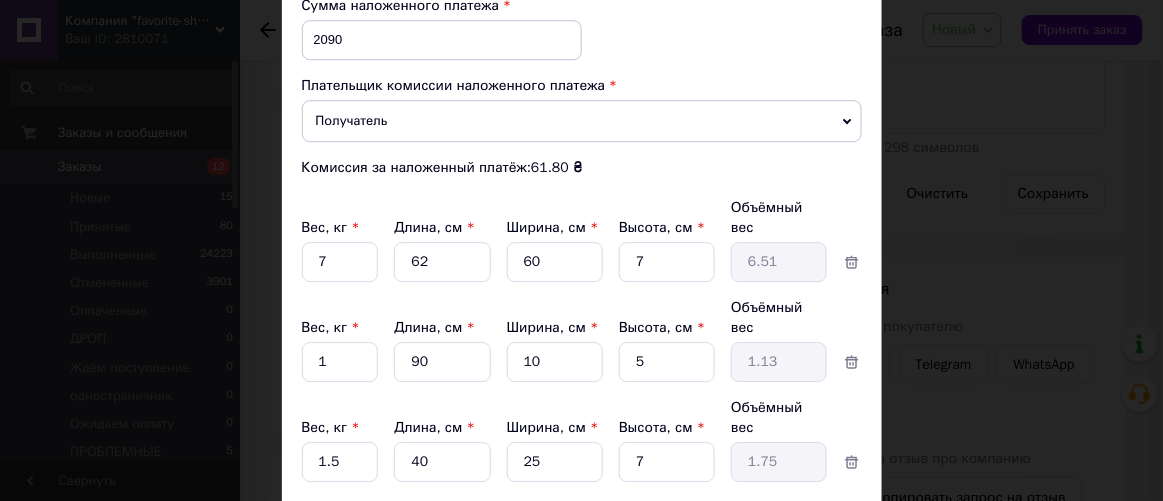 click on "Сохранить" at bounding box center (808, 558) 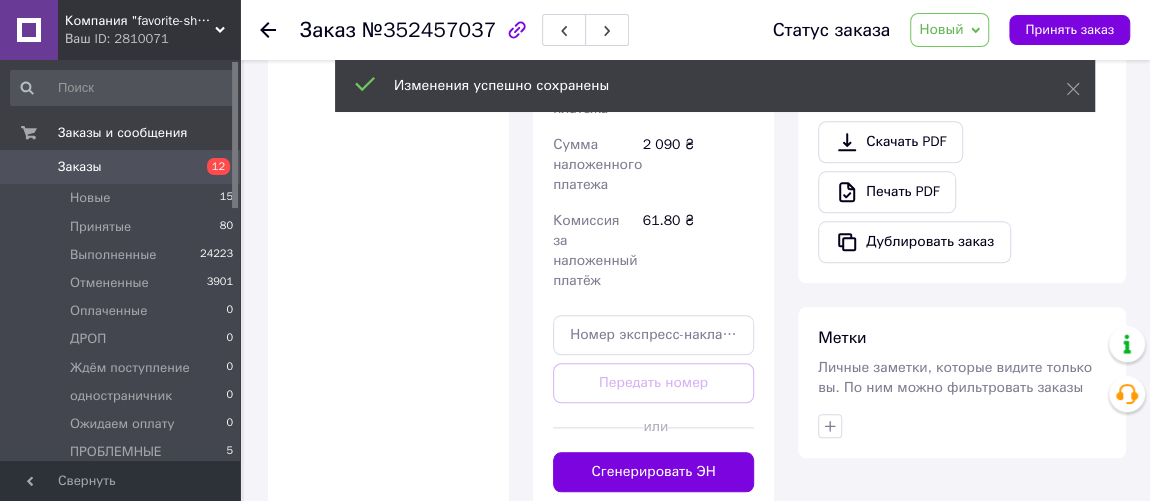 scroll, scrollTop: 909, scrollLeft: 0, axis: vertical 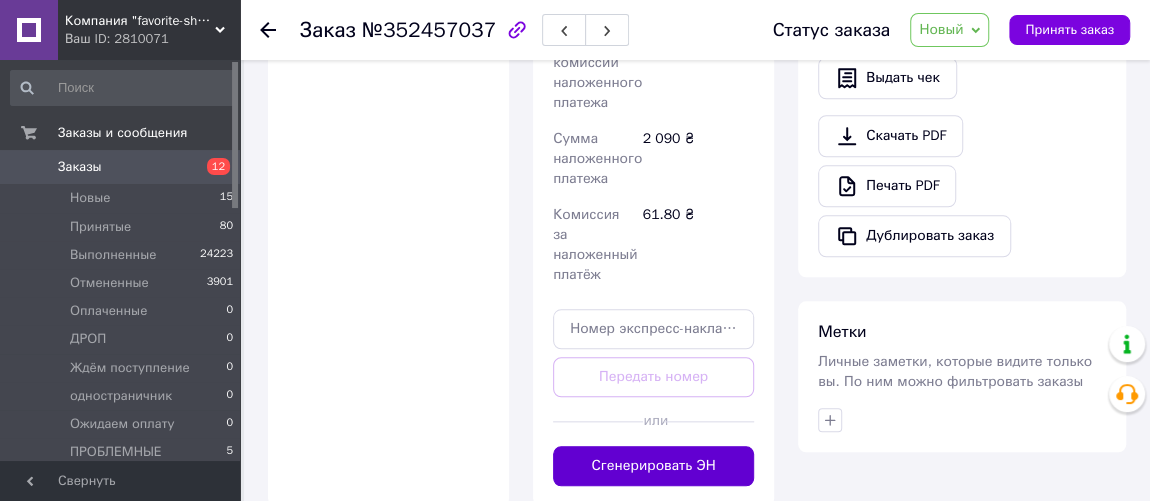 click on "Сгенерировать ЭН" at bounding box center (653, 466) 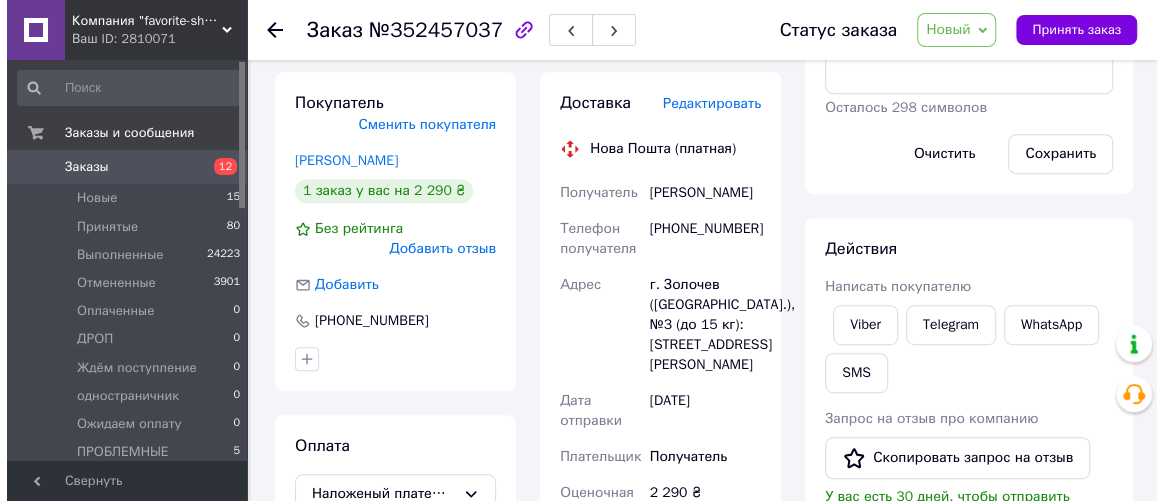 scroll, scrollTop: 363, scrollLeft: 0, axis: vertical 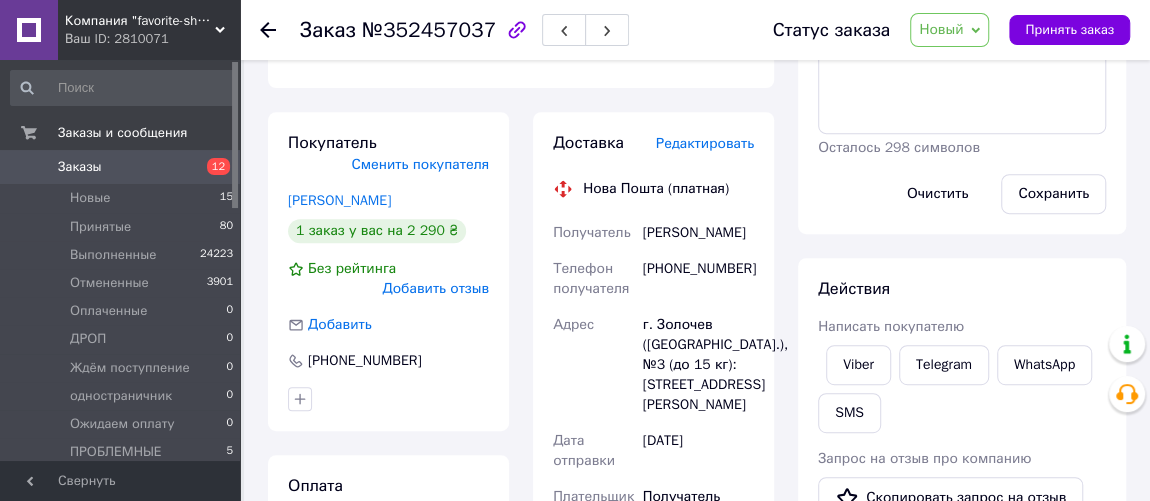 click on "Редактировать" at bounding box center [705, 143] 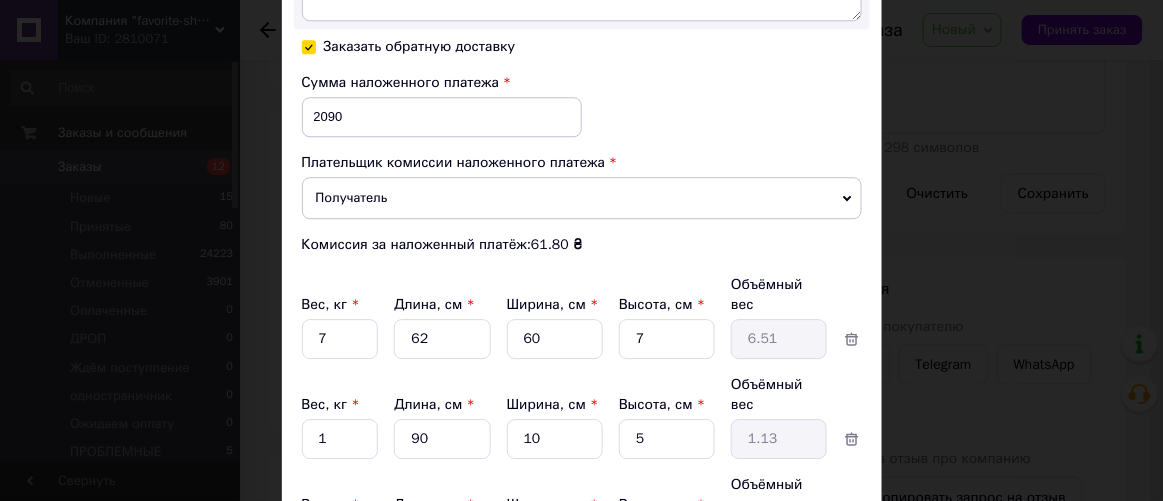 scroll, scrollTop: 1272, scrollLeft: 0, axis: vertical 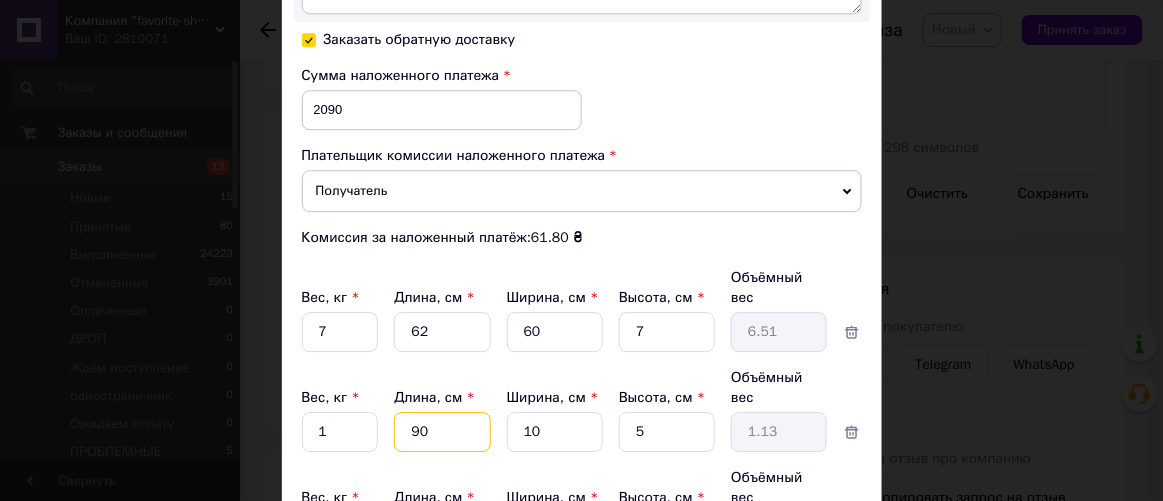 drag, startPoint x: 414, startPoint y: 380, endPoint x: 404, endPoint y: 379, distance: 10.049875 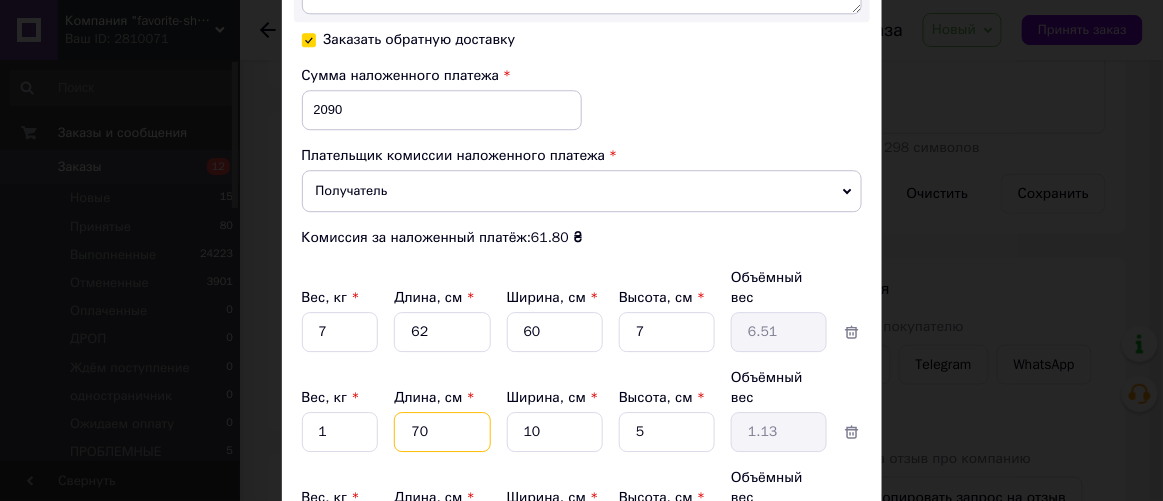 type on "0.88" 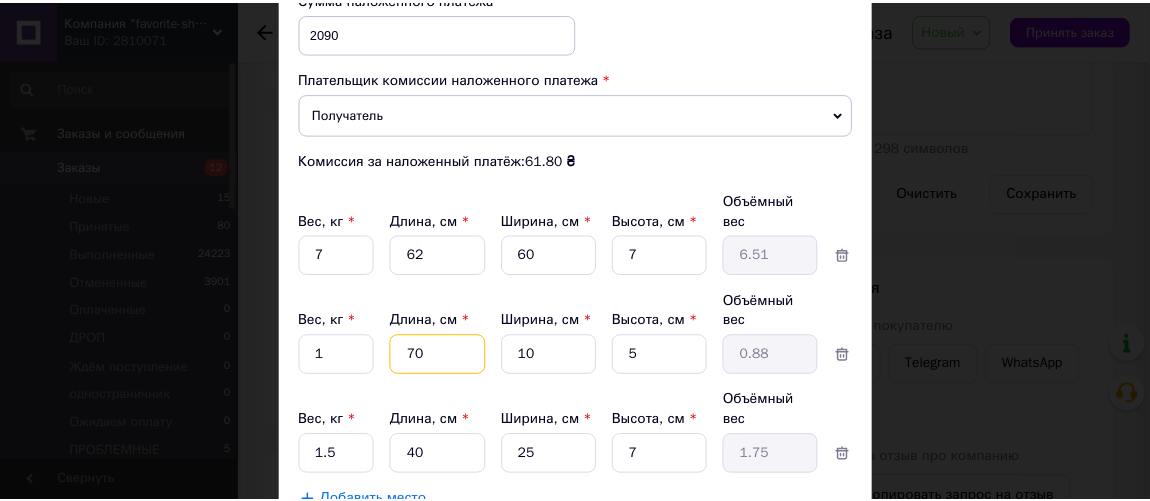 scroll, scrollTop: 1433, scrollLeft: 0, axis: vertical 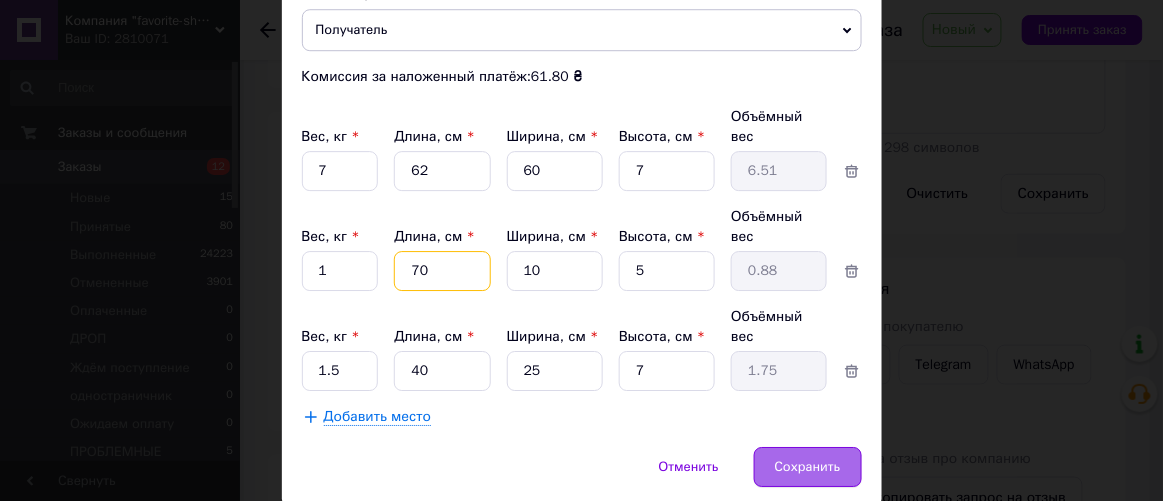 type on "70" 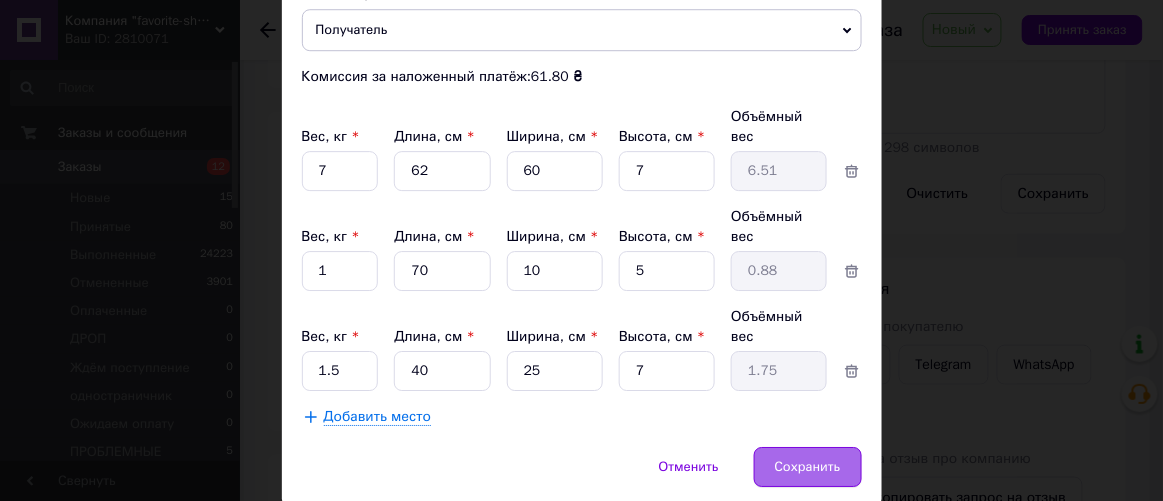 click on "Сохранить" at bounding box center (808, 467) 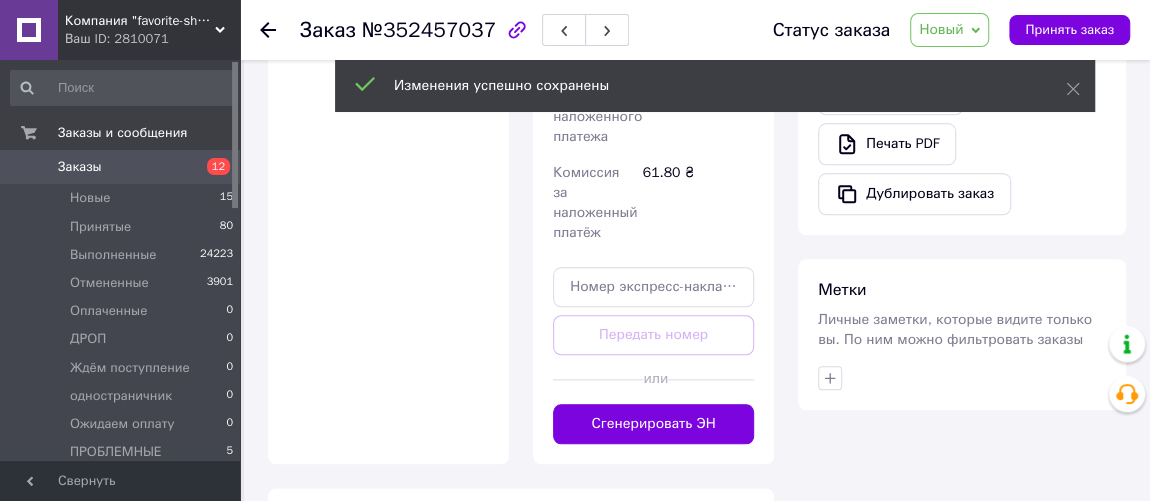scroll, scrollTop: 999, scrollLeft: 0, axis: vertical 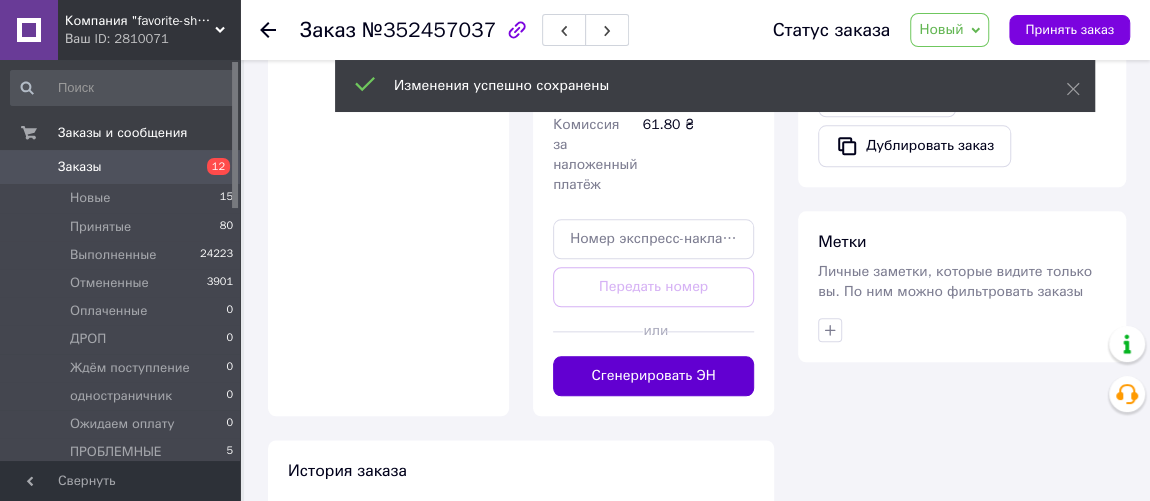 click on "Сгенерировать ЭН" at bounding box center (653, 376) 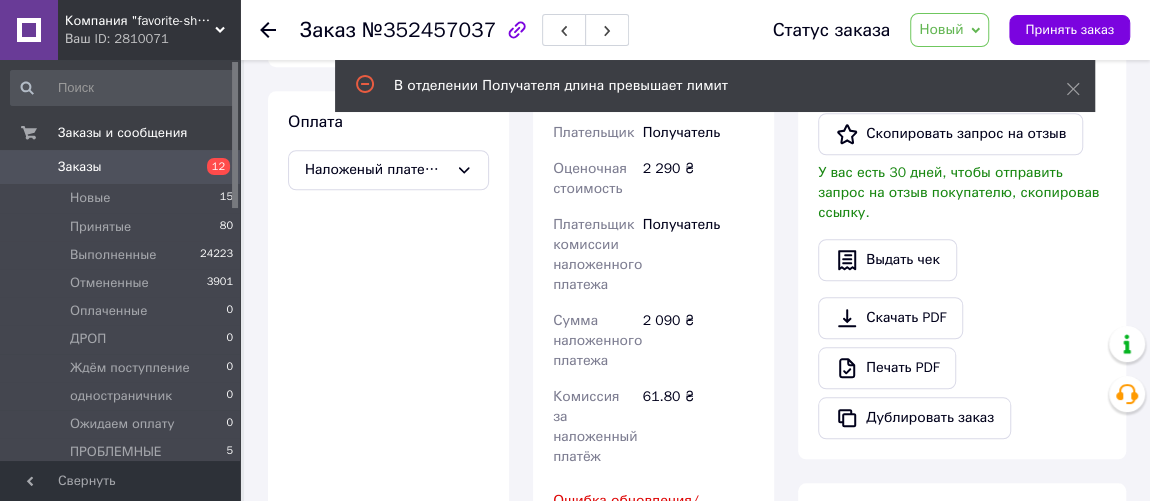 scroll, scrollTop: 454, scrollLeft: 0, axis: vertical 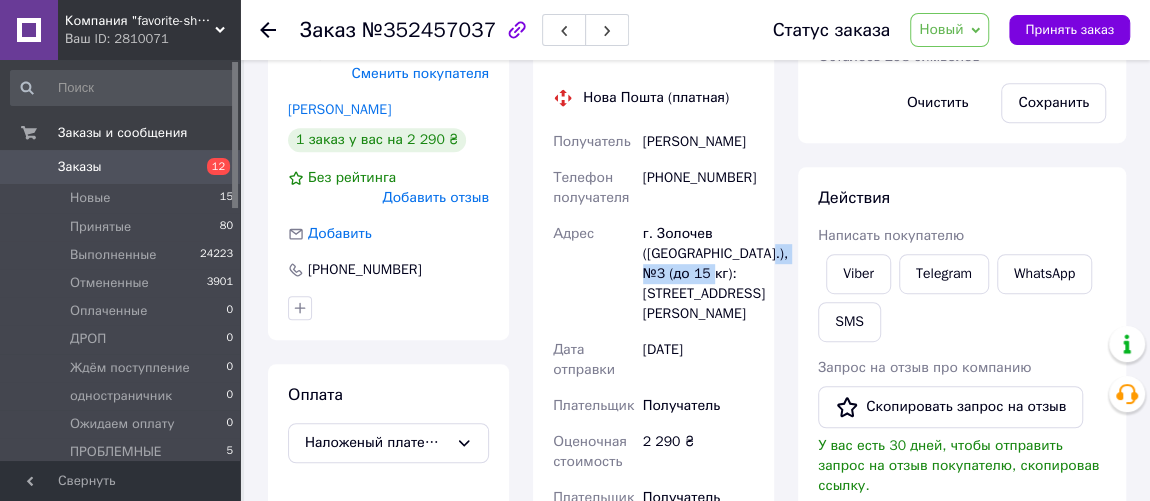 drag, startPoint x: 737, startPoint y: 270, endPoint x: 644, endPoint y: 275, distance: 93.13431 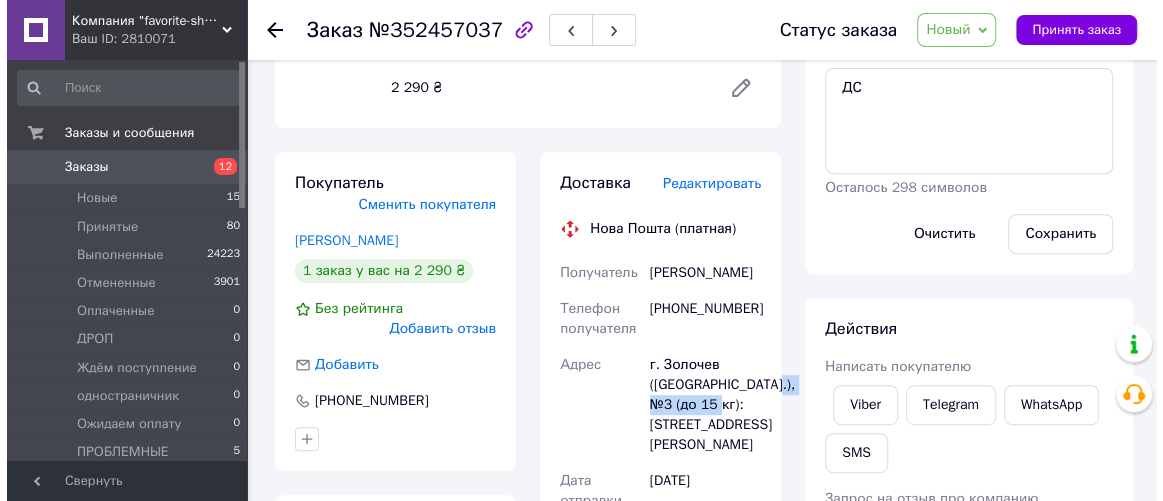 scroll, scrollTop: 181, scrollLeft: 0, axis: vertical 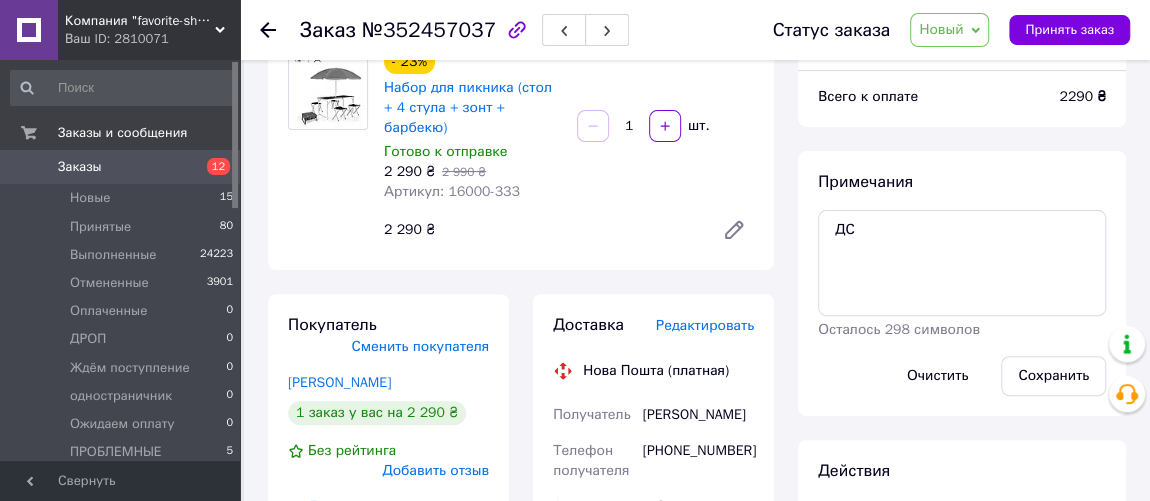 click on "Редактировать" at bounding box center (705, 325) 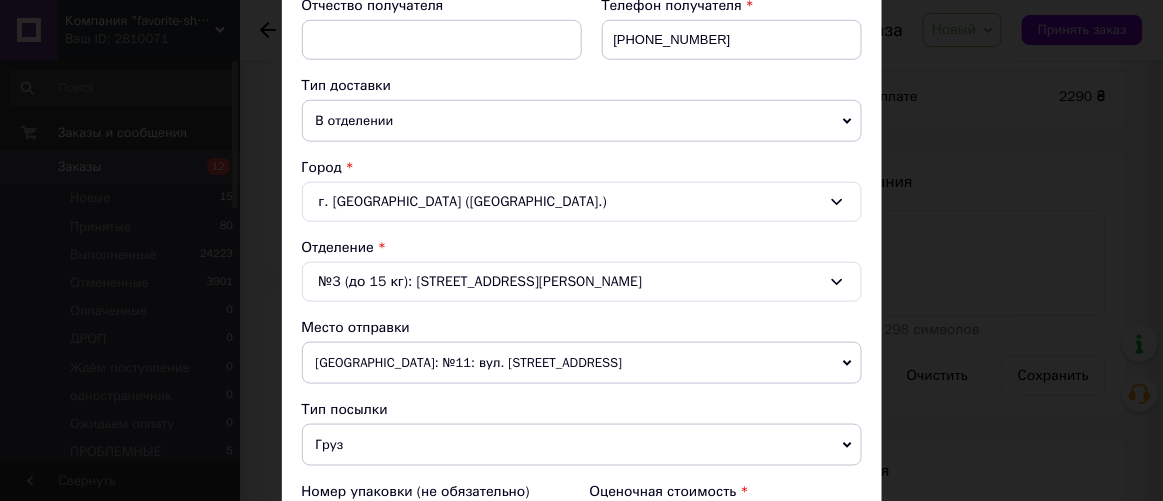 scroll, scrollTop: 454, scrollLeft: 0, axis: vertical 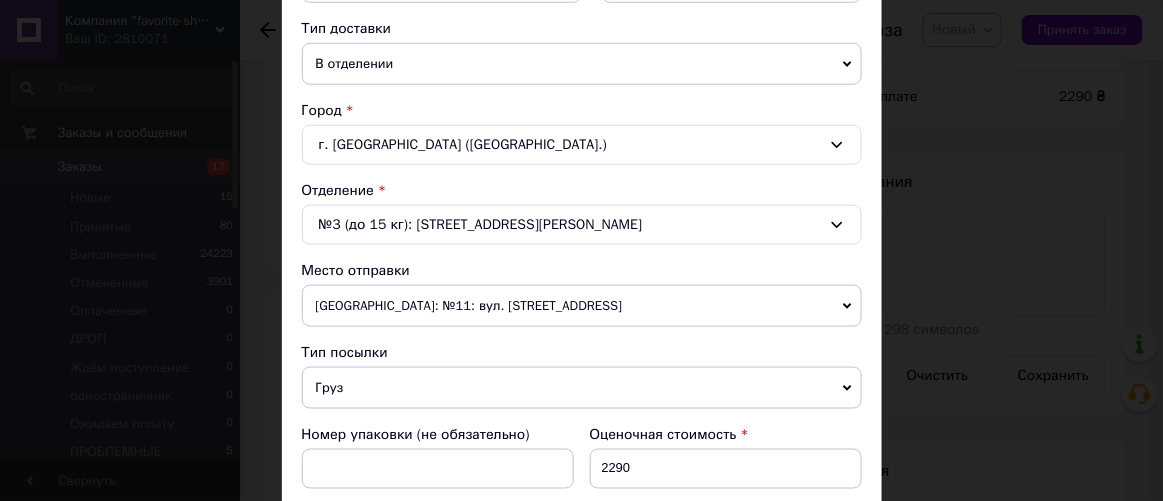 click on "№3 (до 15 кг): [STREET_ADDRESS][PERSON_NAME]" at bounding box center (582, 225) 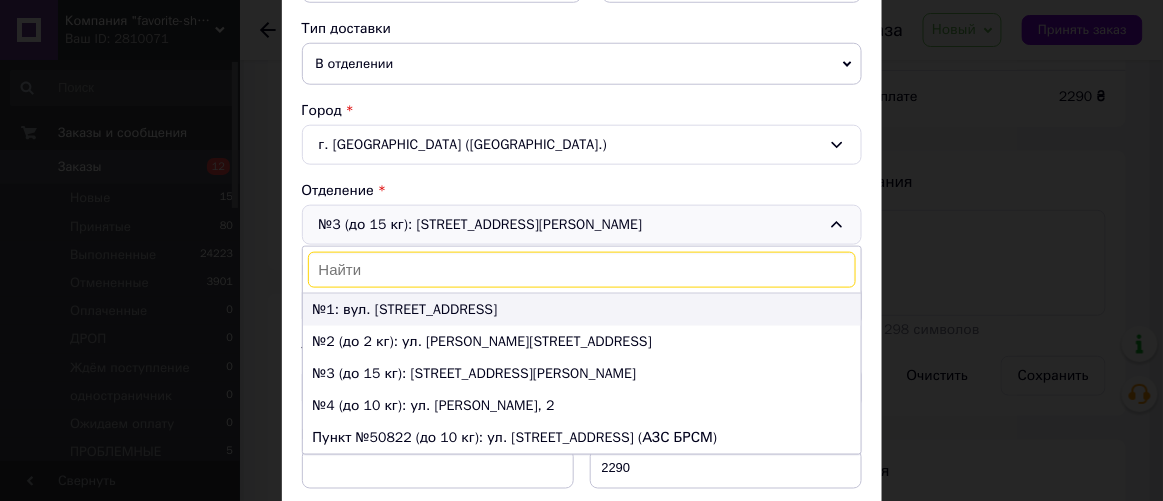 click on "№1: вул. [STREET_ADDRESS]" at bounding box center [582, 310] 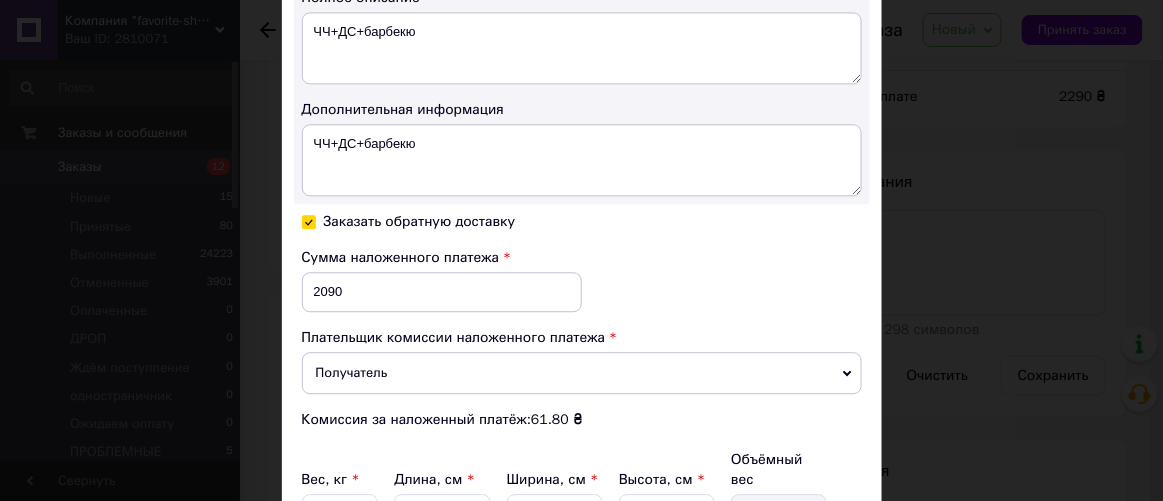 scroll, scrollTop: 1272, scrollLeft: 0, axis: vertical 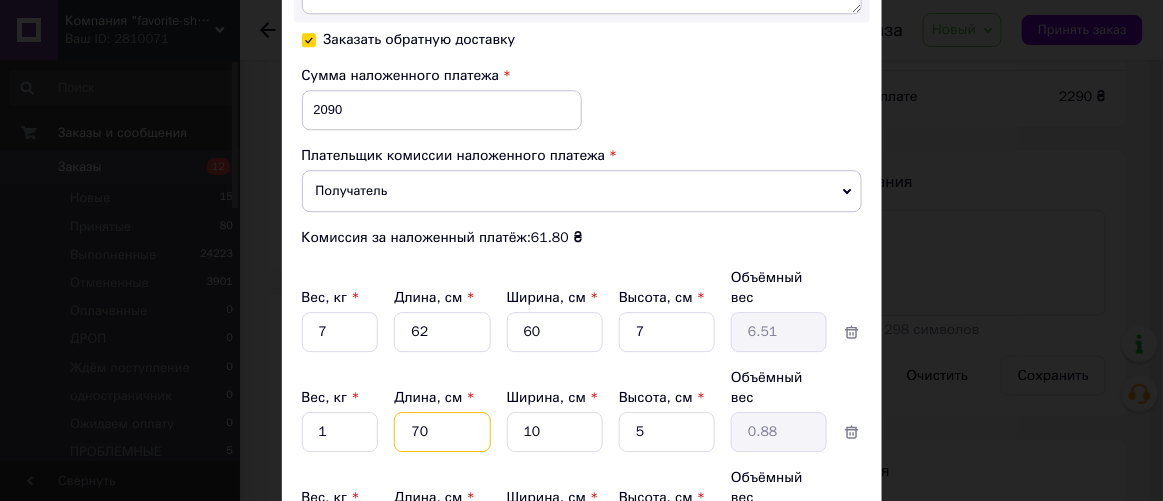 drag, startPoint x: 415, startPoint y: 376, endPoint x: 399, endPoint y: 377, distance: 16.03122 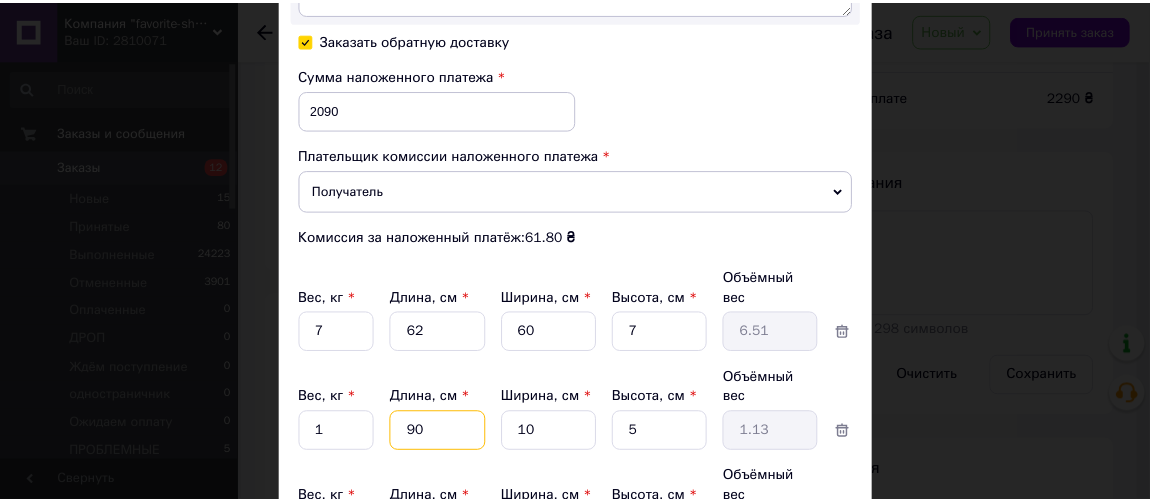 scroll, scrollTop: 1363, scrollLeft: 0, axis: vertical 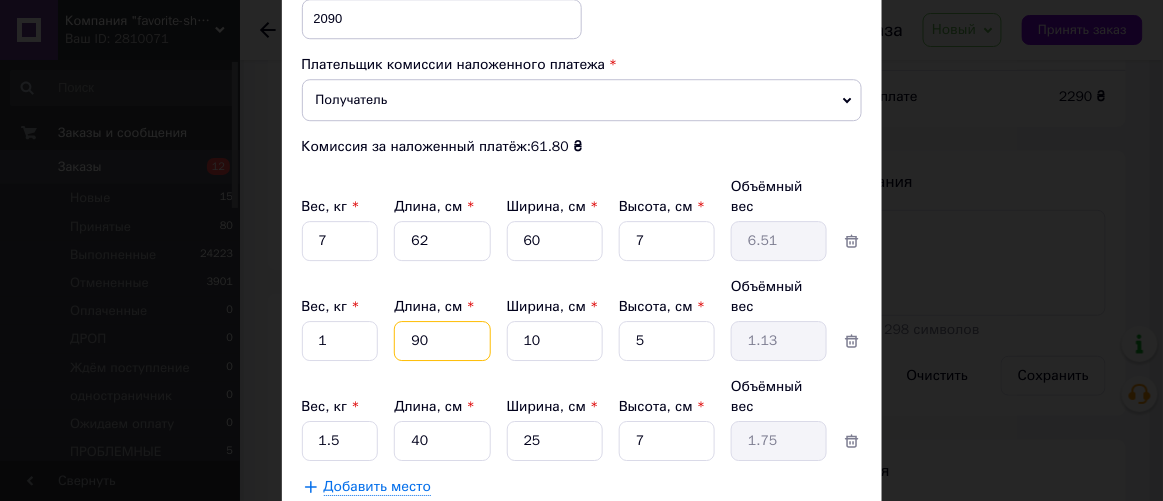 type on "90" 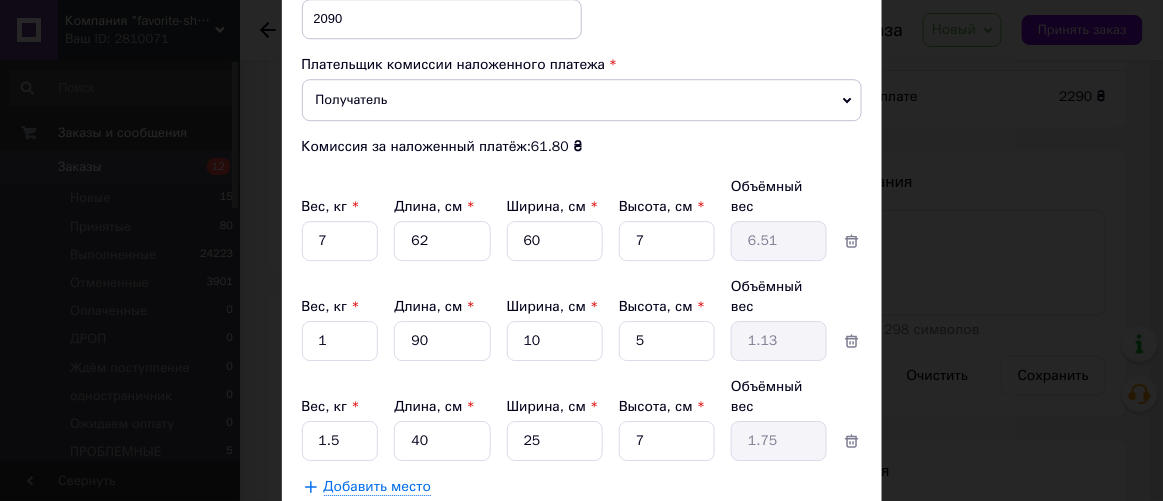 click on "Сохранить" at bounding box center [808, 537] 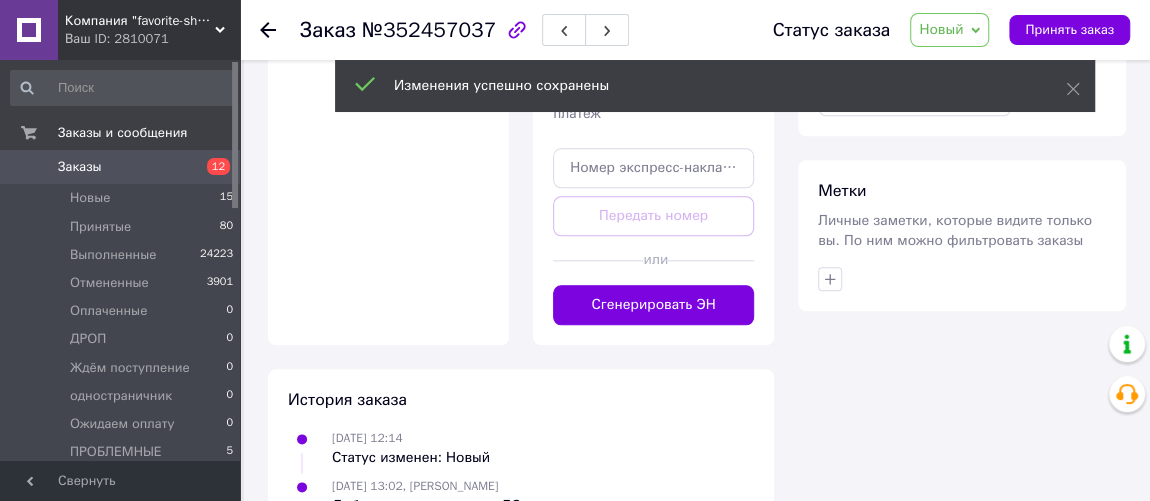 scroll, scrollTop: 1090, scrollLeft: 0, axis: vertical 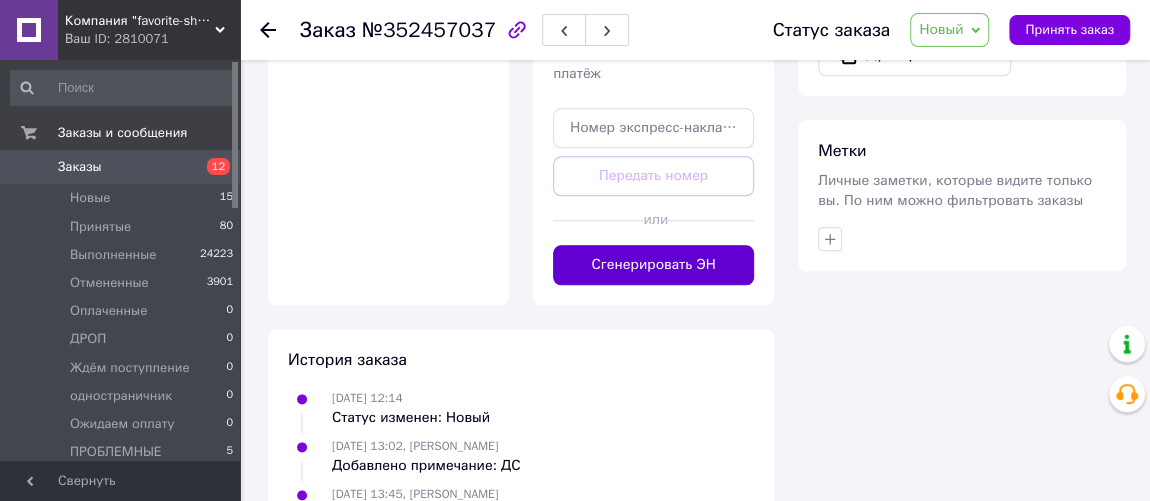 click on "Сгенерировать ЭН" at bounding box center [653, 265] 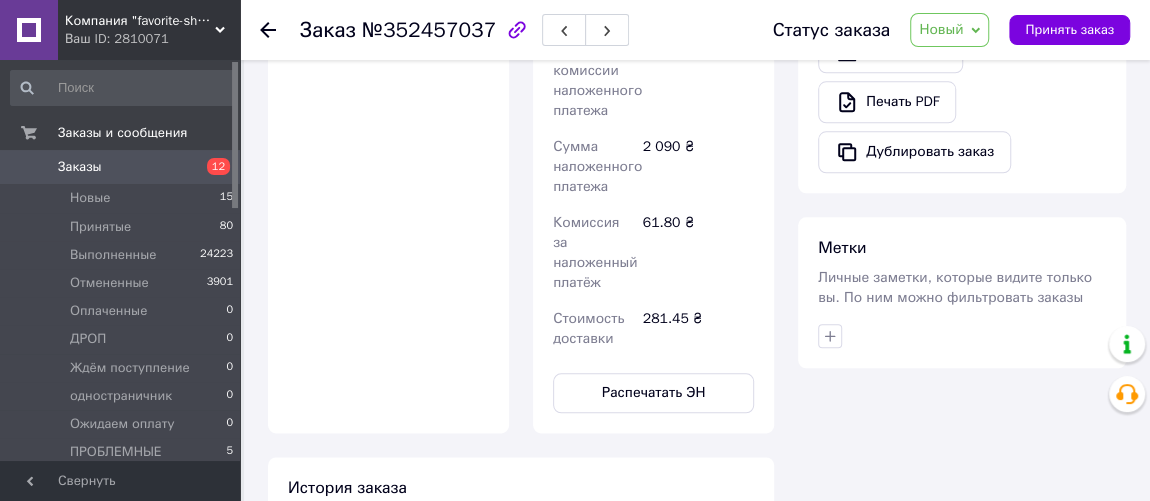 scroll, scrollTop: 909, scrollLeft: 0, axis: vertical 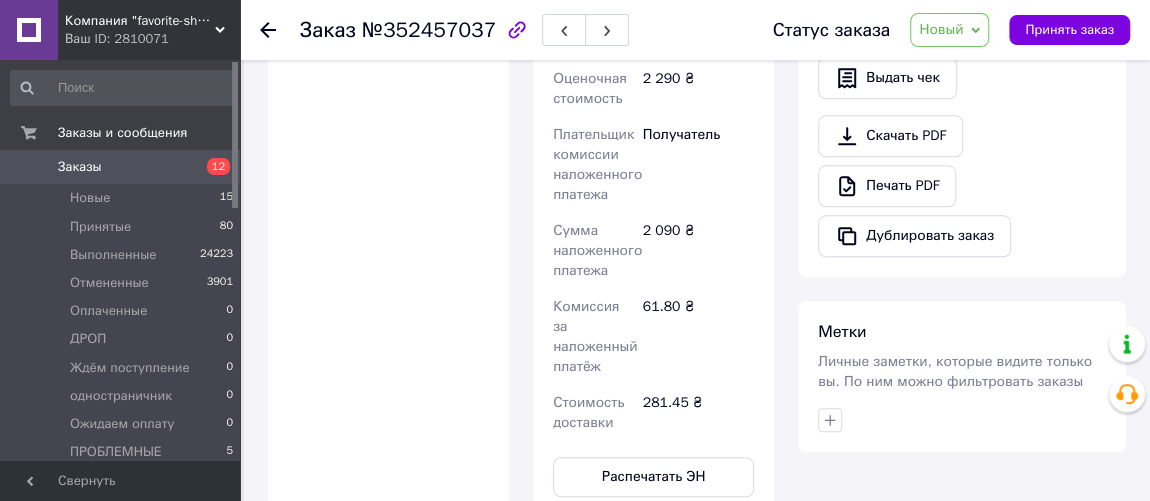 click on "Новый" at bounding box center (941, 29) 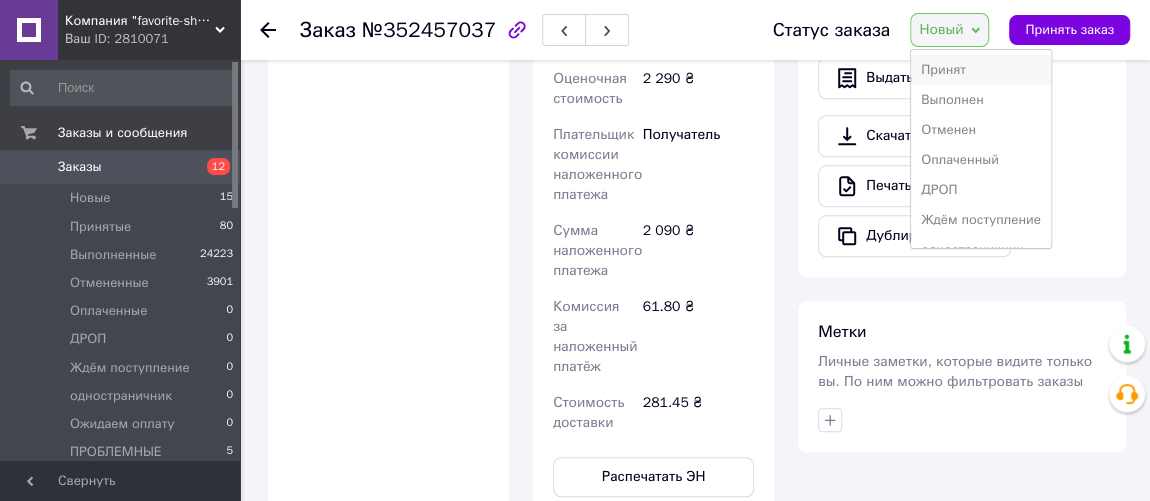 click on "Принят" at bounding box center (981, 70) 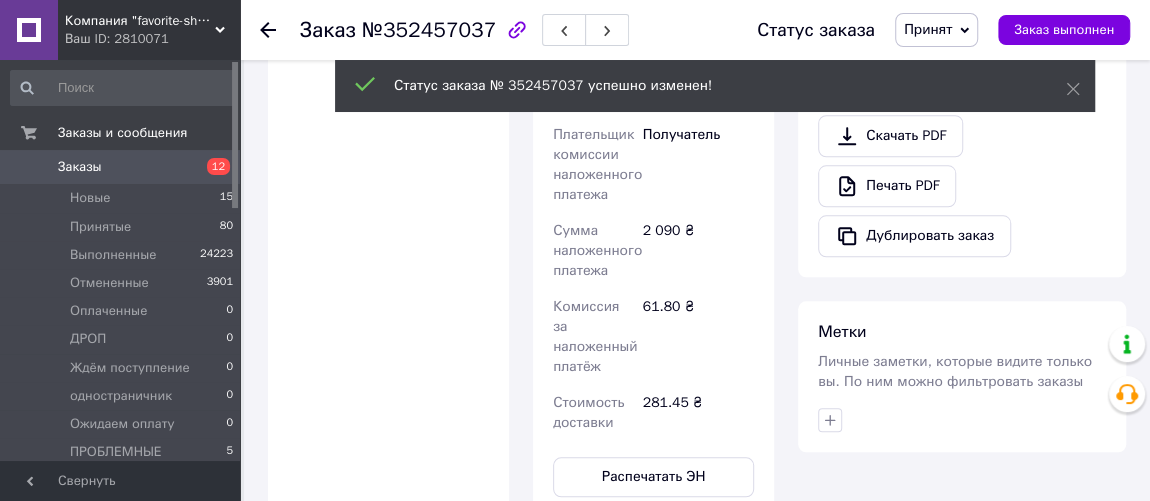 scroll, scrollTop: 48, scrollLeft: 0, axis: vertical 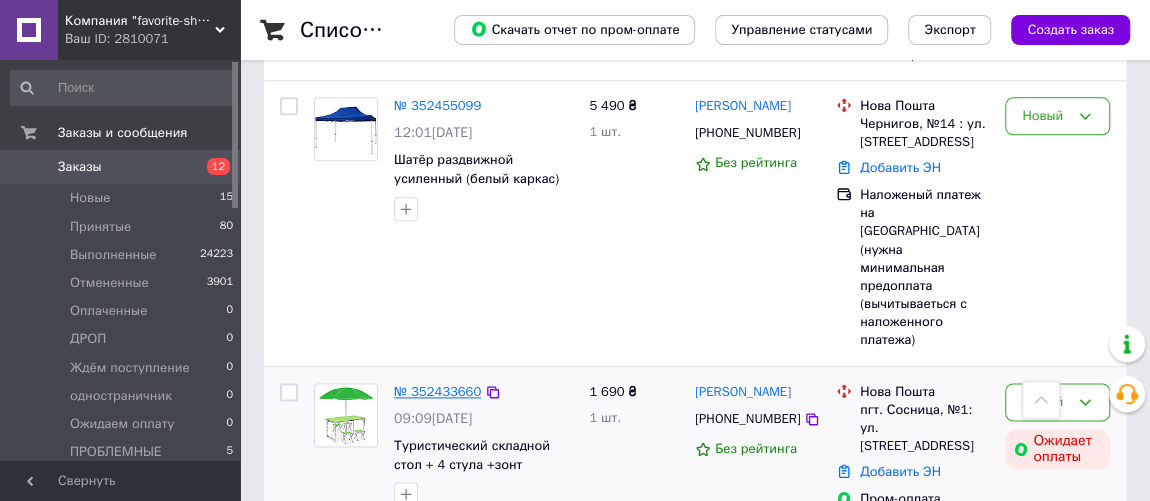 click on "№ 352433660" at bounding box center (437, 391) 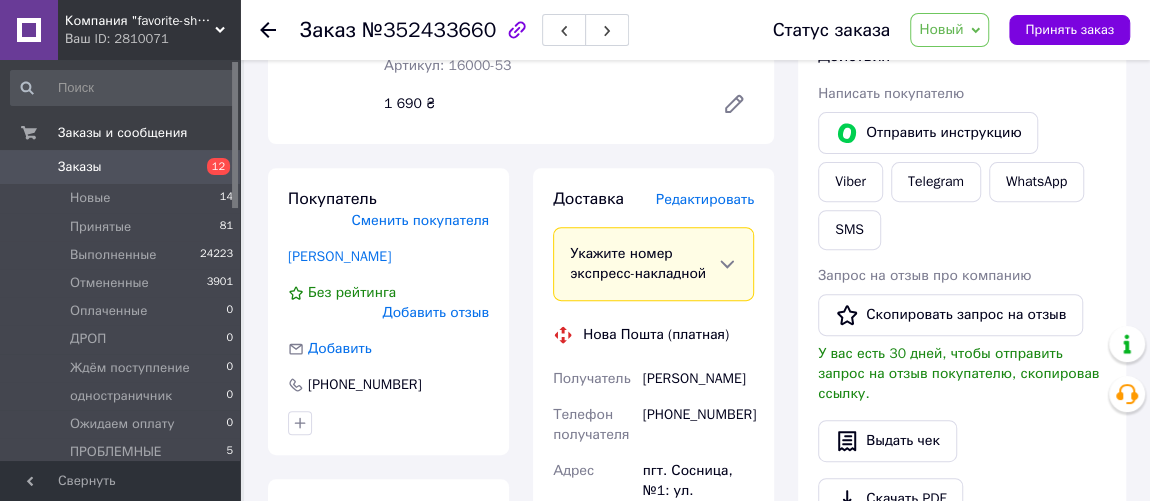 scroll, scrollTop: 489, scrollLeft: 0, axis: vertical 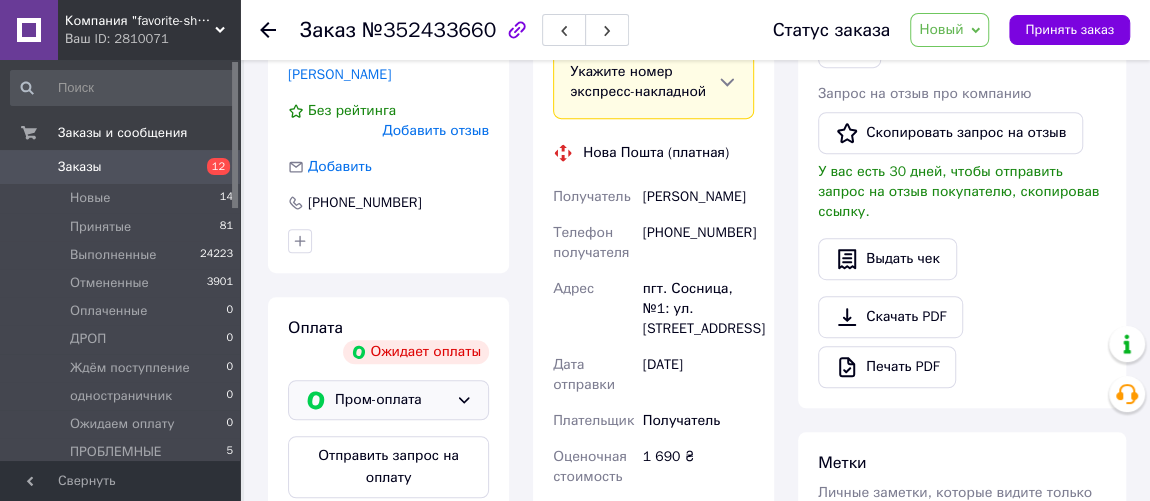 click on "Пром-оплата" at bounding box center [391, 400] 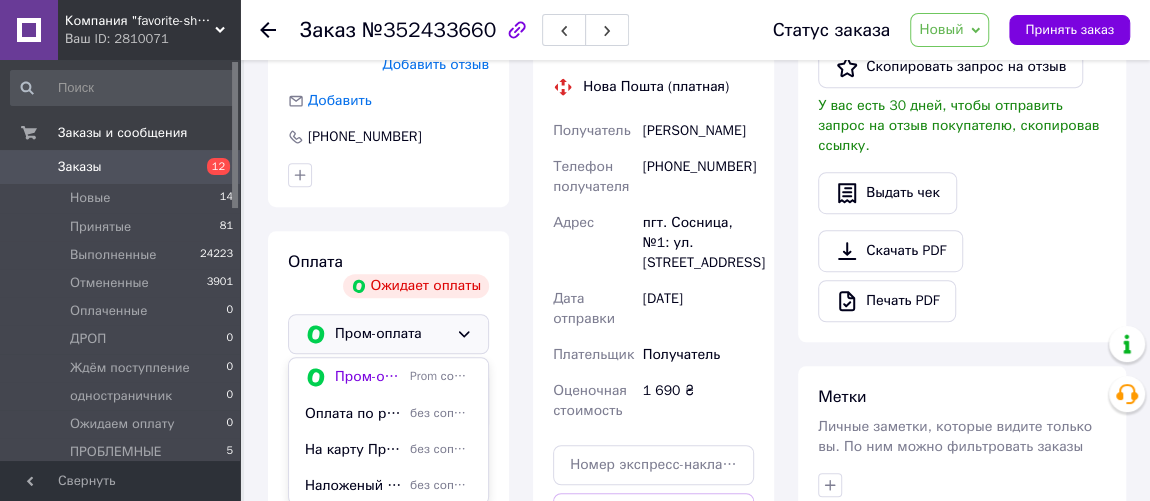 scroll, scrollTop: 580, scrollLeft: 0, axis: vertical 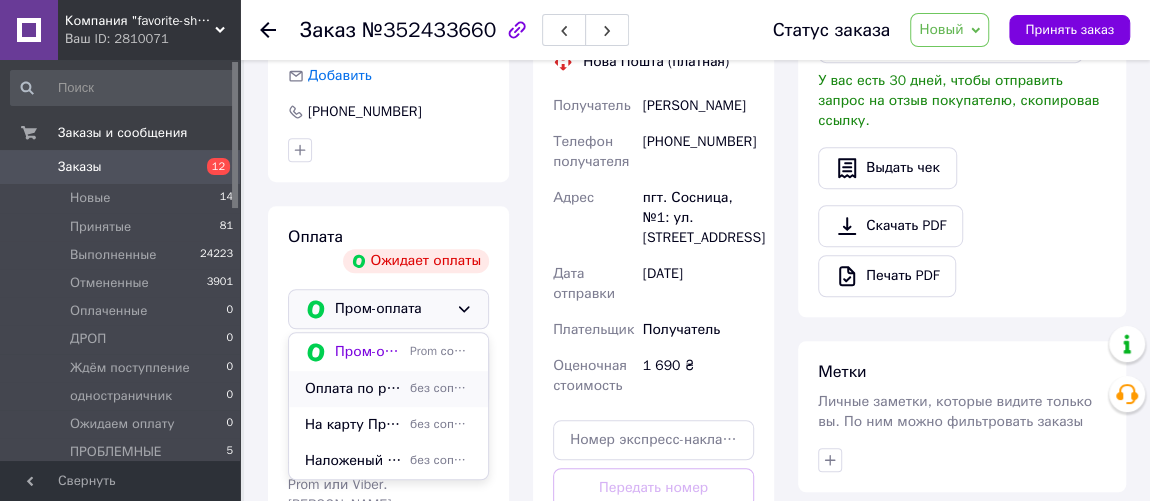 click on "Оплата по реквизитам" at bounding box center [353, 389] 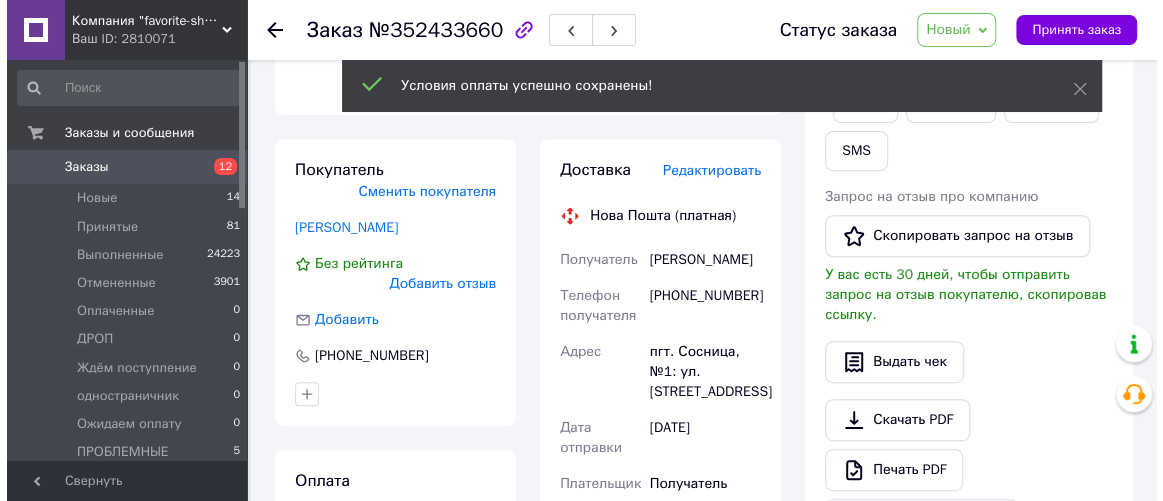 scroll, scrollTop: 307, scrollLeft: 0, axis: vertical 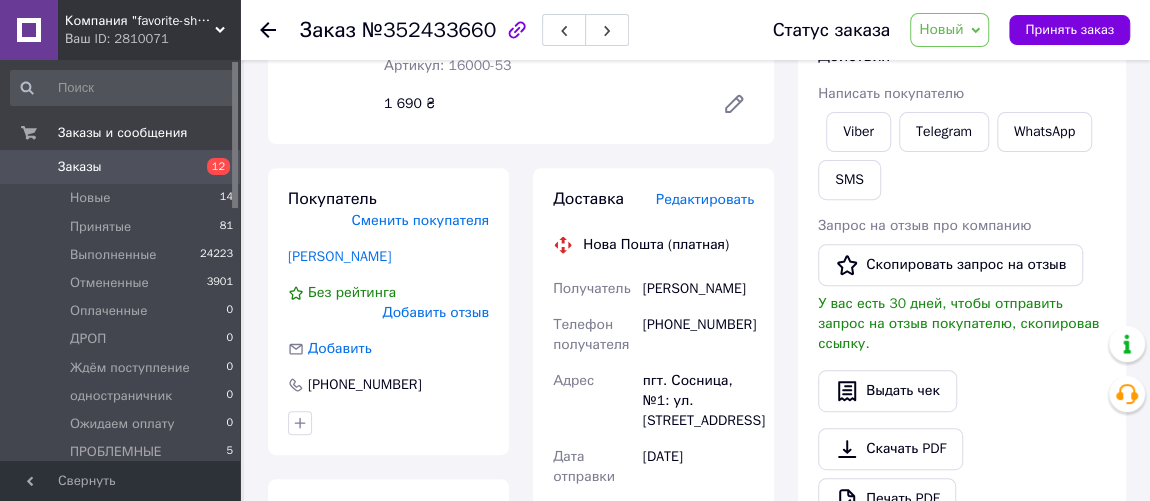 click on "Редактировать" at bounding box center [705, 199] 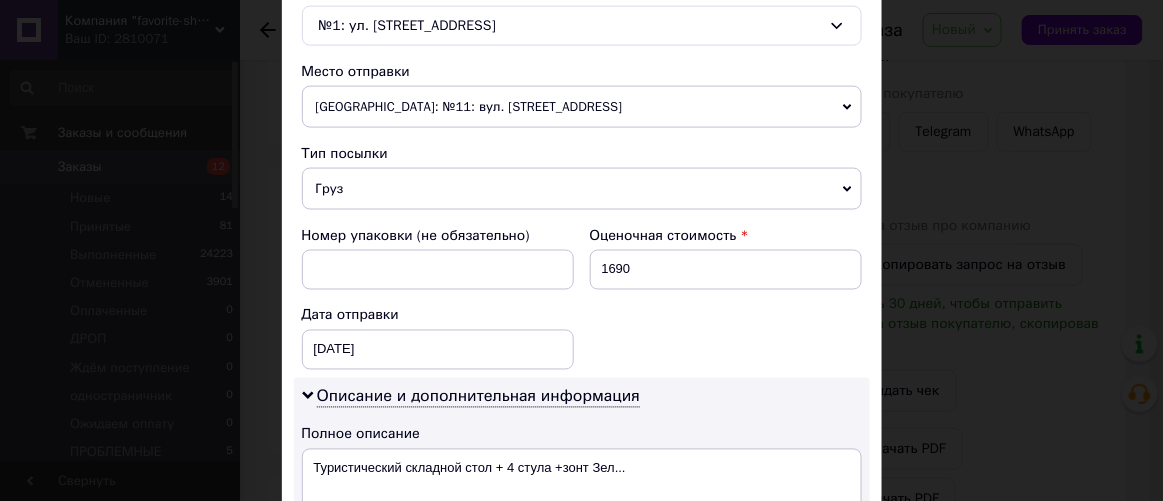 scroll, scrollTop: 818, scrollLeft: 0, axis: vertical 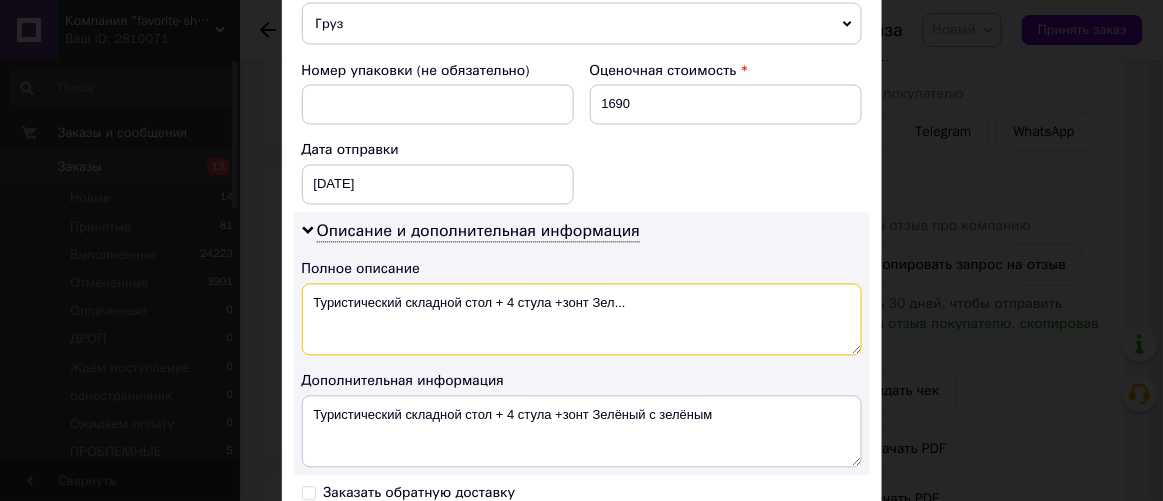 drag, startPoint x: 338, startPoint y: 298, endPoint x: 675, endPoint y: 300, distance: 337.00592 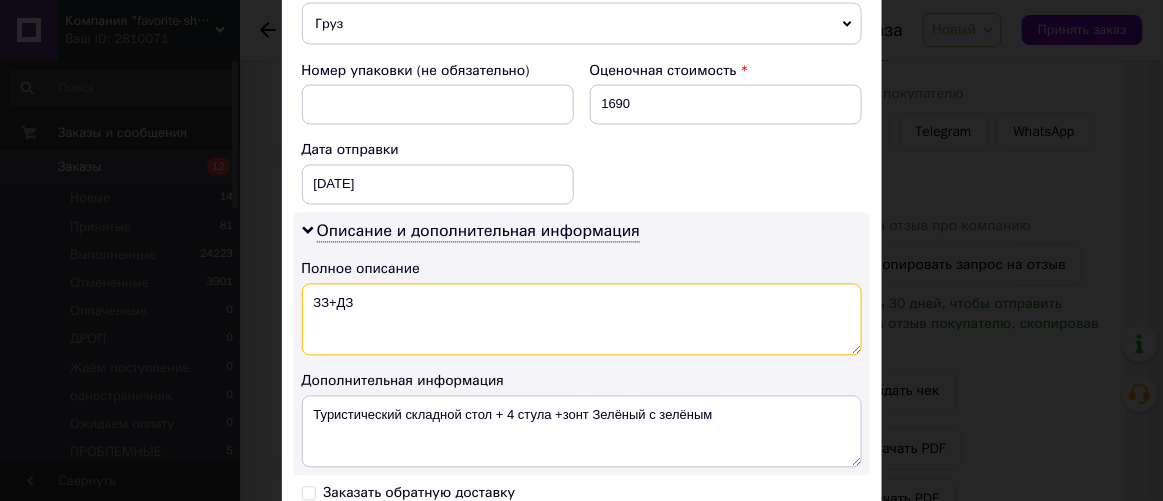 type on "ЗЗ+ДЗ" 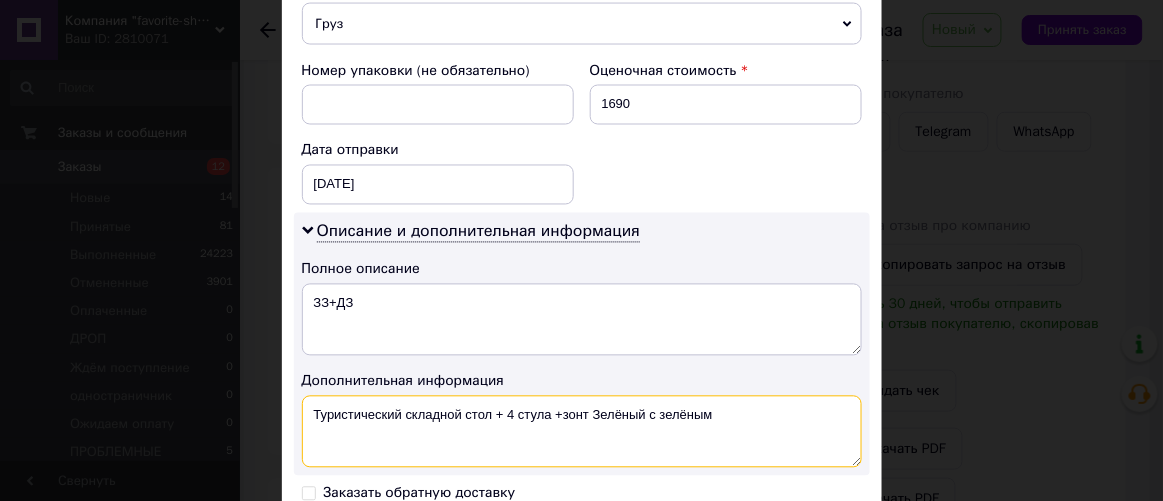 click on "Туристический складной стол + 4 стула +зонт Зелёный с зелёным" at bounding box center (582, 432) 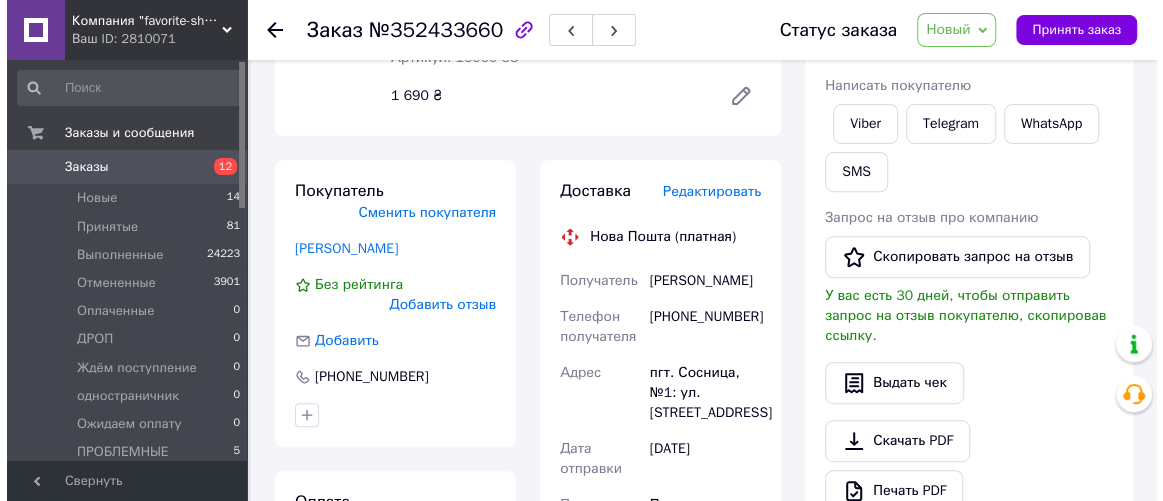 scroll, scrollTop: 286, scrollLeft: 0, axis: vertical 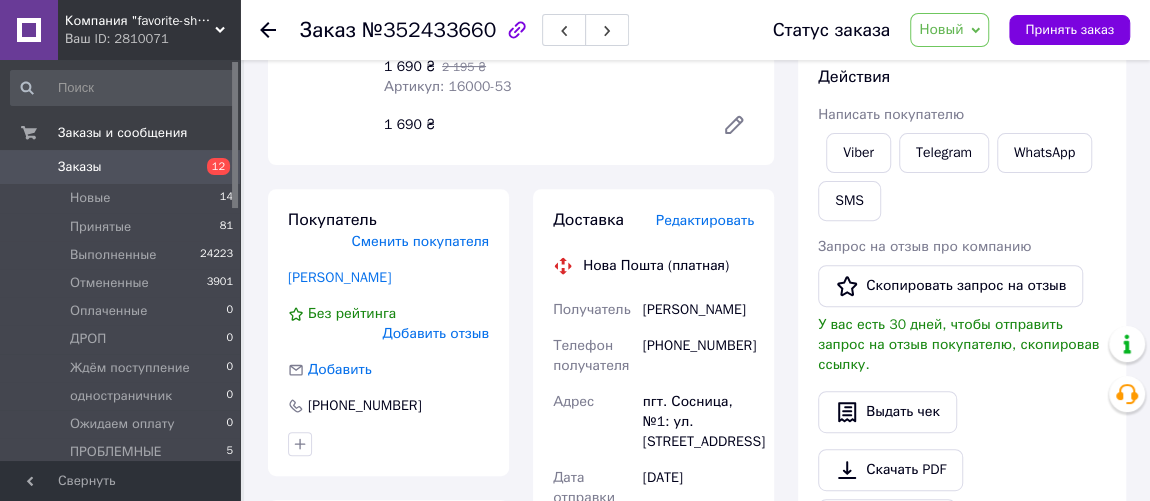 click on "Редактировать" at bounding box center [705, 220] 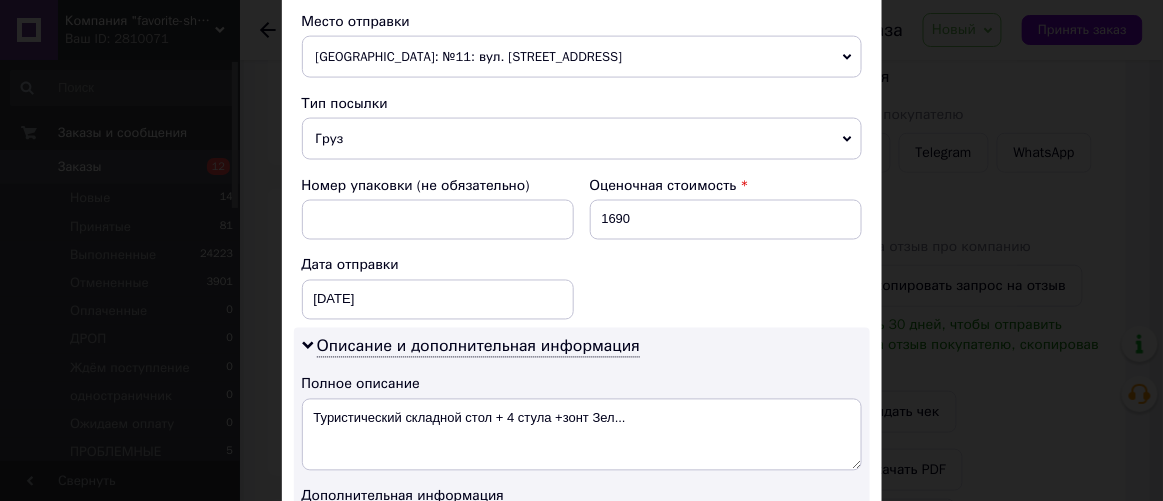 scroll, scrollTop: 727, scrollLeft: 0, axis: vertical 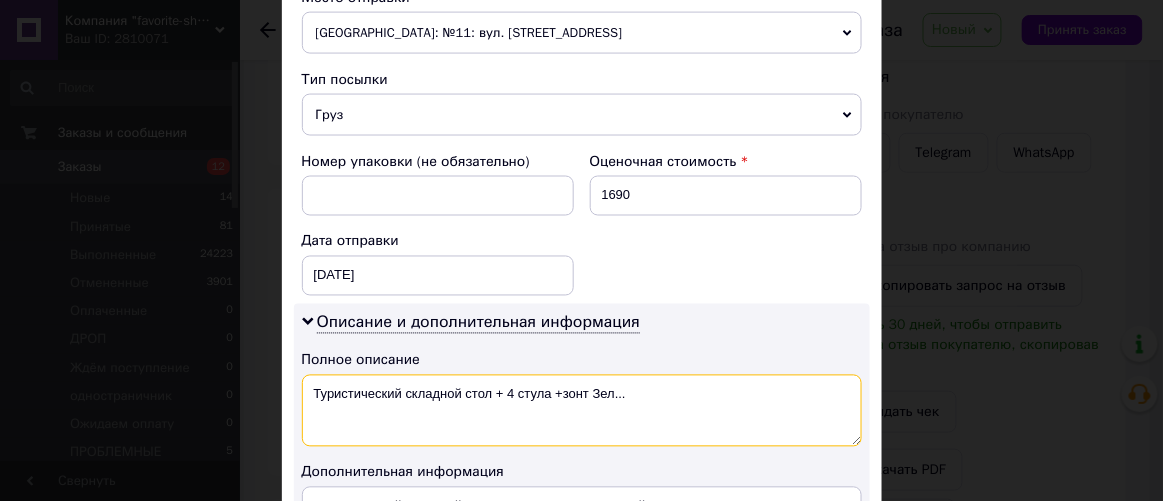 drag, startPoint x: 313, startPoint y: 383, endPoint x: 654, endPoint y: 380, distance: 341.01318 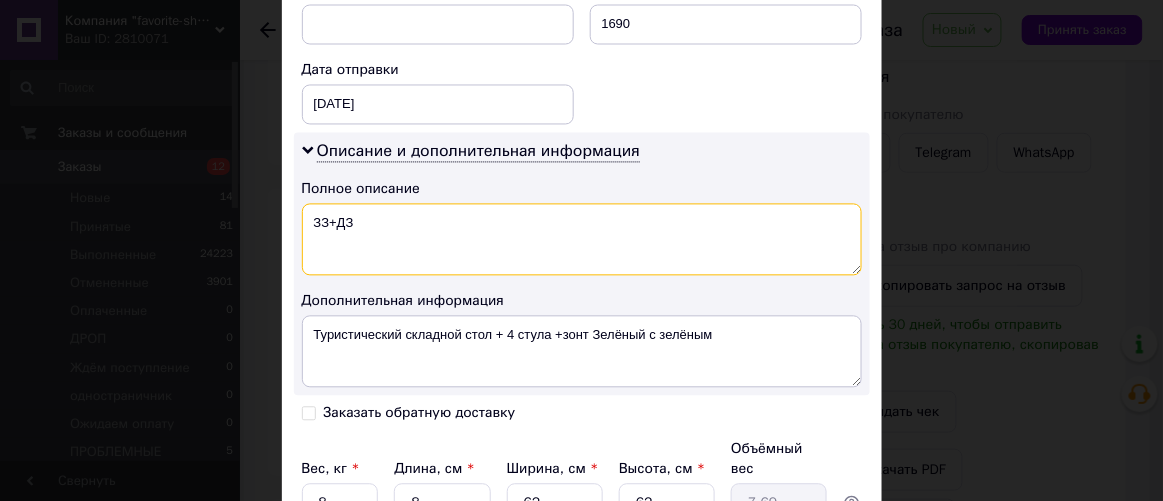 scroll, scrollTop: 909, scrollLeft: 0, axis: vertical 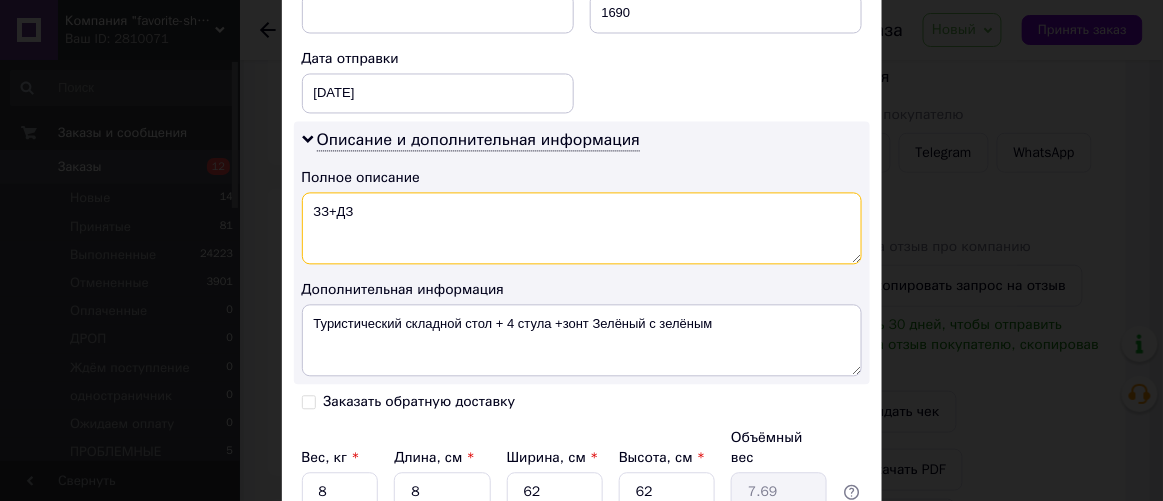 drag, startPoint x: 366, startPoint y: 203, endPoint x: 309, endPoint y: 202, distance: 57.00877 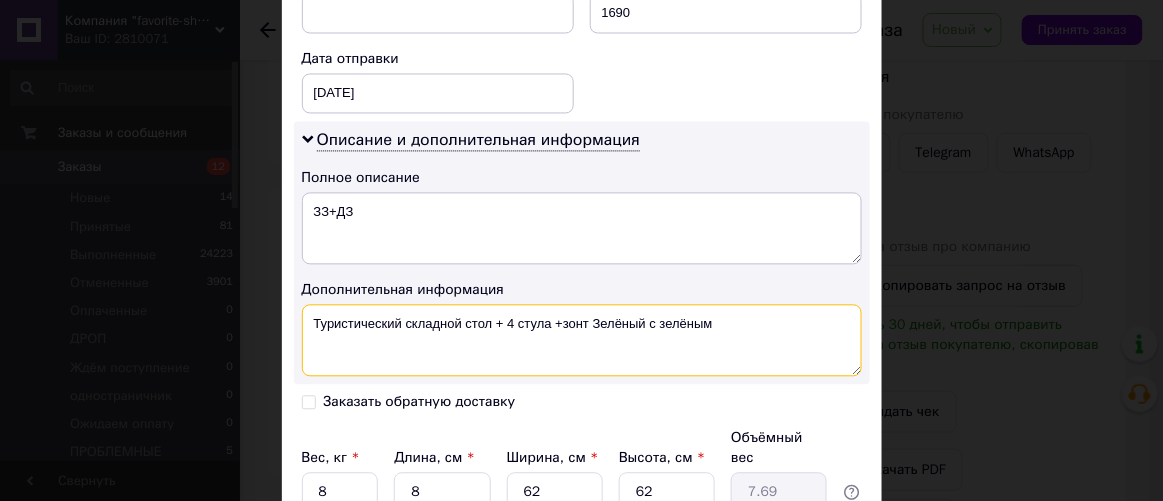 click on "Туристический складной стол + 4 стула +зонт Зелёный с зелёным" at bounding box center [582, 341] 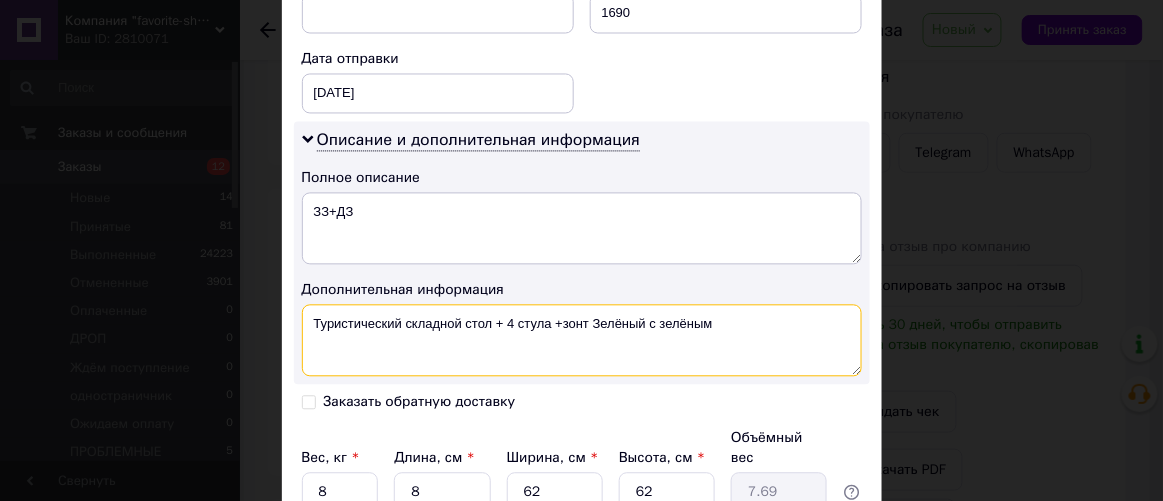 paste on "З+ДЗ" 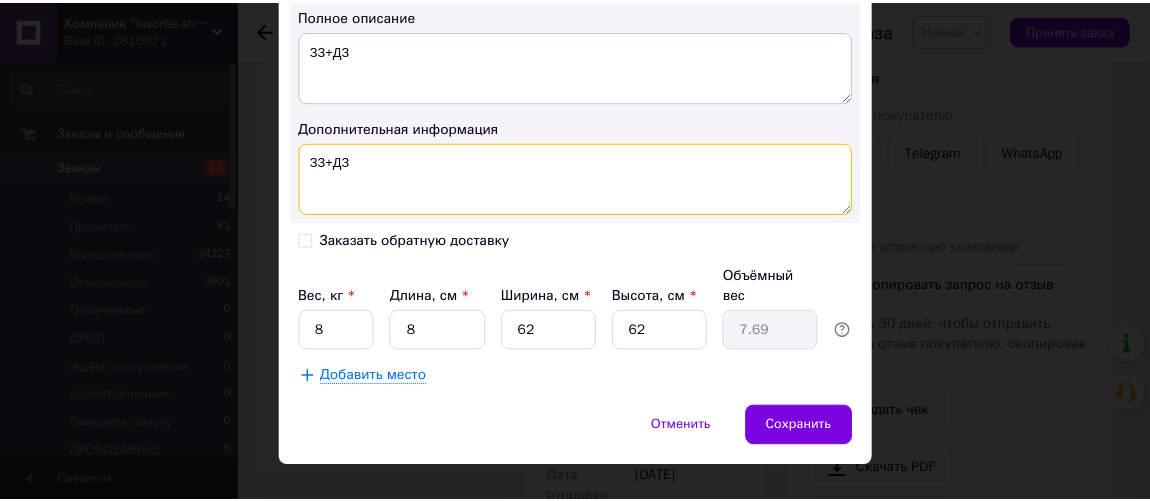 scroll, scrollTop: 1074, scrollLeft: 0, axis: vertical 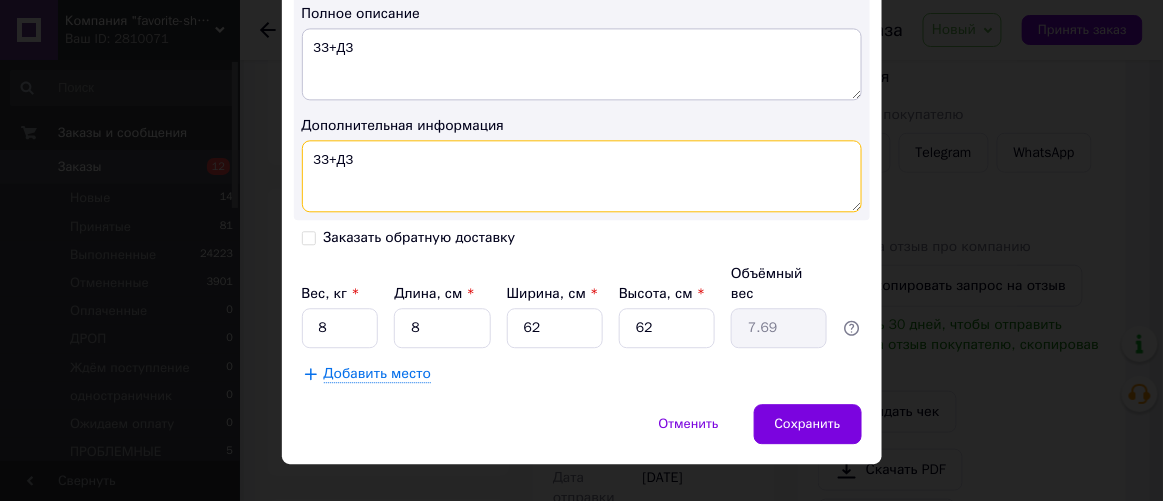 type on "ЗЗ+ДЗ" 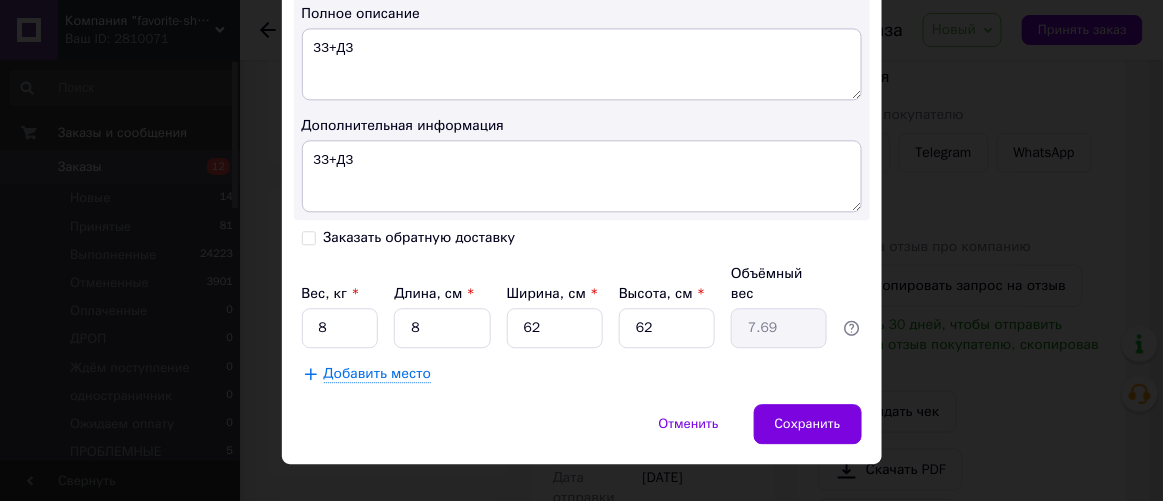 click on "Добавить место" at bounding box center [378, 374] 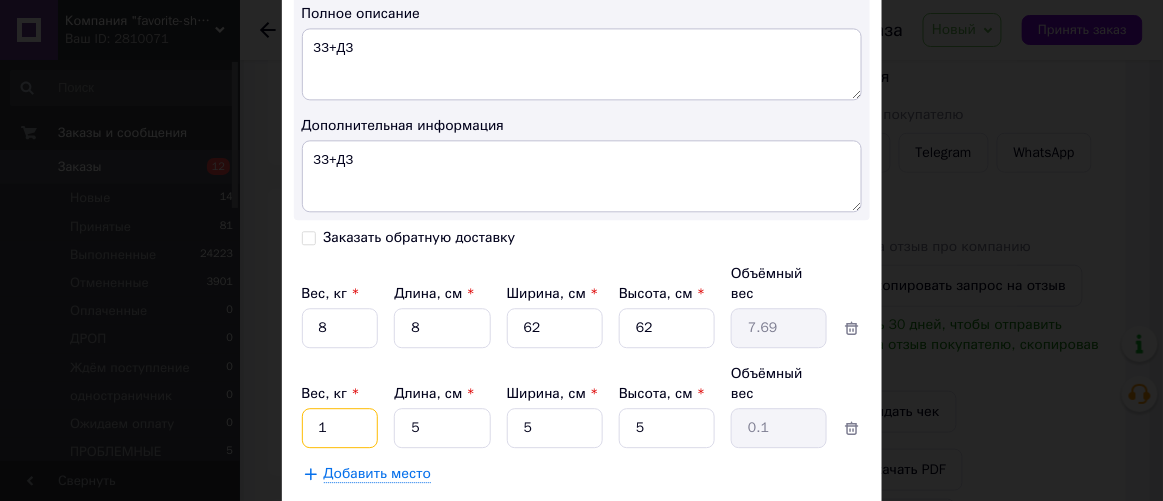 click on "1" at bounding box center (340, 328) 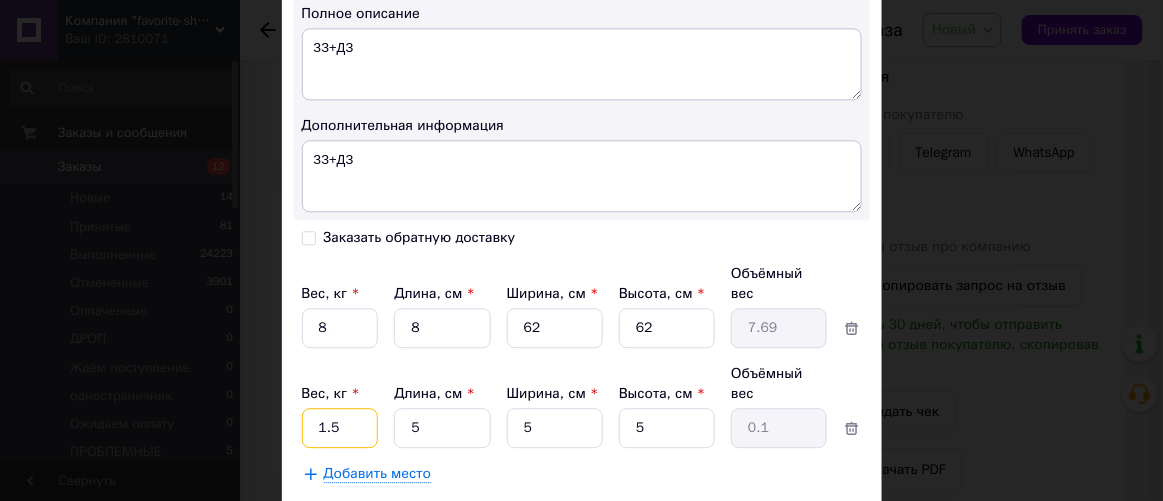 type on "1.5" 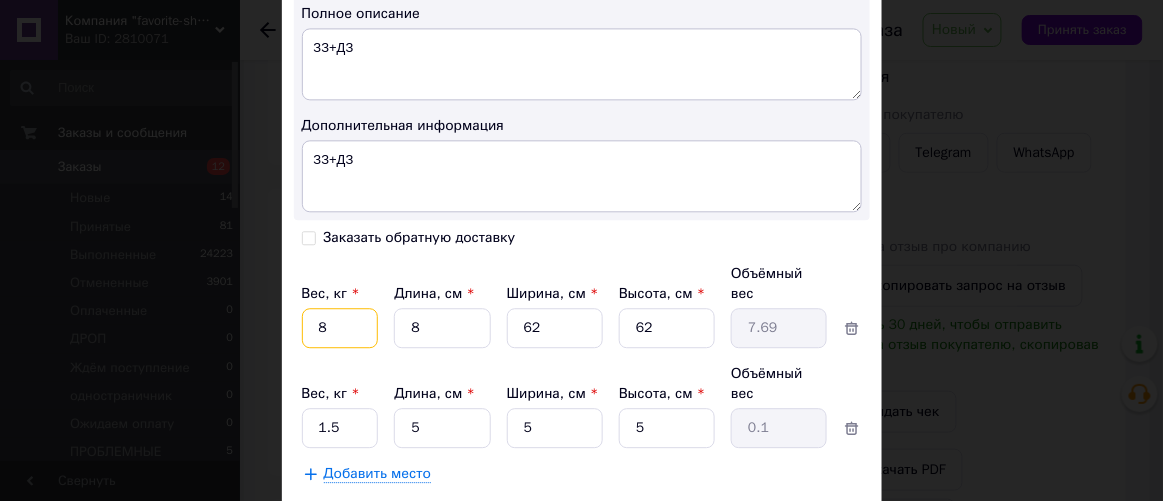 click on "8" at bounding box center (340, 328) 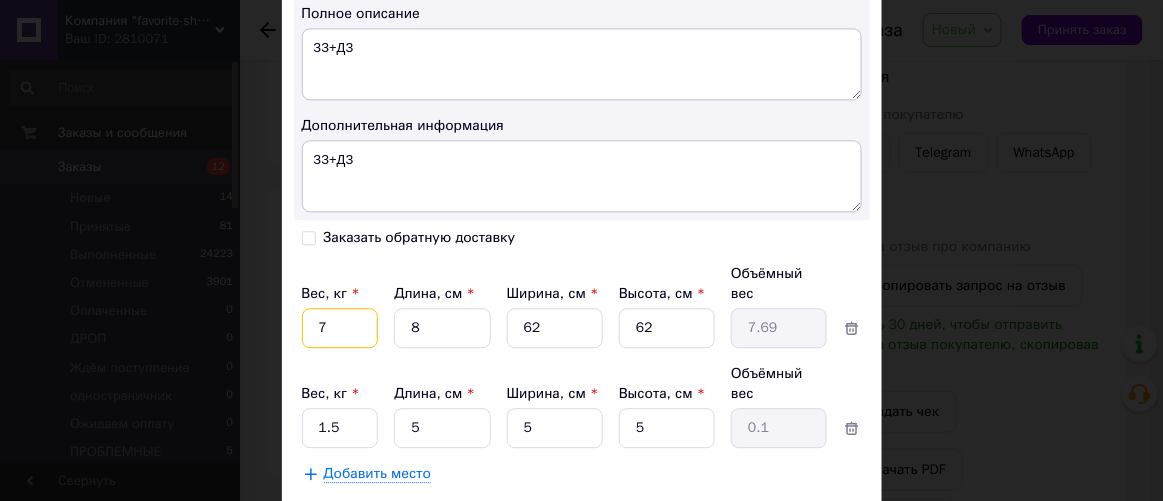type on "7" 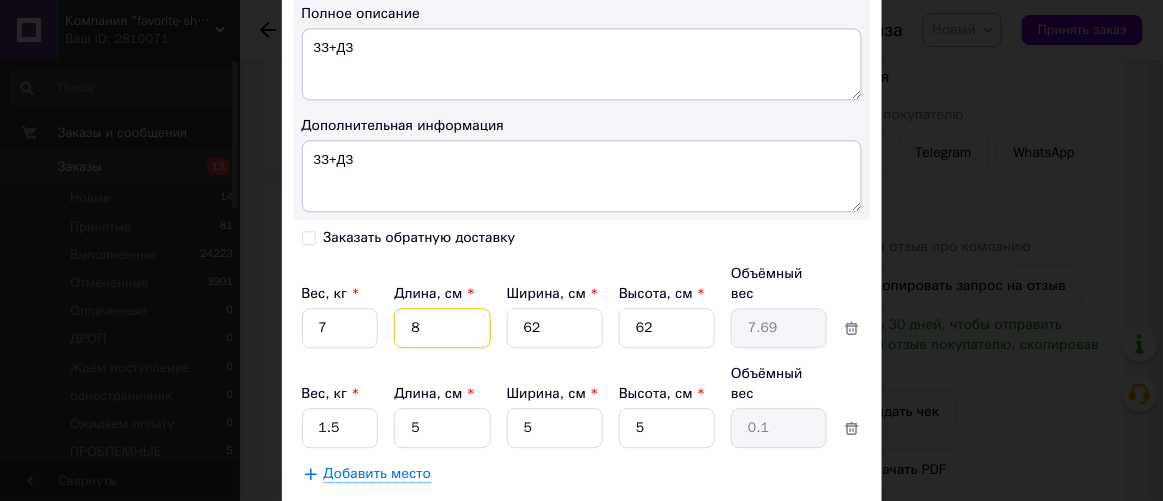 click on "8" at bounding box center [442, 328] 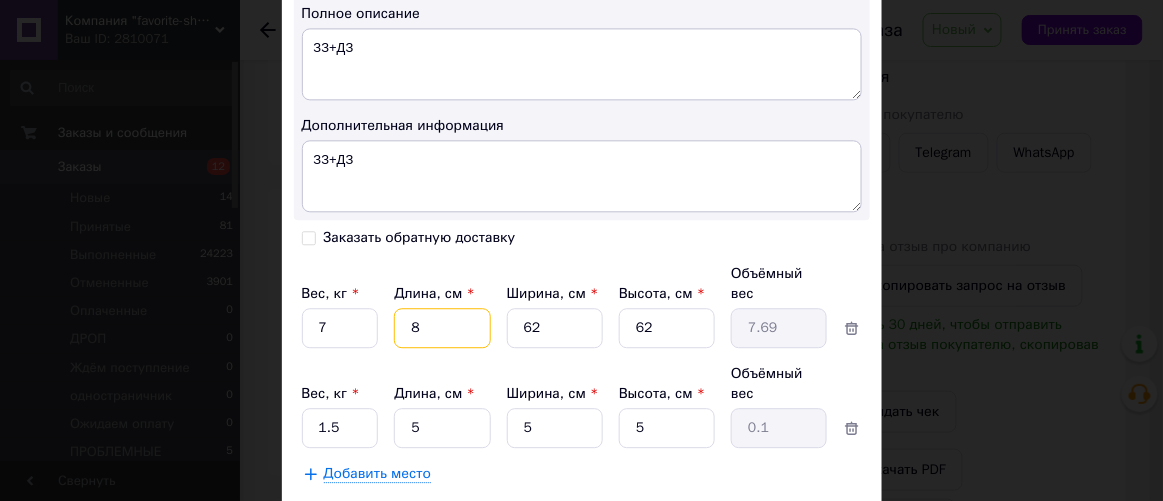 type on "6" 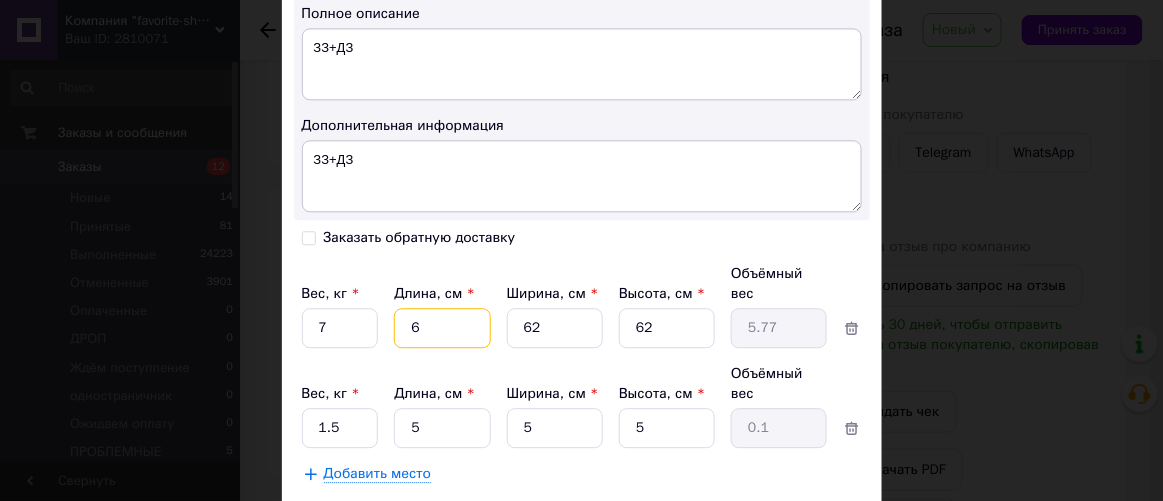 type on "62" 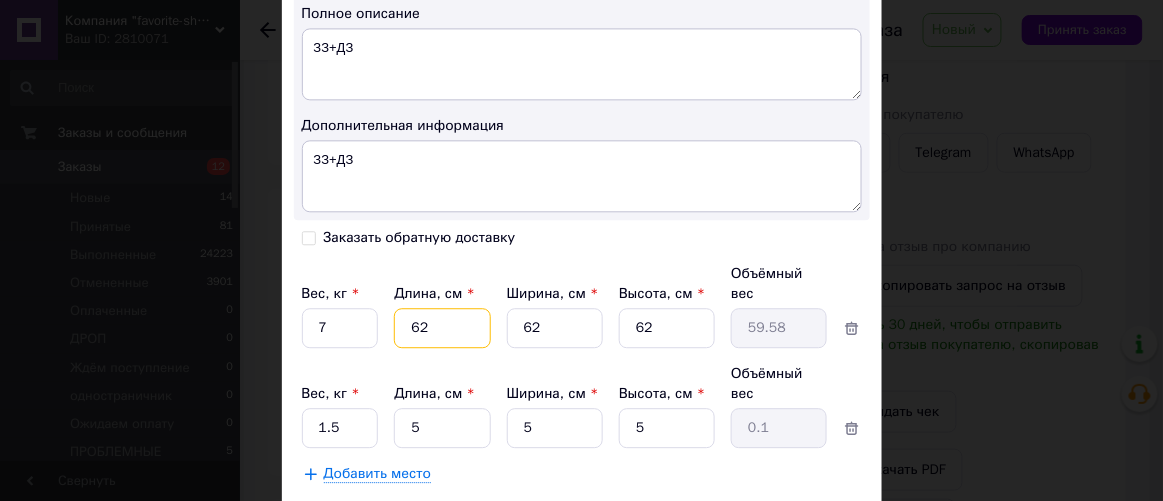 type on "62" 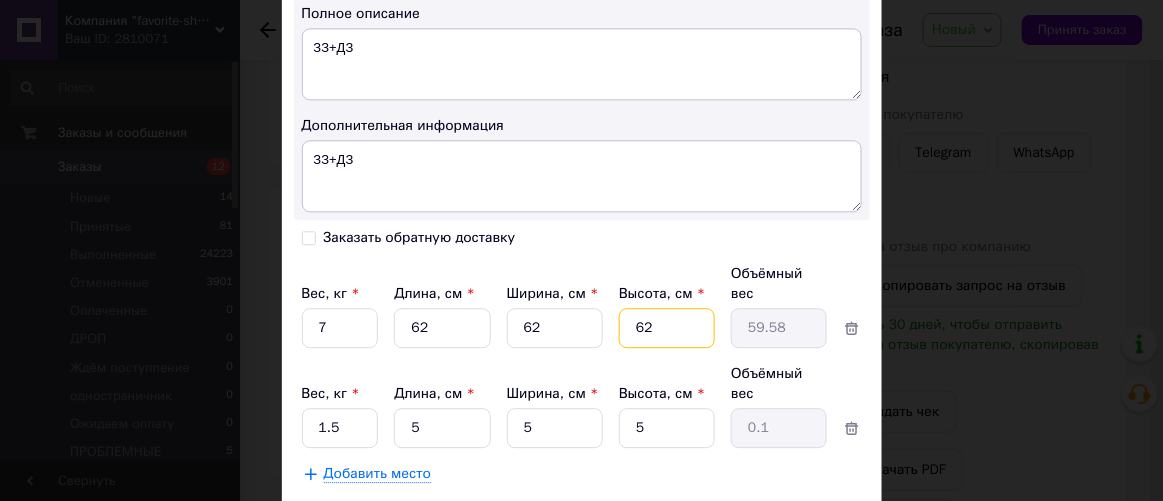 drag, startPoint x: 631, startPoint y: 297, endPoint x: 706, endPoint y: 308, distance: 75.802376 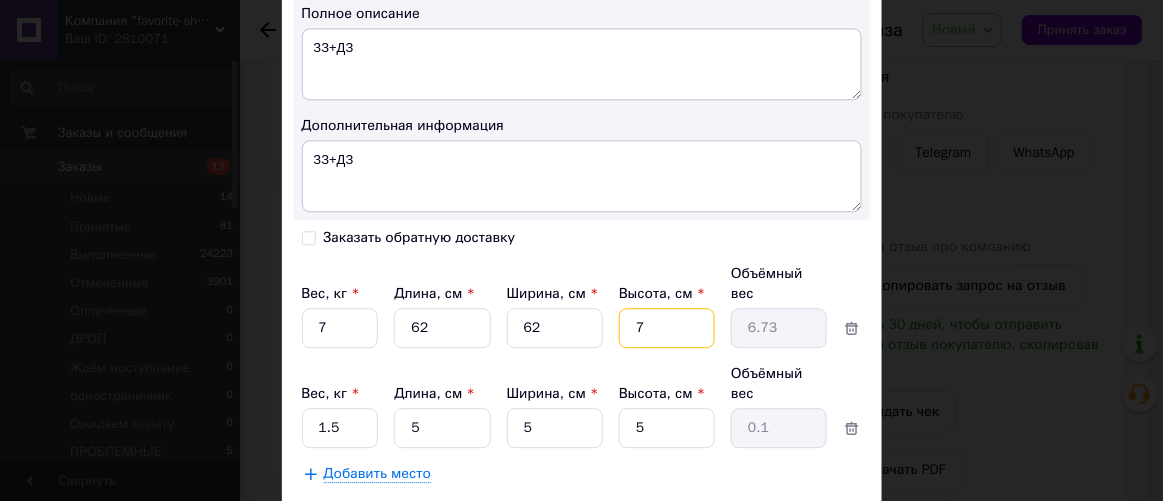 type on "7" 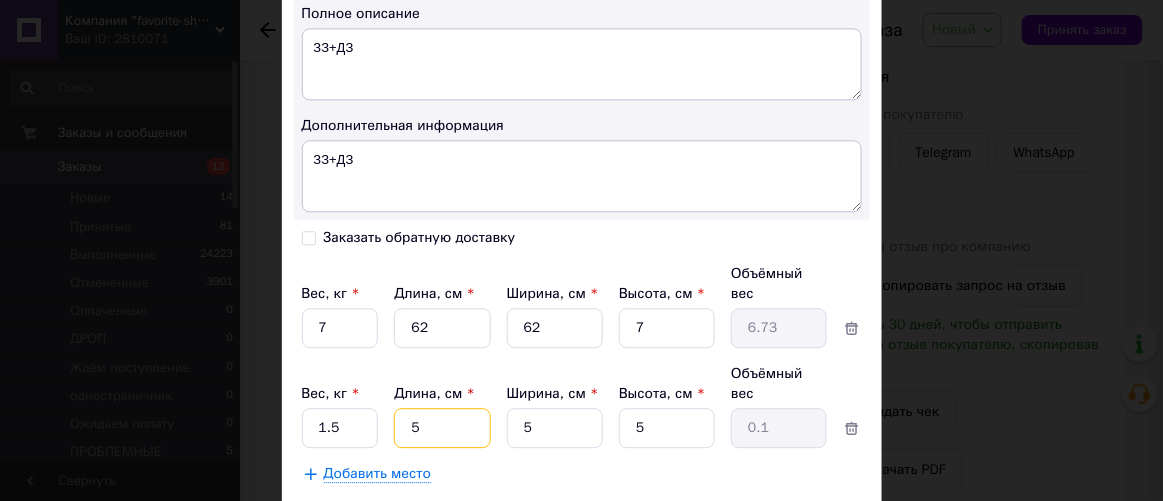 click on "5" at bounding box center (442, 328) 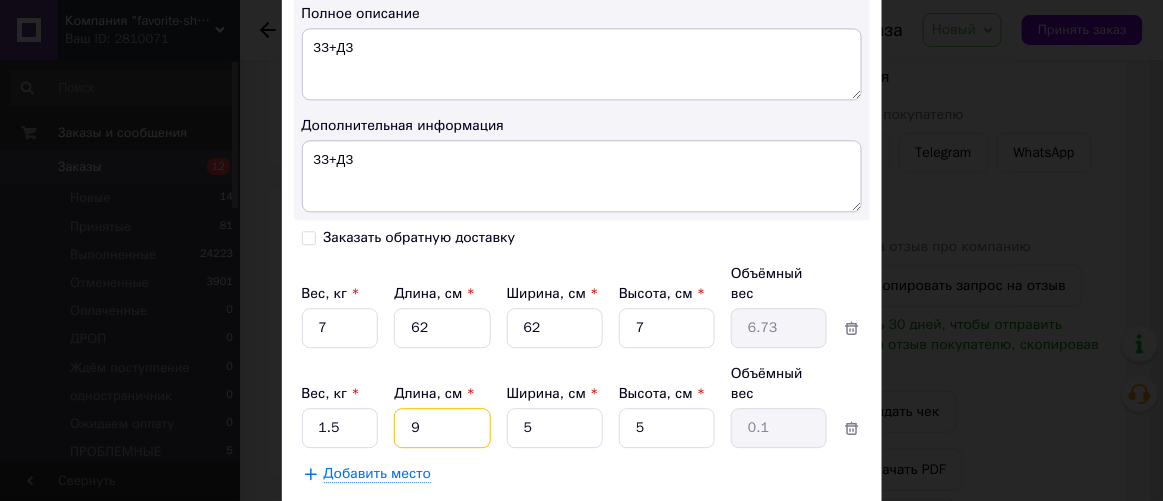 type on "90" 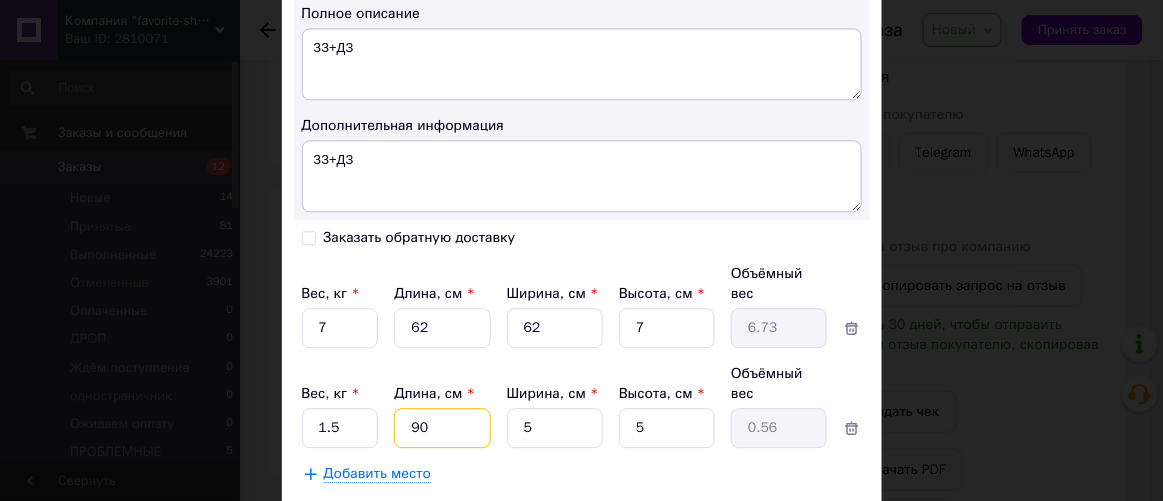 type on "90" 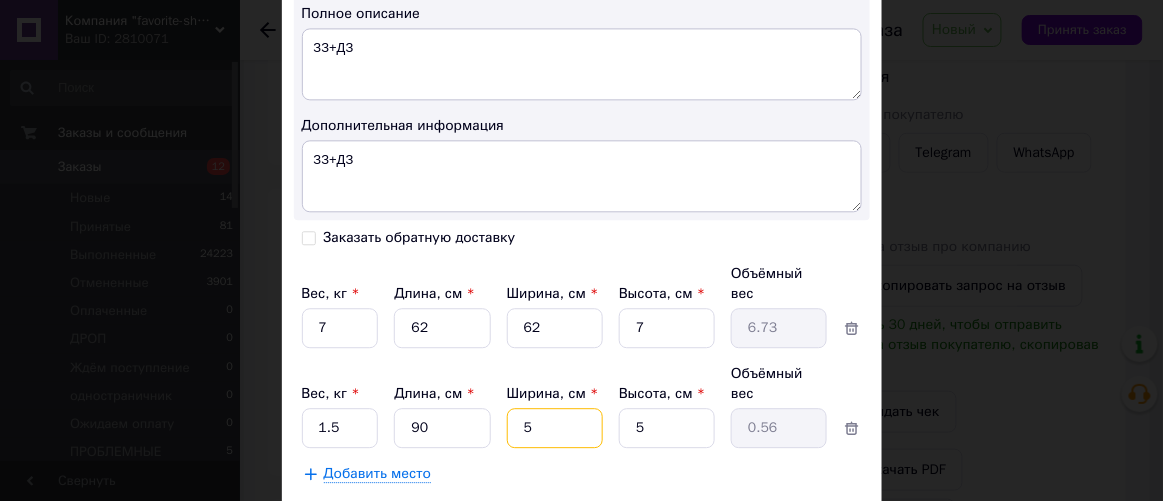 drag, startPoint x: 518, startPoint y: 371, endPoint x: 547, endPoint y: 376, distance: 29.427877 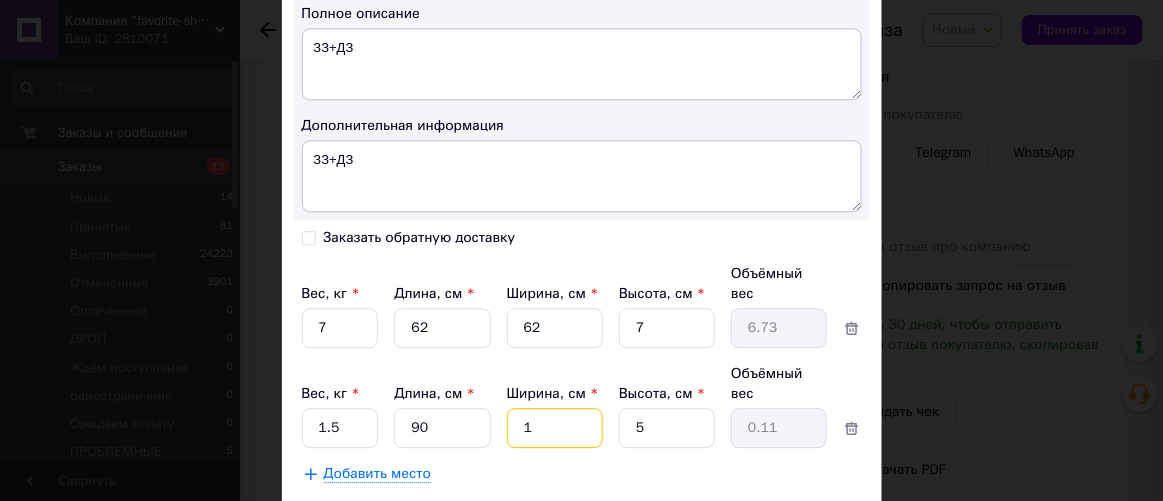 type on "10" 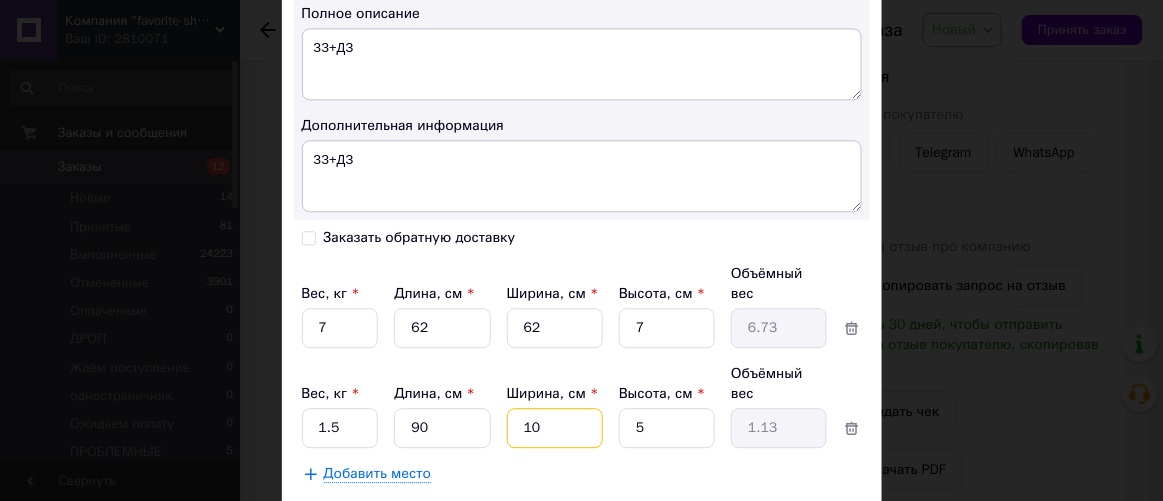 type on "10" 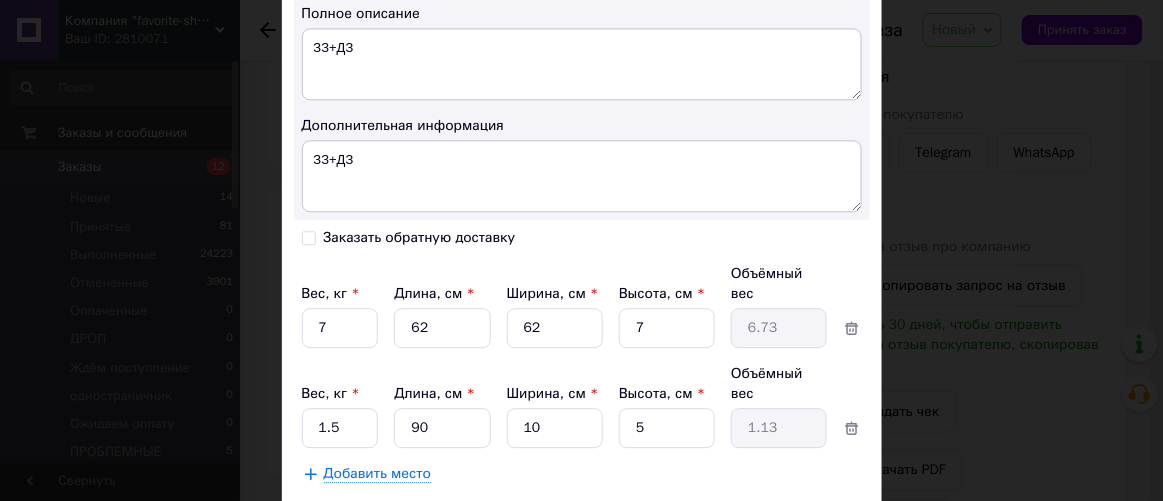 click on "Сохранить" at bounding box center (808, 524) 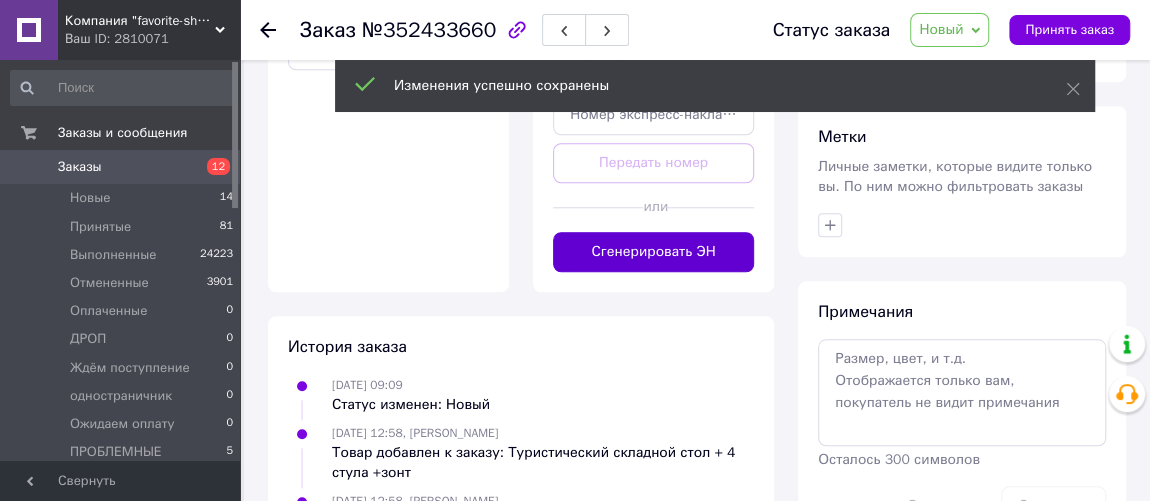 scroll, scrollTop: 832, scrollLeft: 0, axis: vertical 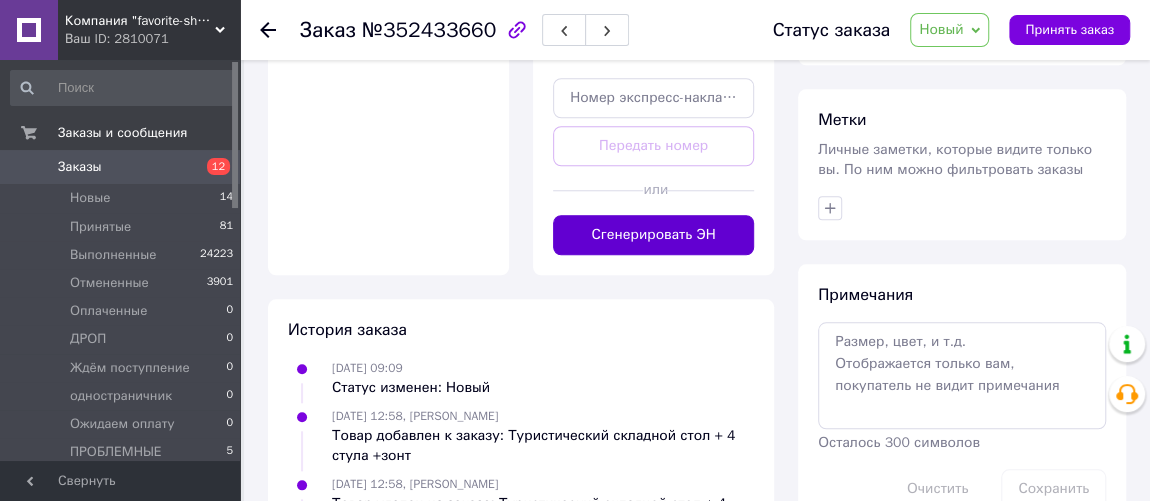 click on "Сгенерировать ЭН" at bounding box center (653, 235) 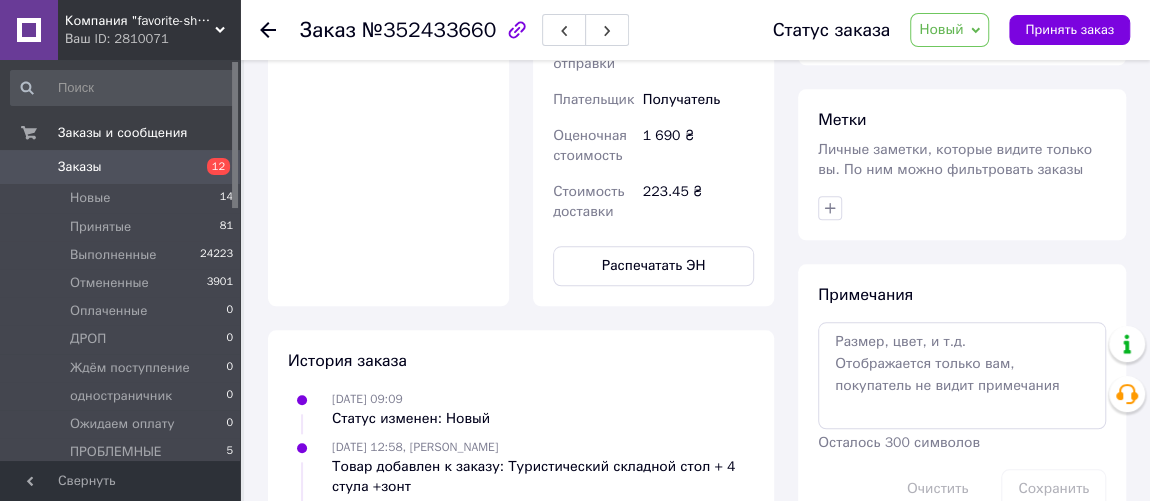 click on "Новый" at bounding box center (941, 29) 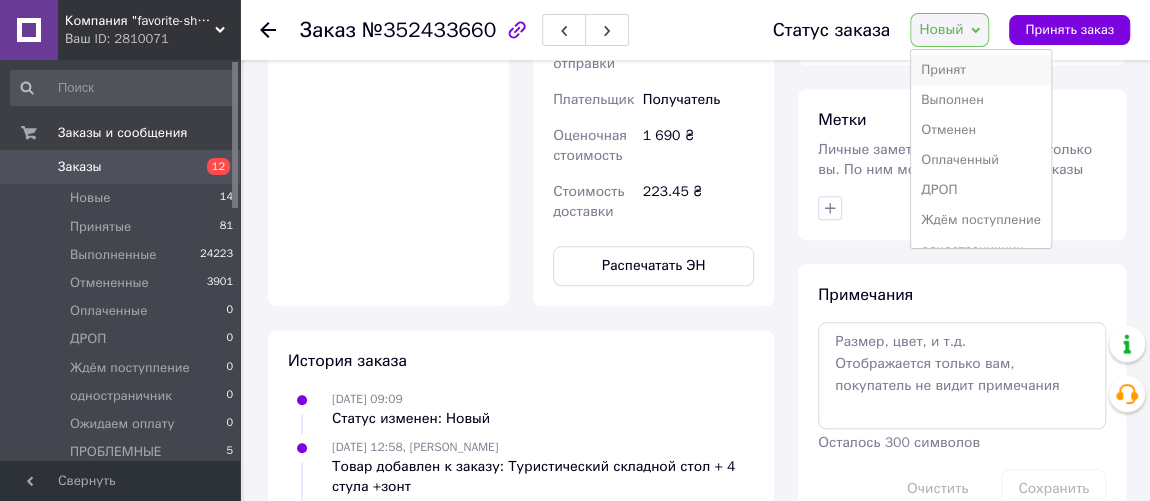 click on "Принят" at bounding box center (981, 70) 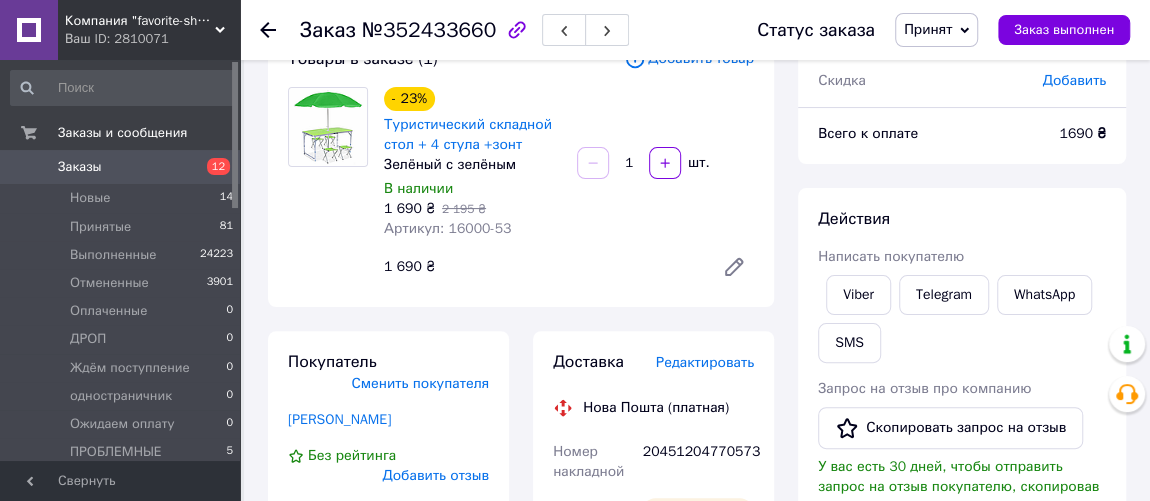 scroll, scrollTop: 104, scrollLeft: 0, axis: vertical 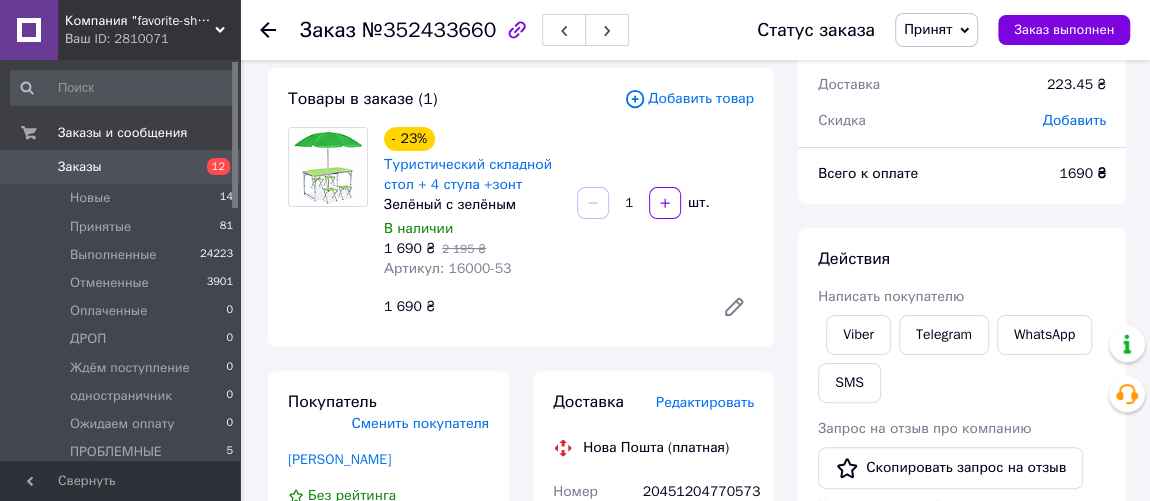 click 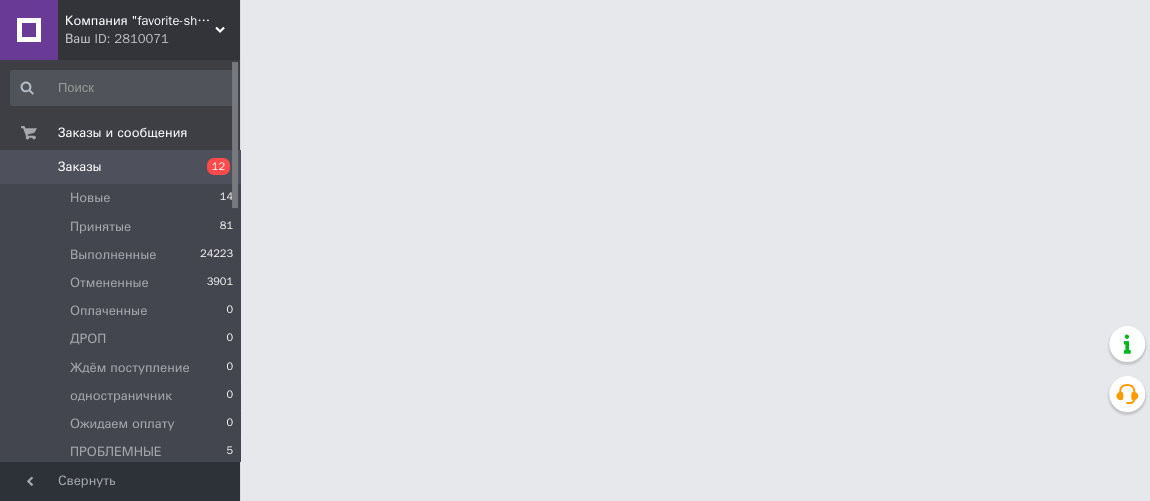 scroll, scrollTop: 0, scrollLeft: 0, axis: both 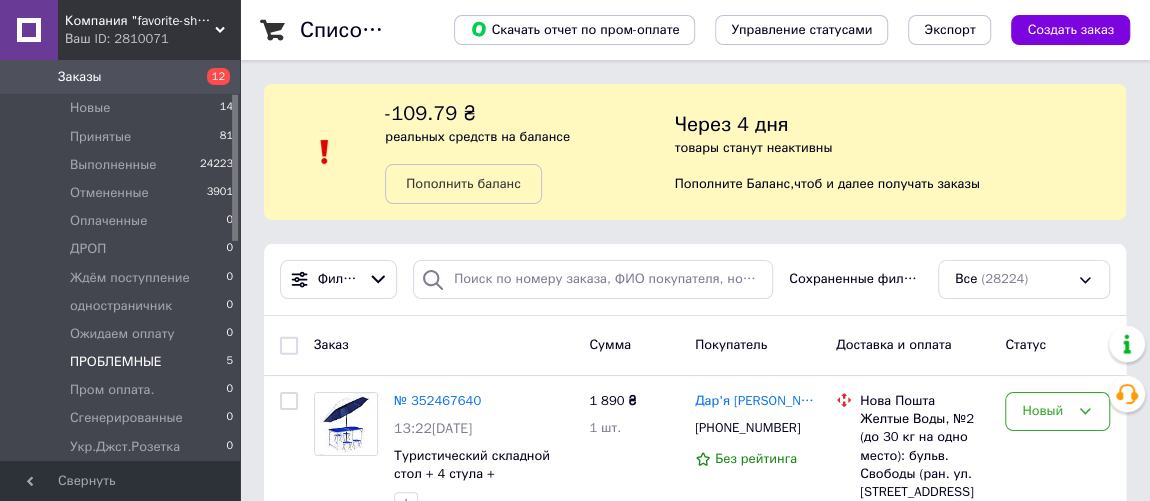 click on "ПРОБЛЕМНЫЕ" at bounding box center (116, 362) 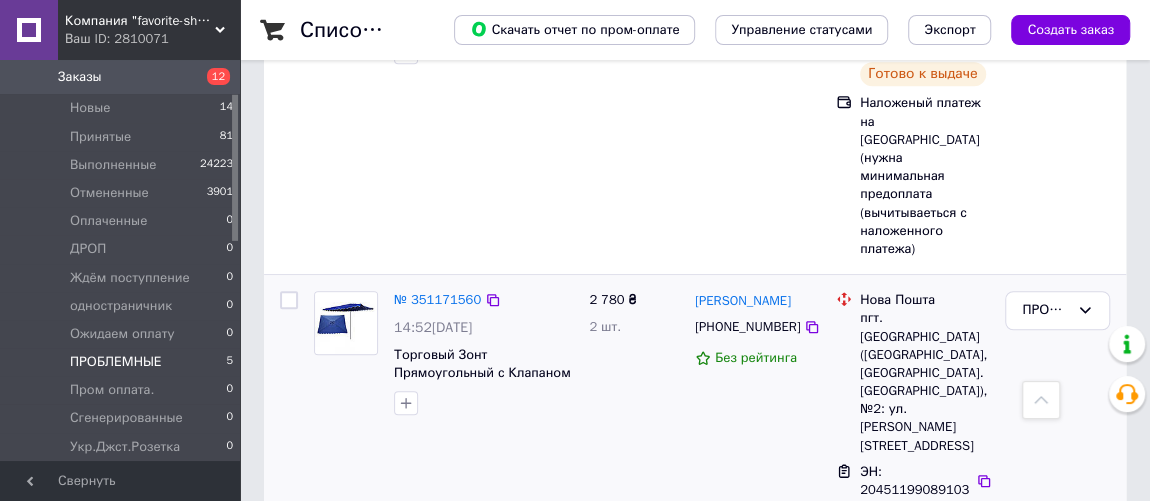 scroll, scrollTop: 636, scrollLeft: 0, axis: vertical 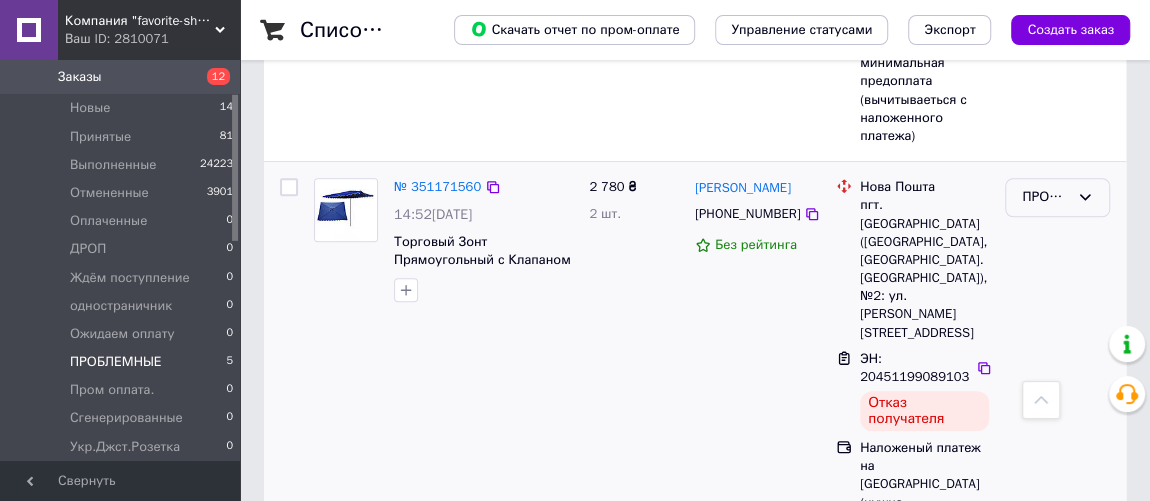 click on "ПРОБЛЕМНЫЕ" at bounding box center (1045, 197) 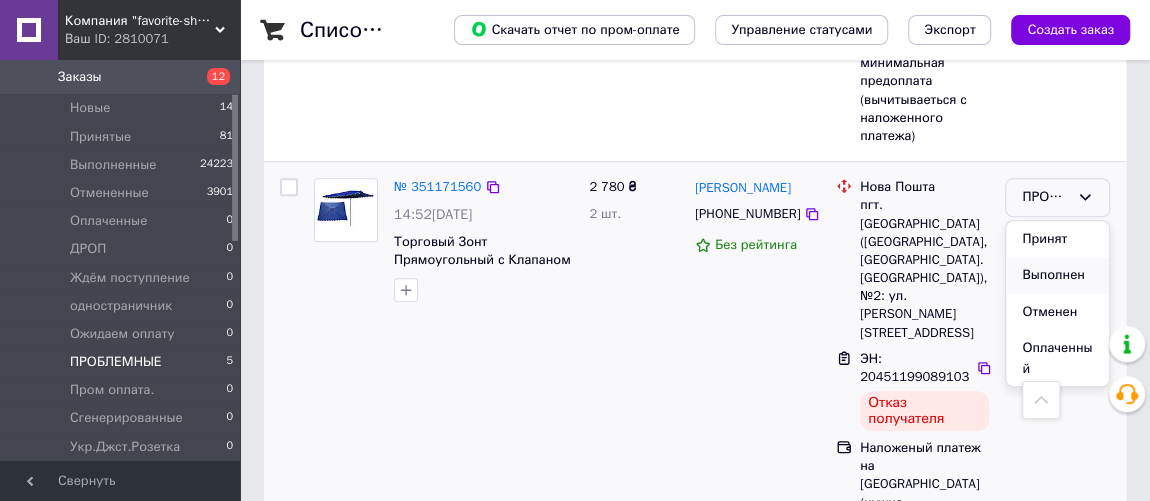 click on "Выполнен" at bounding box center (1057, 275) 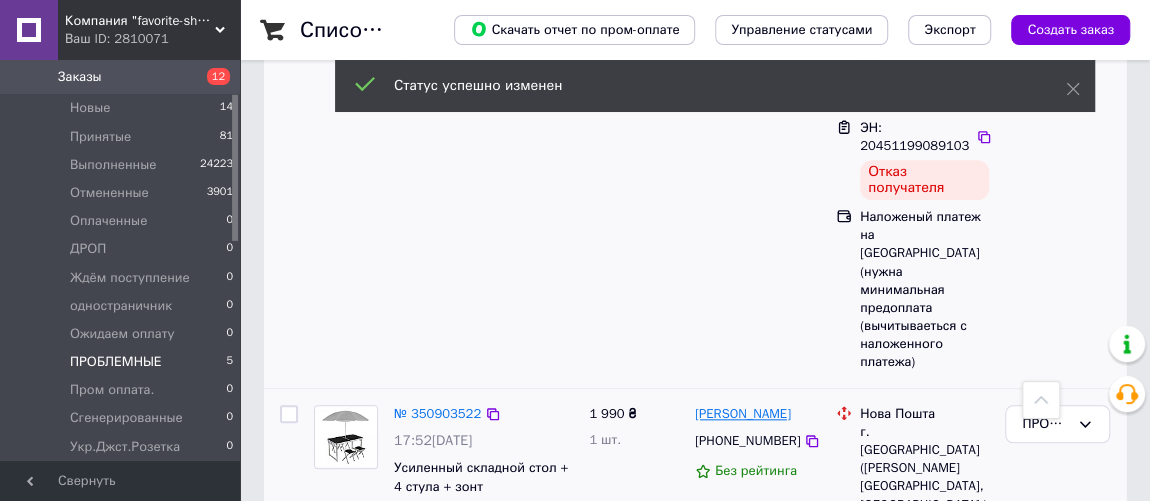 scroll, scrollTop: 999, scrollLeft: 0, axis: vertical 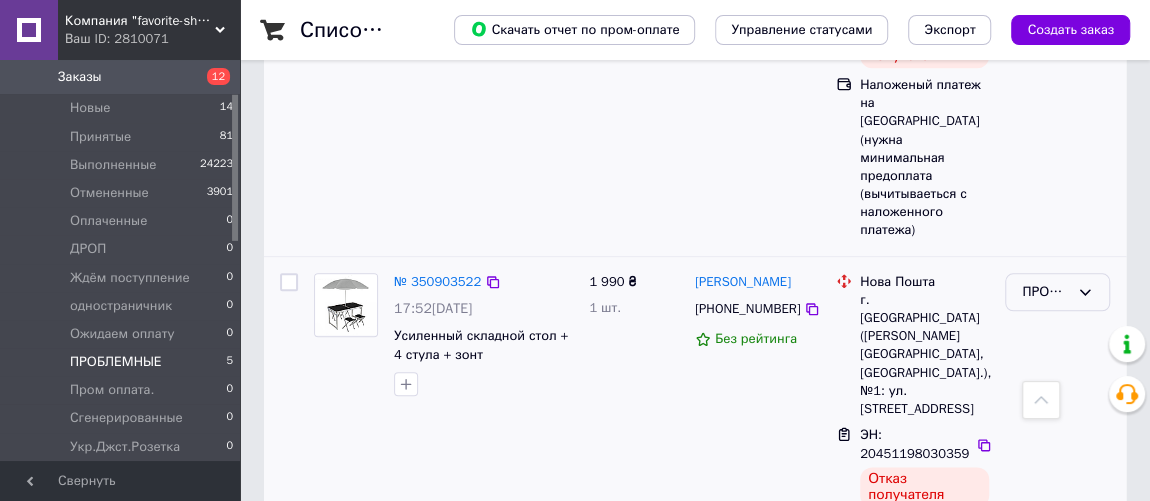 click on "ПРОБЛЕМНЫЕ" at bounding box center [1045, 292] 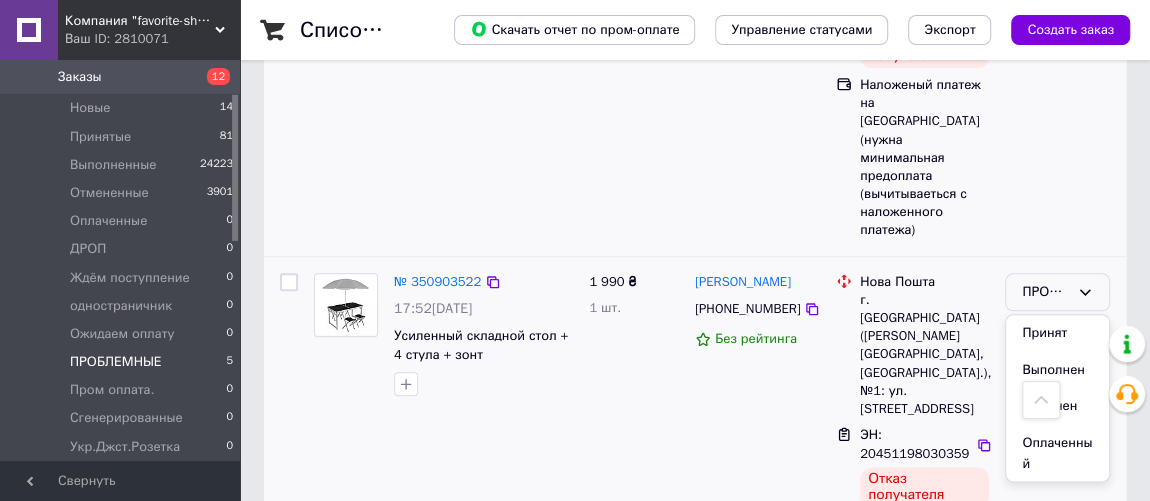 click on "[PERSON_NAME] [PHONE_NUMBER] Без рейтинга" at bounding box center [757, 476] 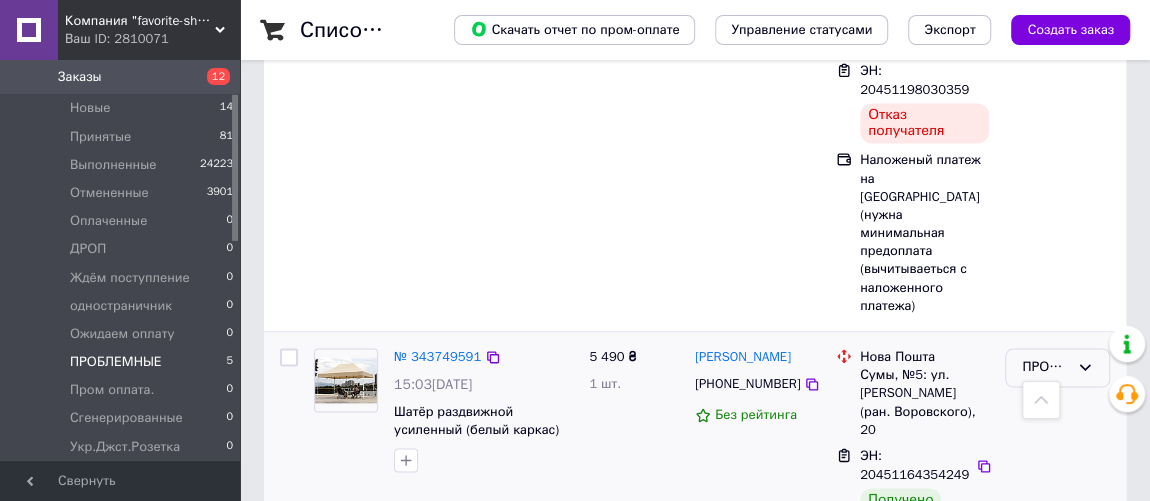 click on "ПРОБЛЕМНЫЕ" at bounding box center (1045, 367) 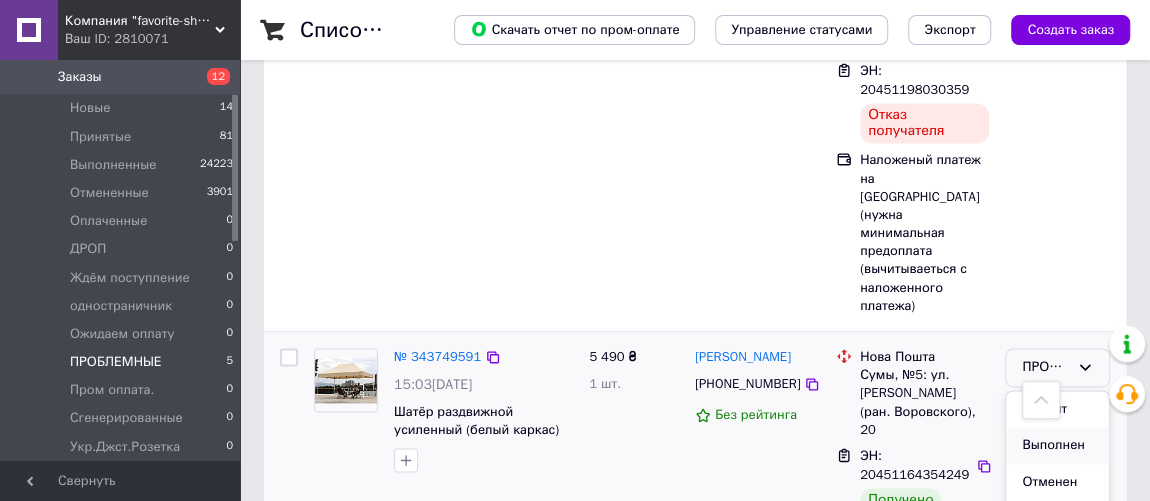 click on "Выполнен" at bounding box center [1057, 445] 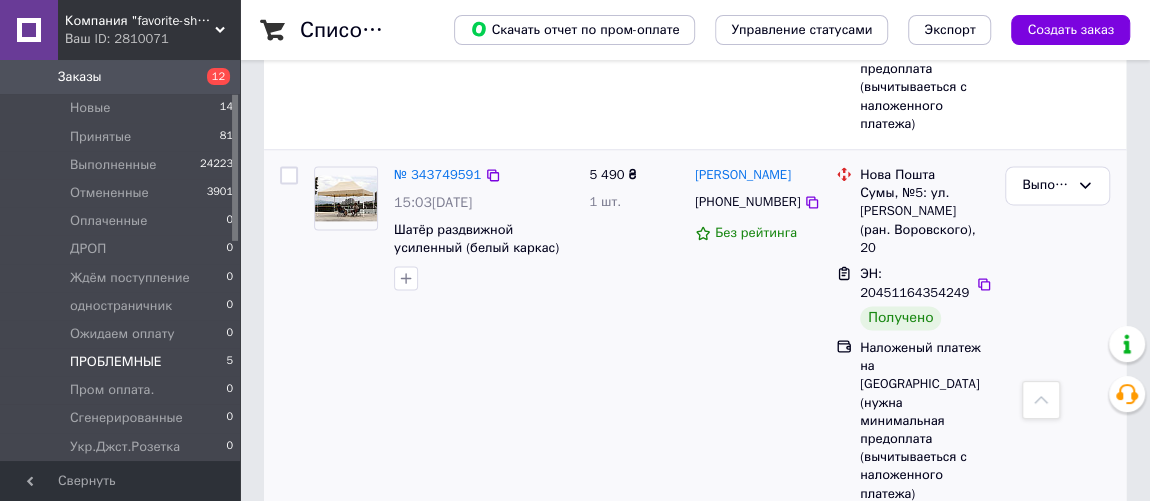 scroll, scrollTop: 1548, scrollLeft: 0, axis: vertical 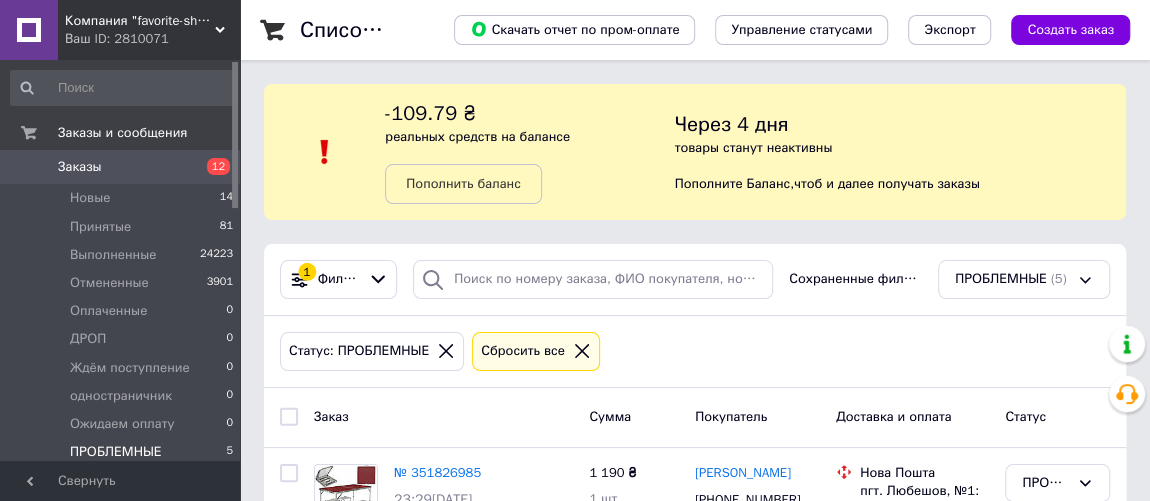 click 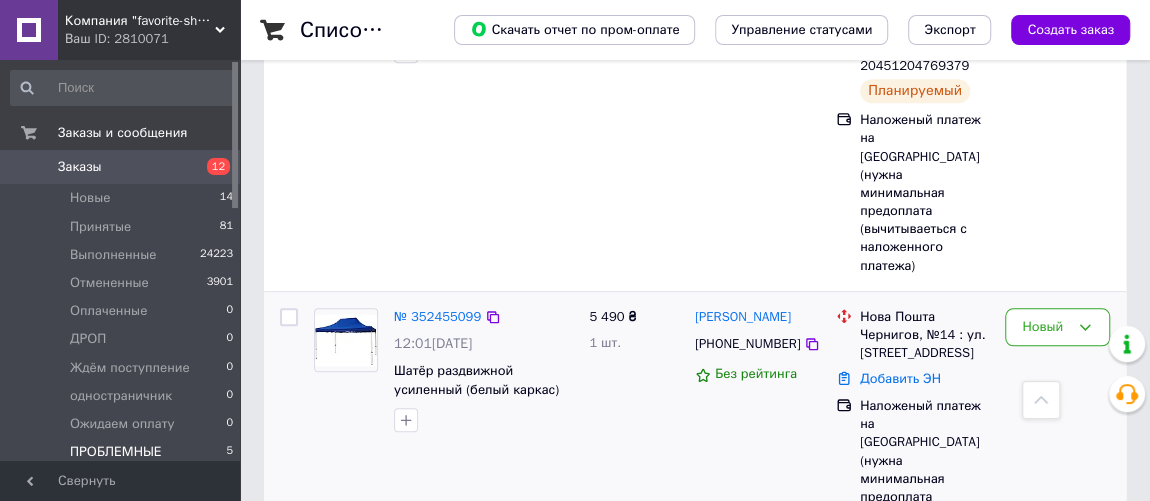 scroll, scrollTop: 999, scrollLeft: 0, axis: vertical 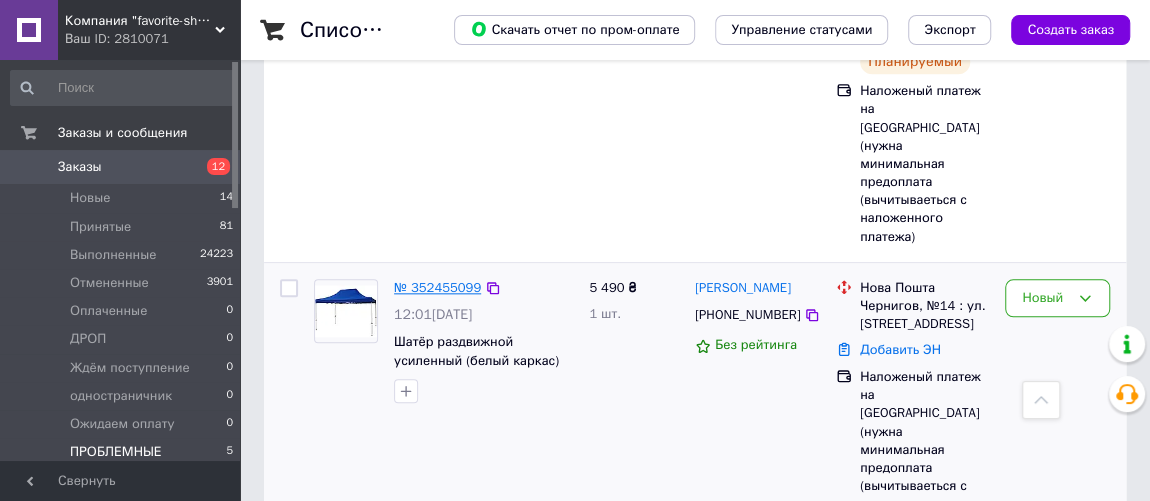 click on "№ 352455099" at bounding box center [437, 287] 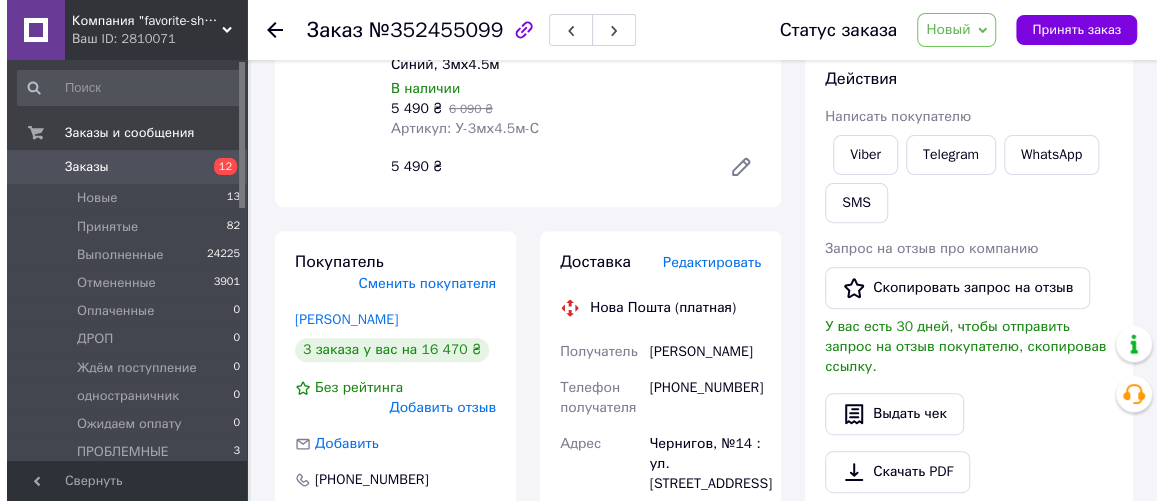 scroll, scrollTop: 363, scrollLeft: 0, axis: vertical 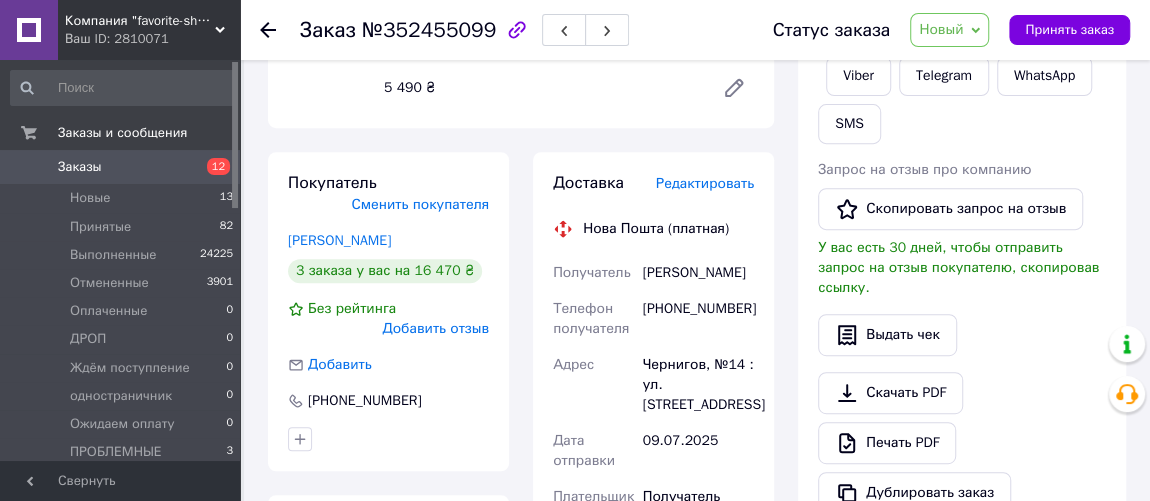 click on "Редактировать" at bounding box center (705, 183) 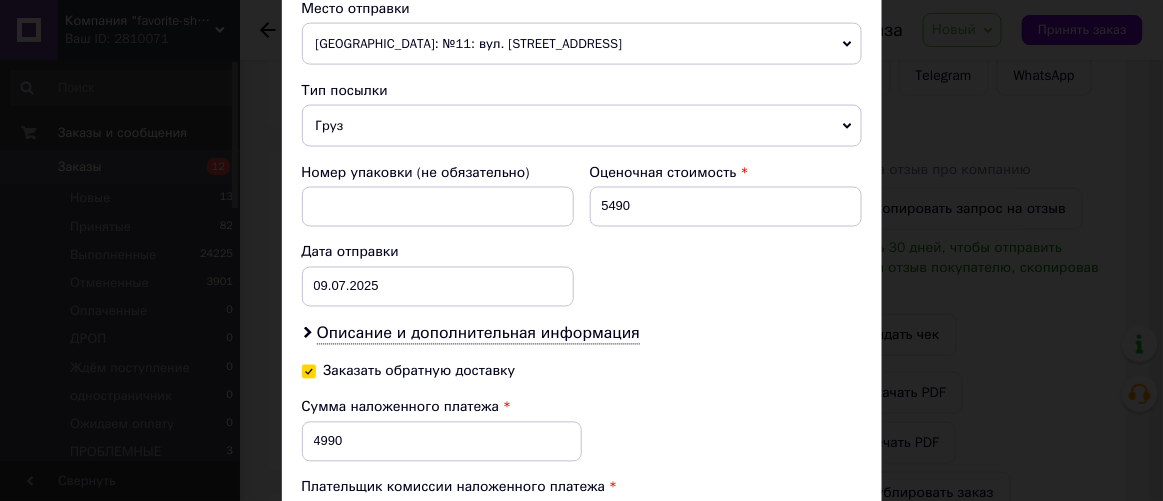 scroll, scrollTop: 818, scrollLeft: 0, axis: vertical 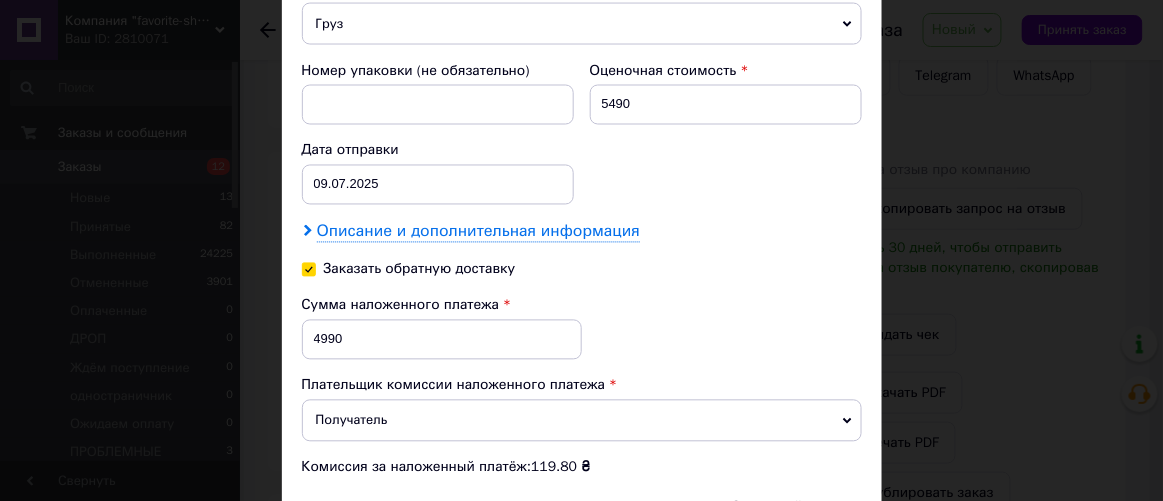 click on "Описание и дополнительная информация" at bounding box center (478, 232) 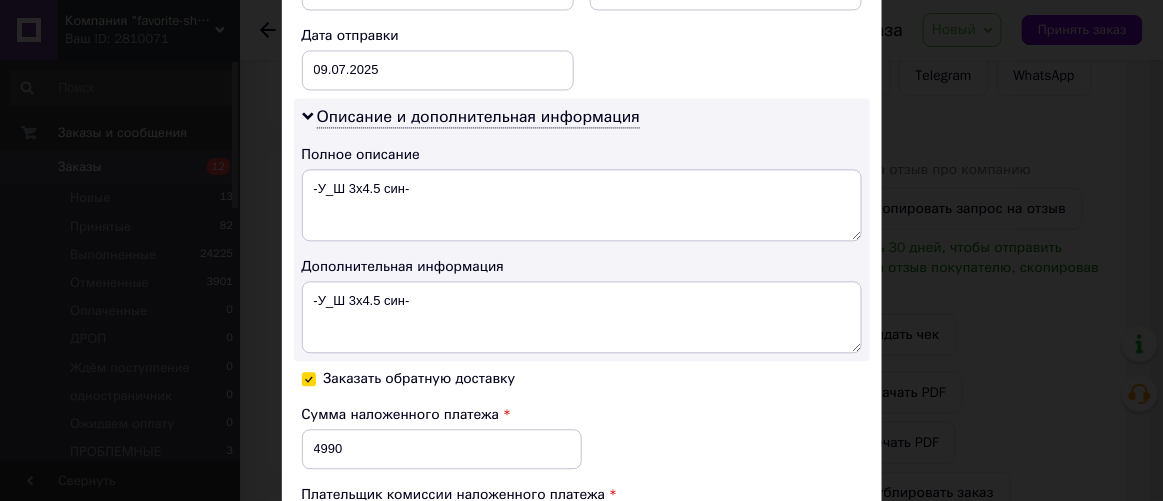scroll, scrollTop: 999, scrollLeft: 0, axis: vertical 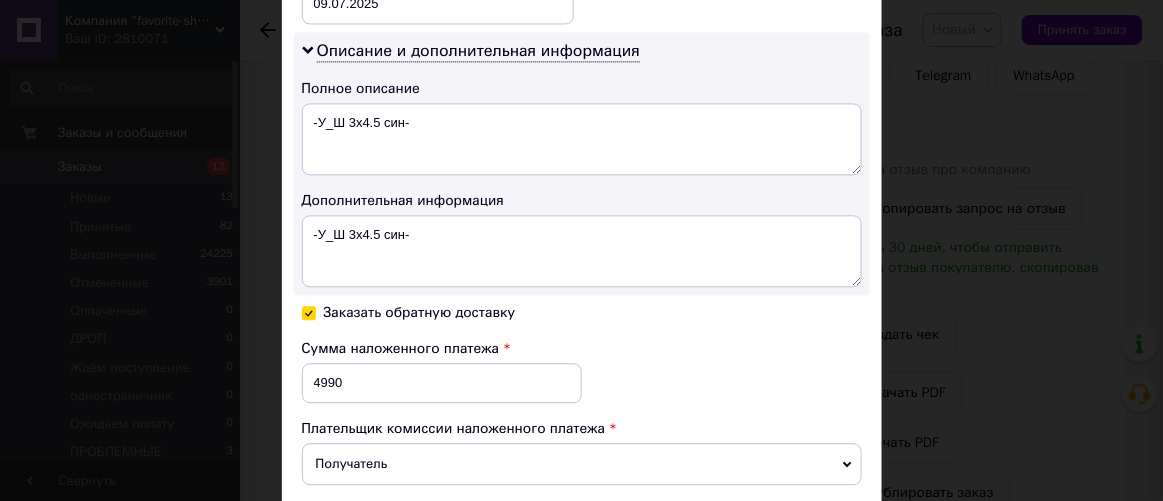 click on "Заказать обратную доставку" at bounding box center (309, 311) 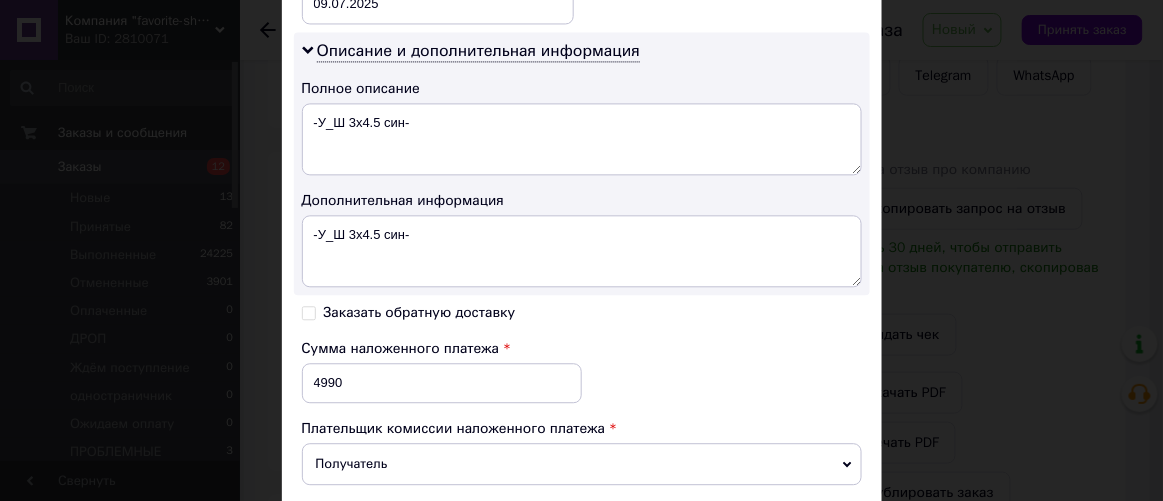 checkbox on "false" 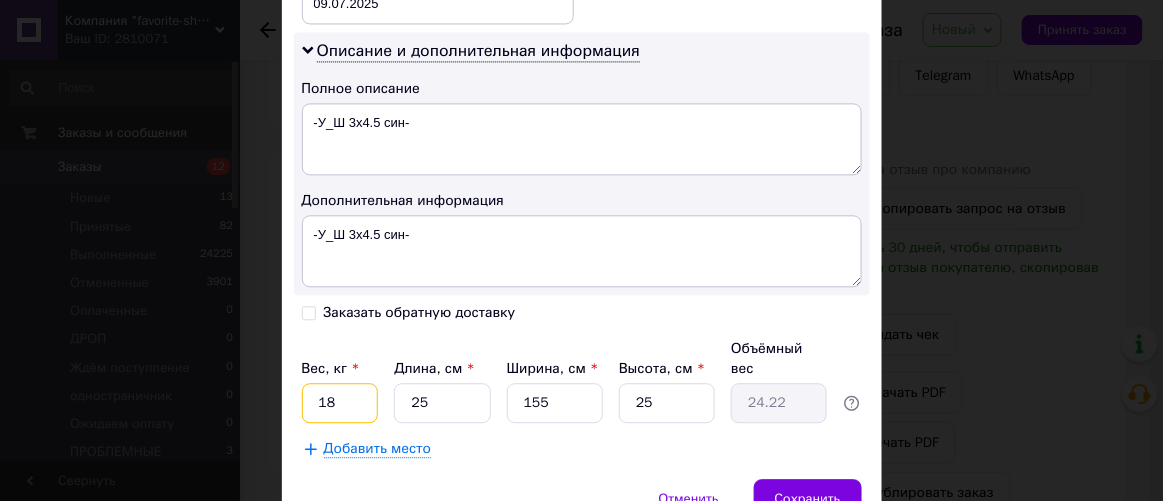 drag, startPoint x: 340, startPoint y: 374, endPoint x: 309, endPoint y: 373, distance: 31.016125 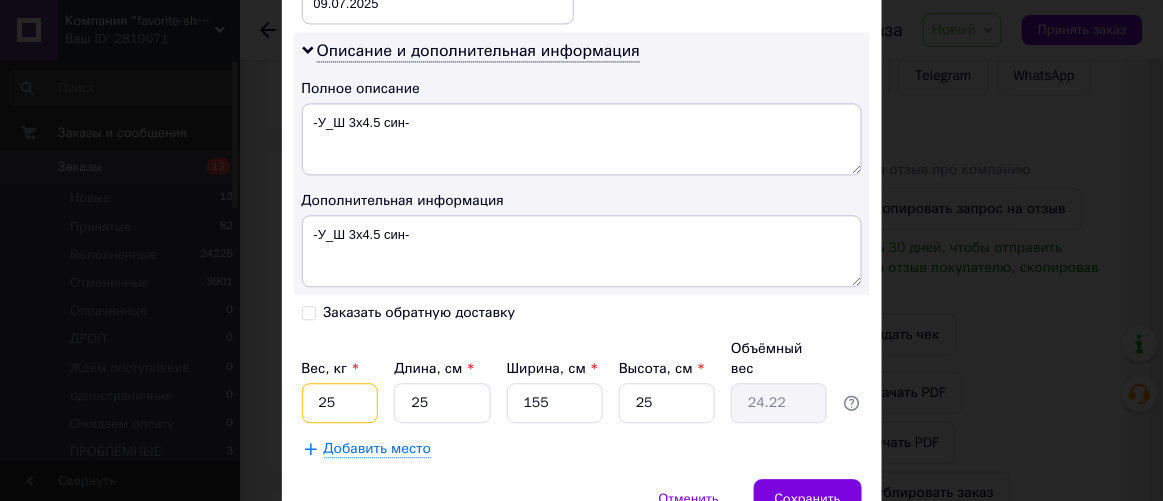type on "25" 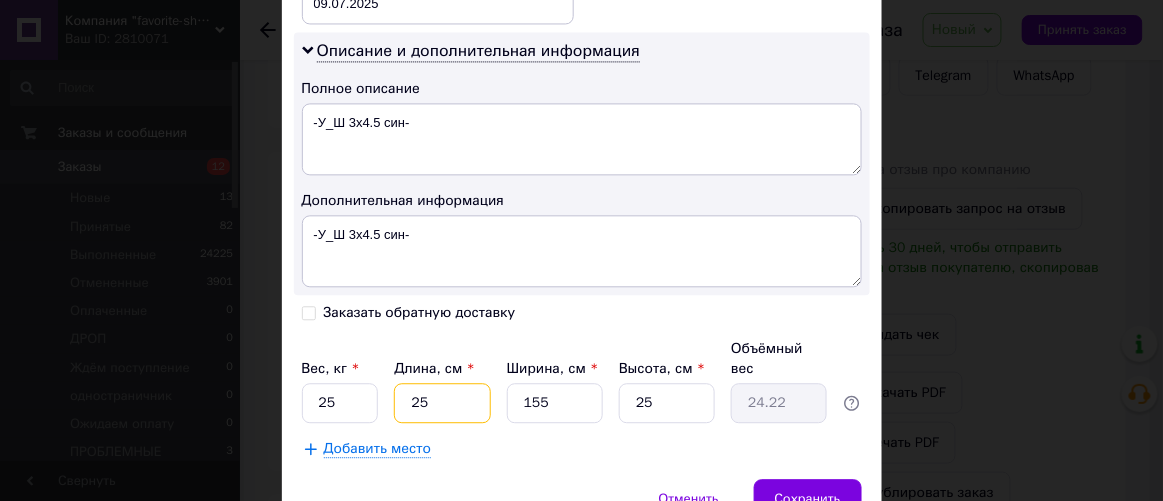 click on "25" at bounding box center [442, 403] 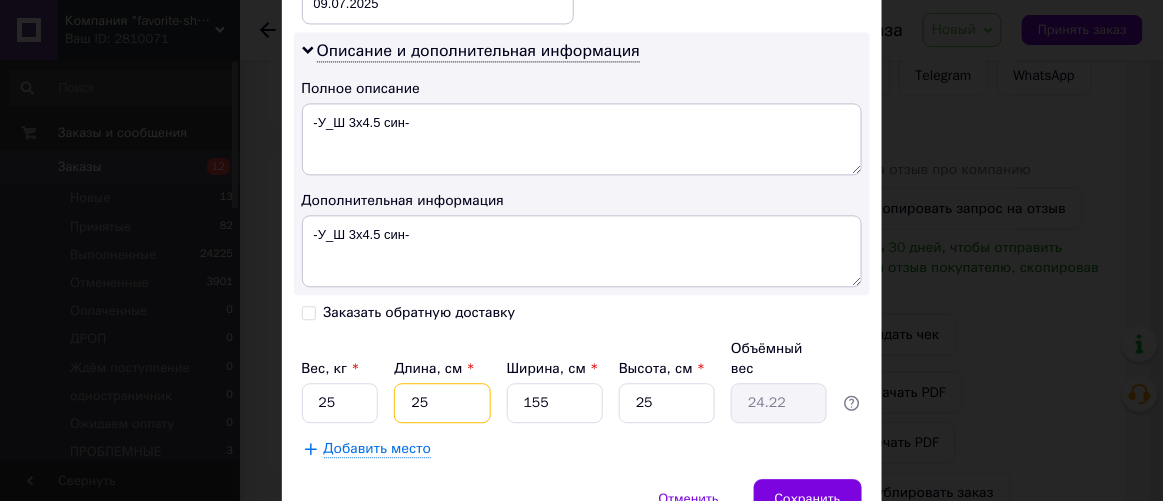 type on "1" 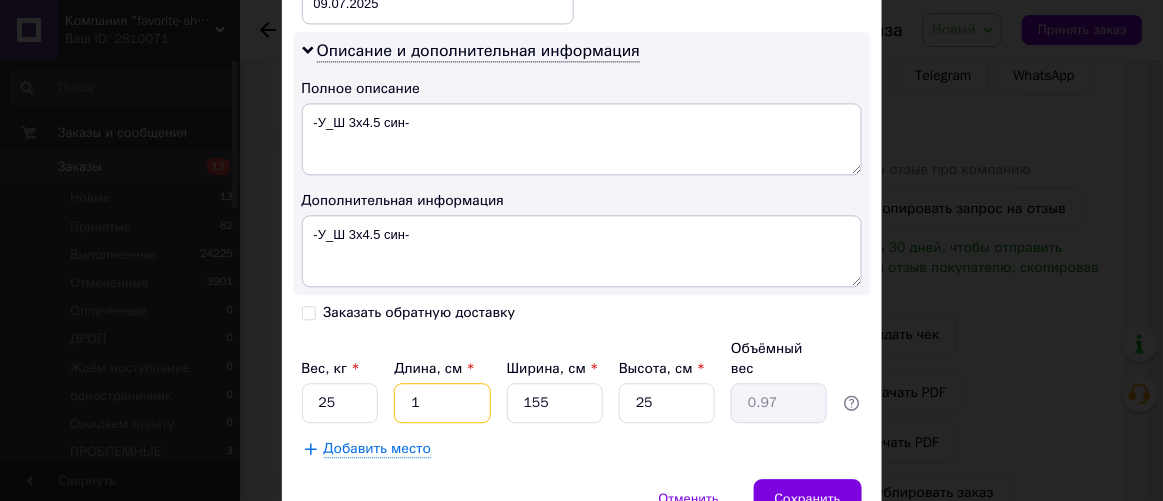 type on "14" 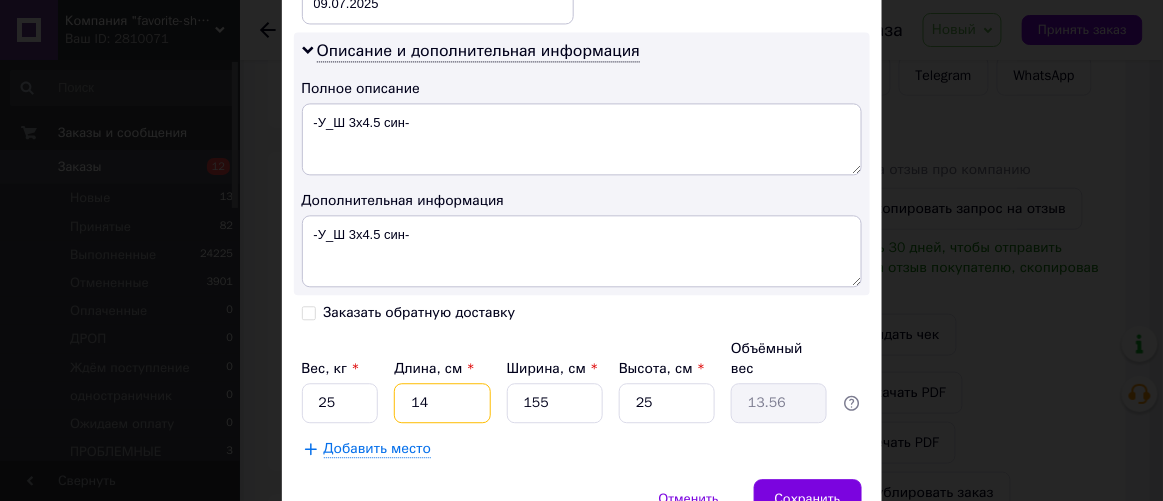 type on "147" 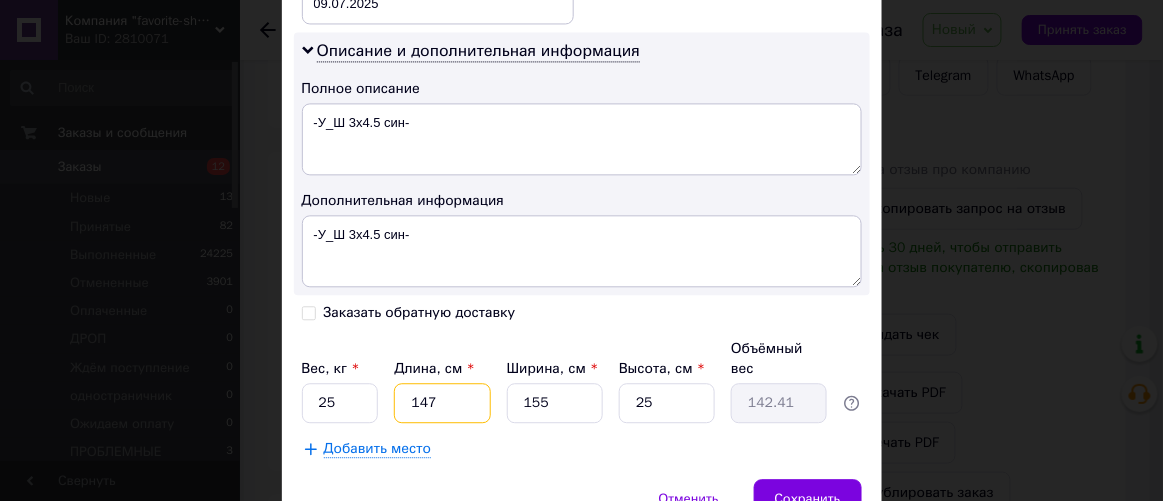 type on "147" 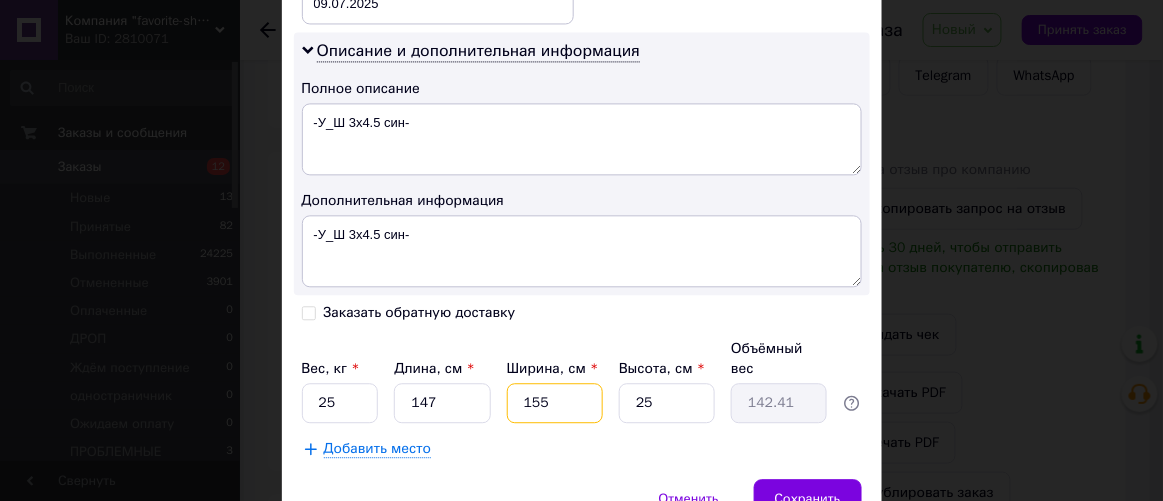 click on "155" at bounding box center [555, 403] 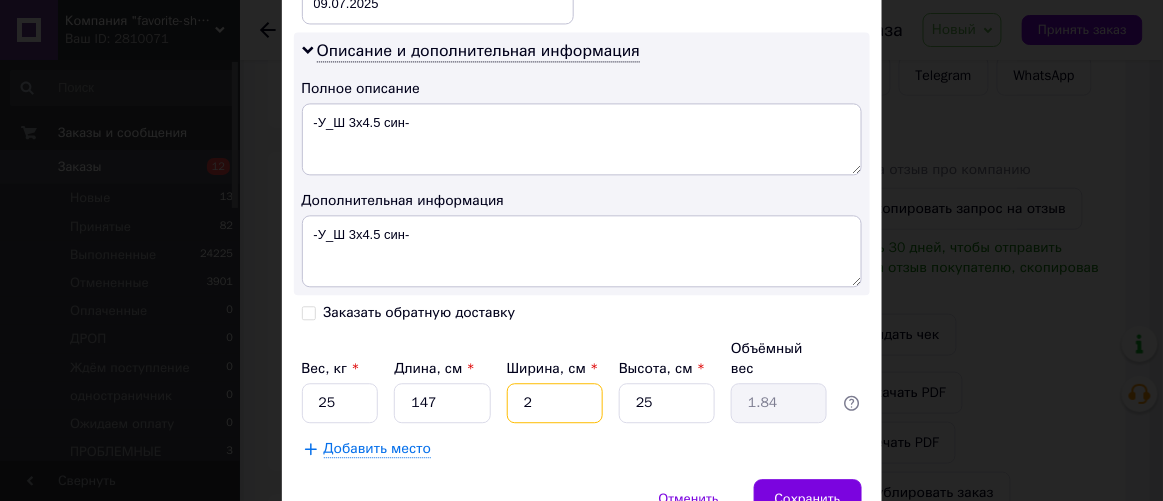type on "25" 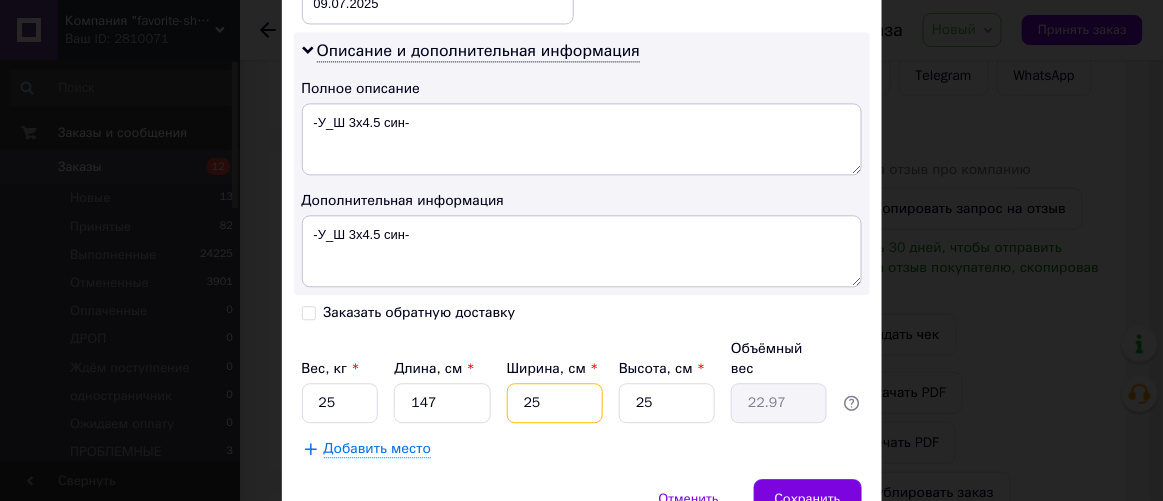 click on "25" at bounding box center (555, 403) 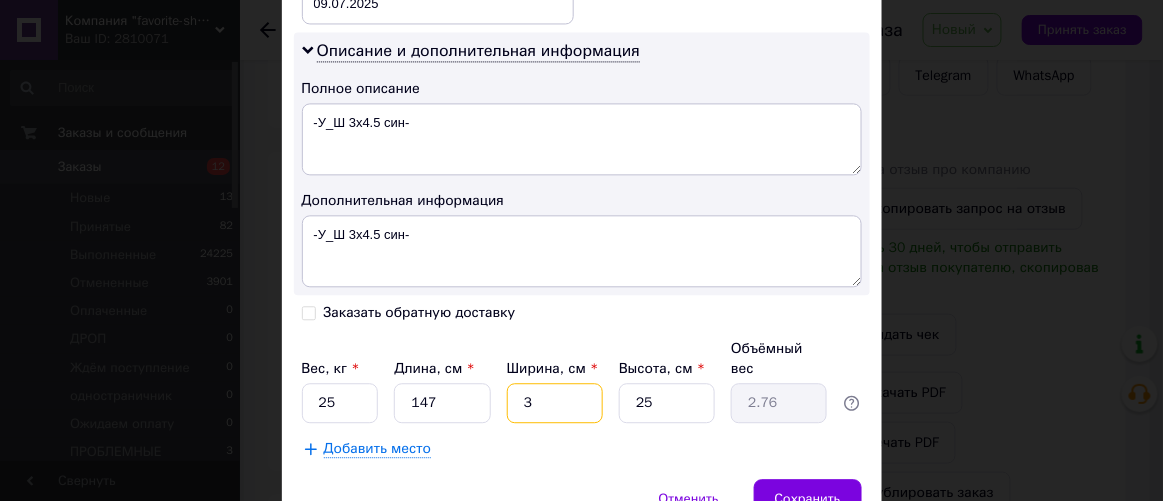 type on "30" 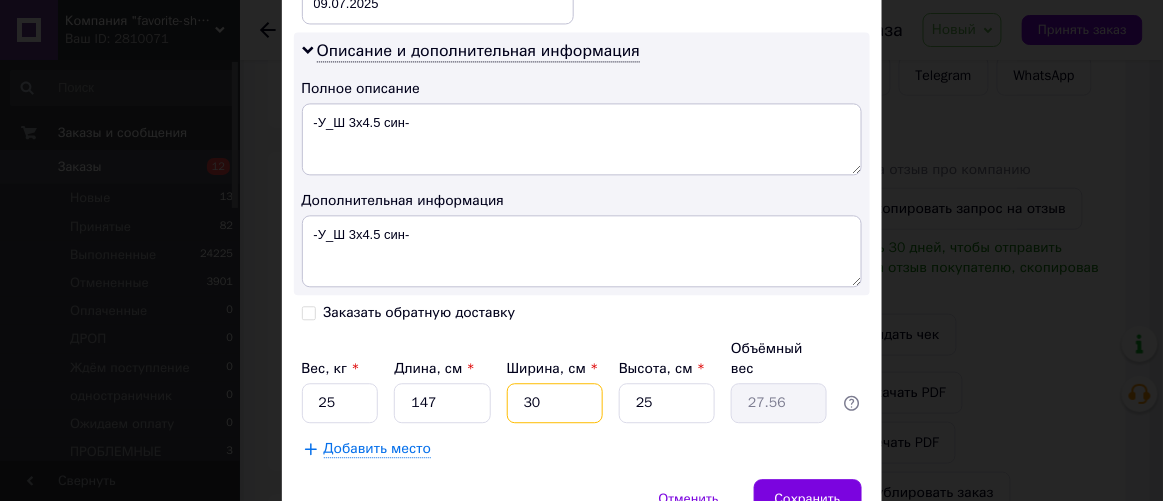 type on "30" 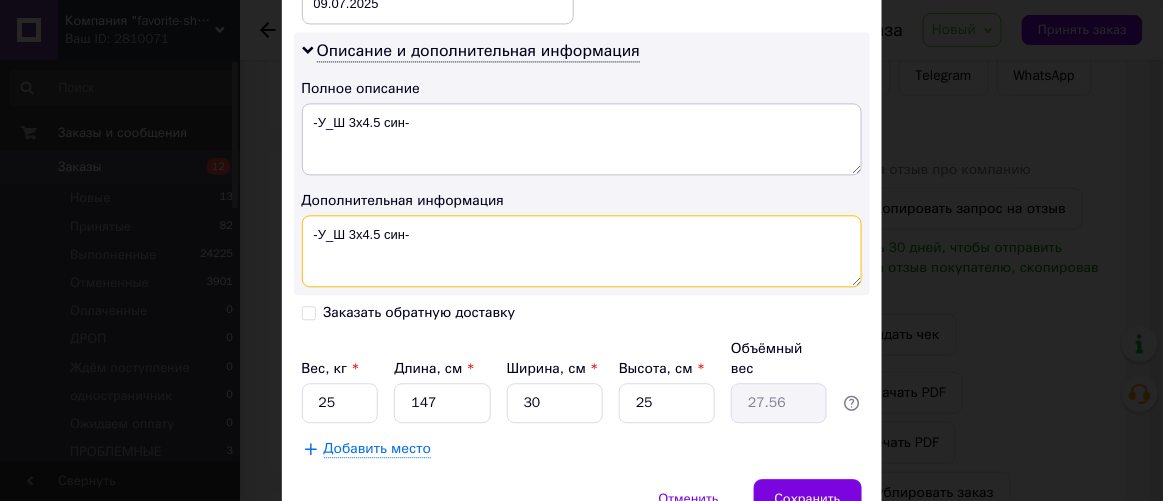drag, startPoint x: 423, startPoint y: 228, endPoint x: 307, endPoint y: 219, distance: 116.34862 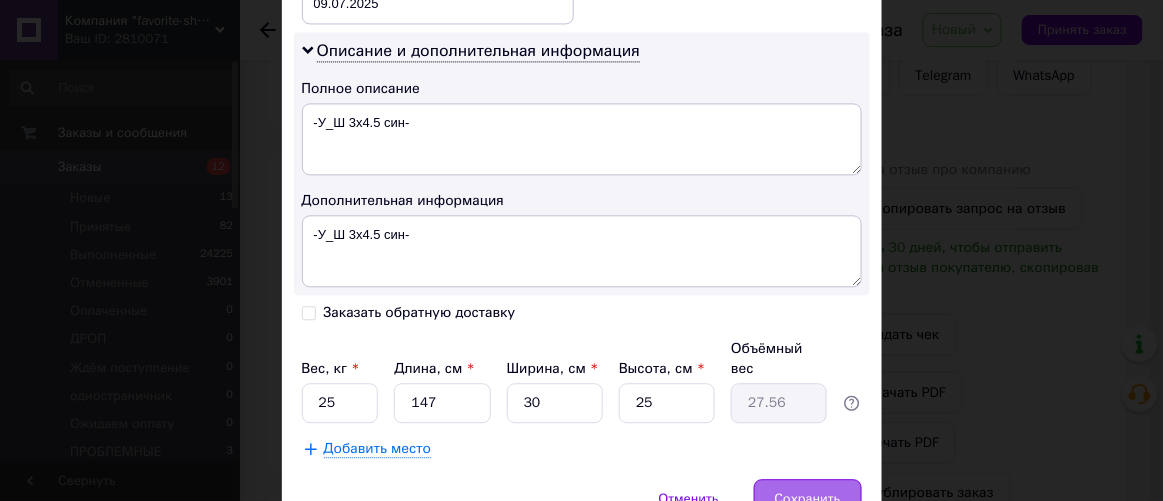 click on "Сохранить" at bounding box center (808, 499) 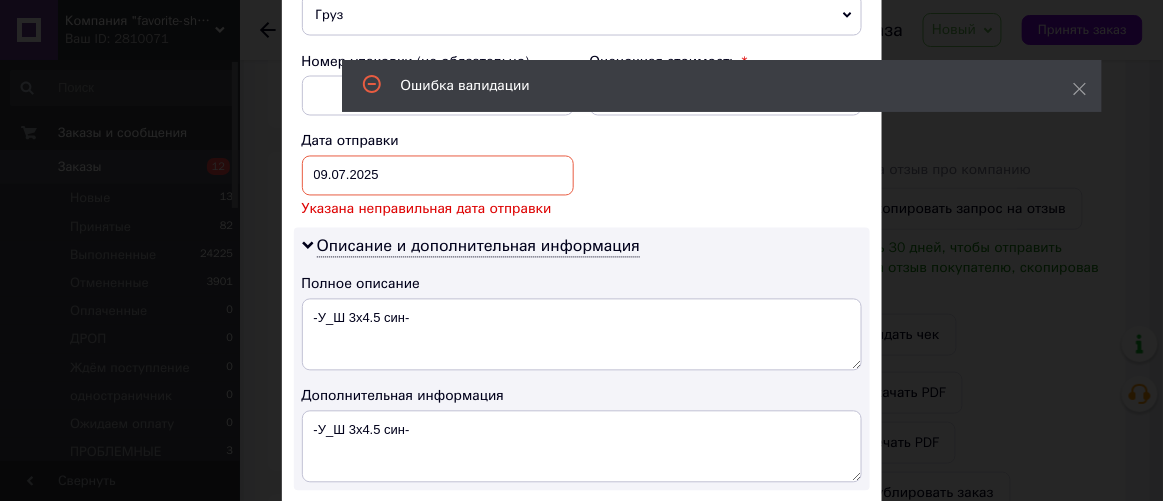 scroll, scrollTop: 818, scrollLeft: 0, axis: vertical 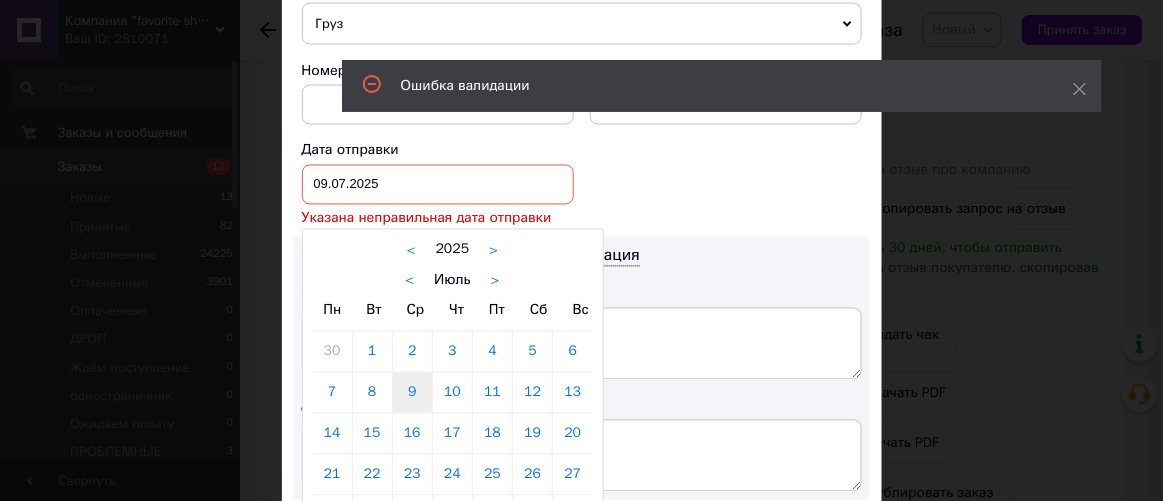 click on "[DATE] < 2025 > < Июль > Пн Вт Ср Чт Пт Сб Вс 30 1 2 3 4 5 6 7 8 9 10 11 12 13 14 15 16 17 18 19 20 21 22 23 24 25 26 27 28 29 30 31 1 2 3 4 5 6 7 8 9 10" at bounding box center (438, 185) 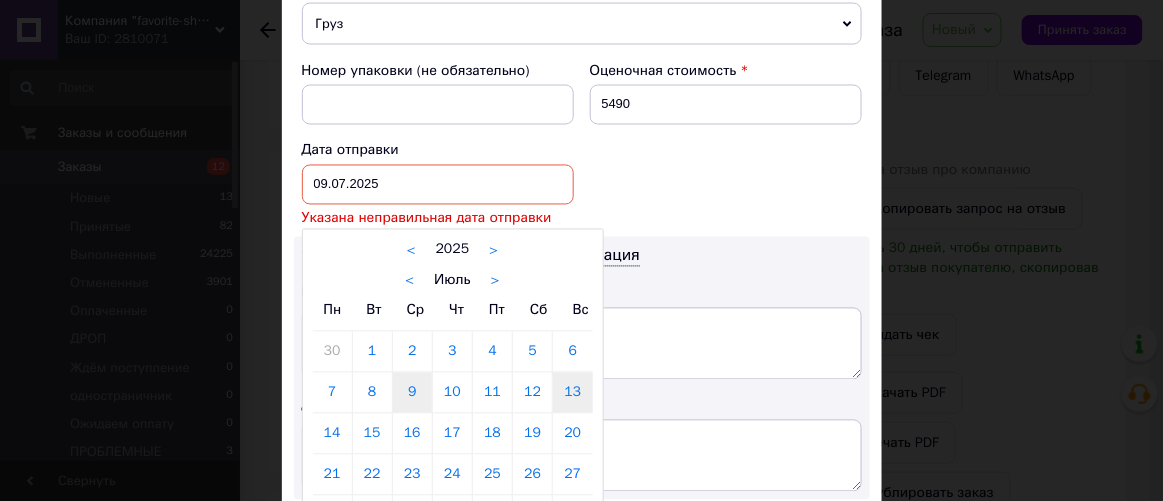 click on "13" at bounding box center [572, 393] 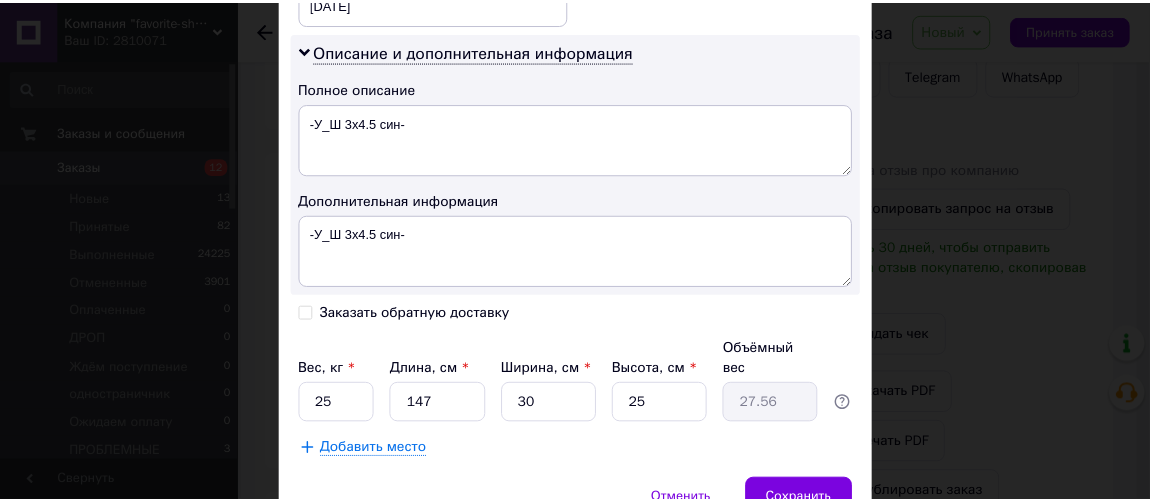 scroll, scrollTop: 1074, scrollLeft: 0, axis: vertical 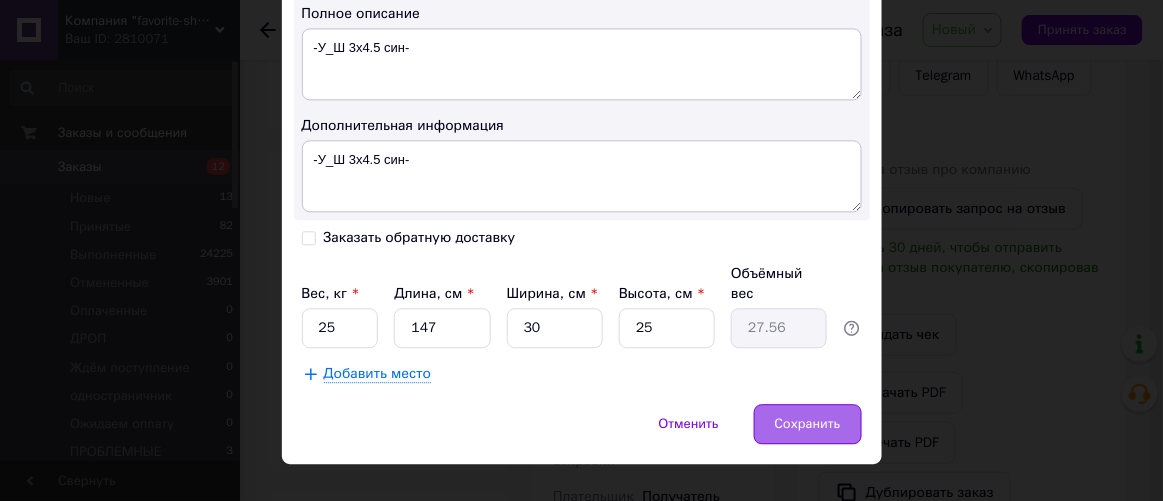click on "Сохранить" at bounding box center [808, 424] 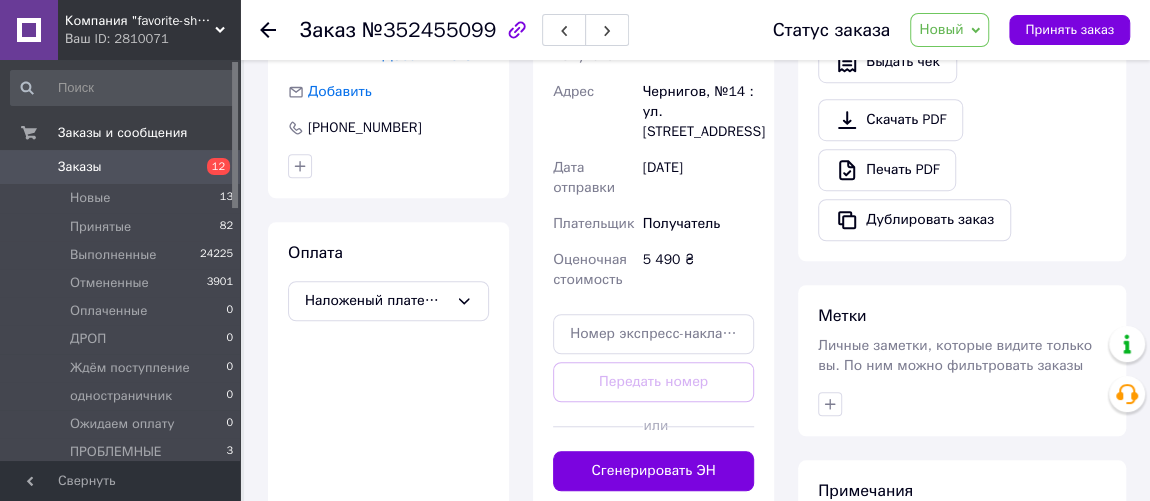 scroll, scrollTop: 727, scrollLeft: 0, axis: vertical 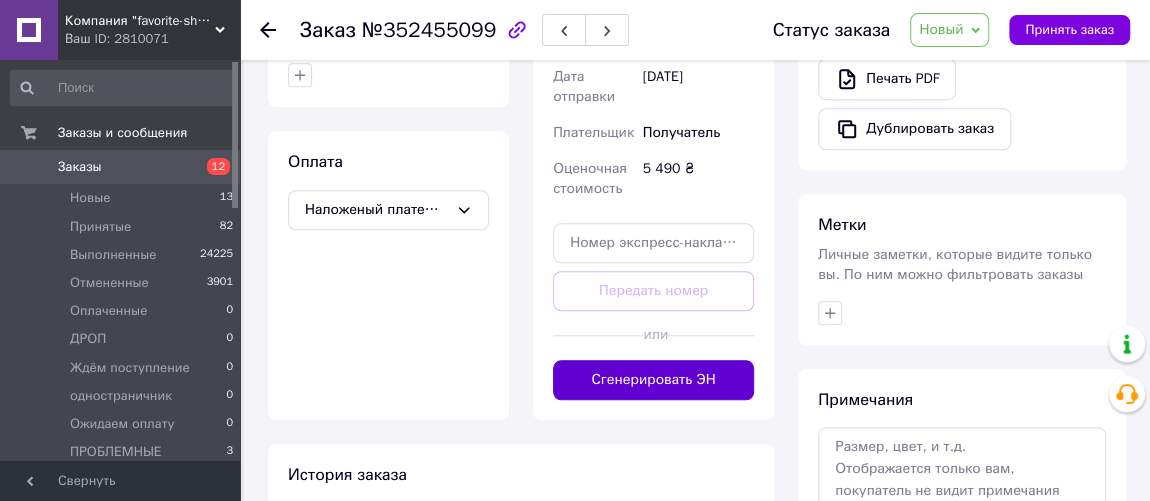 click on "Сгенерировать ЭН" at bounding box center (653, 380) 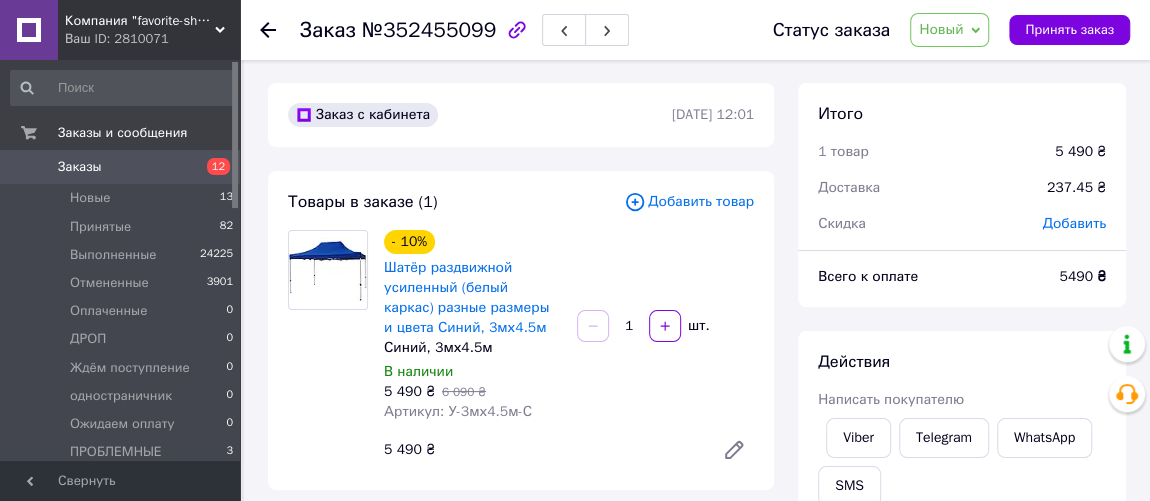 scroll, scrollTop: 0, scrollLeft: 0, axis: both 